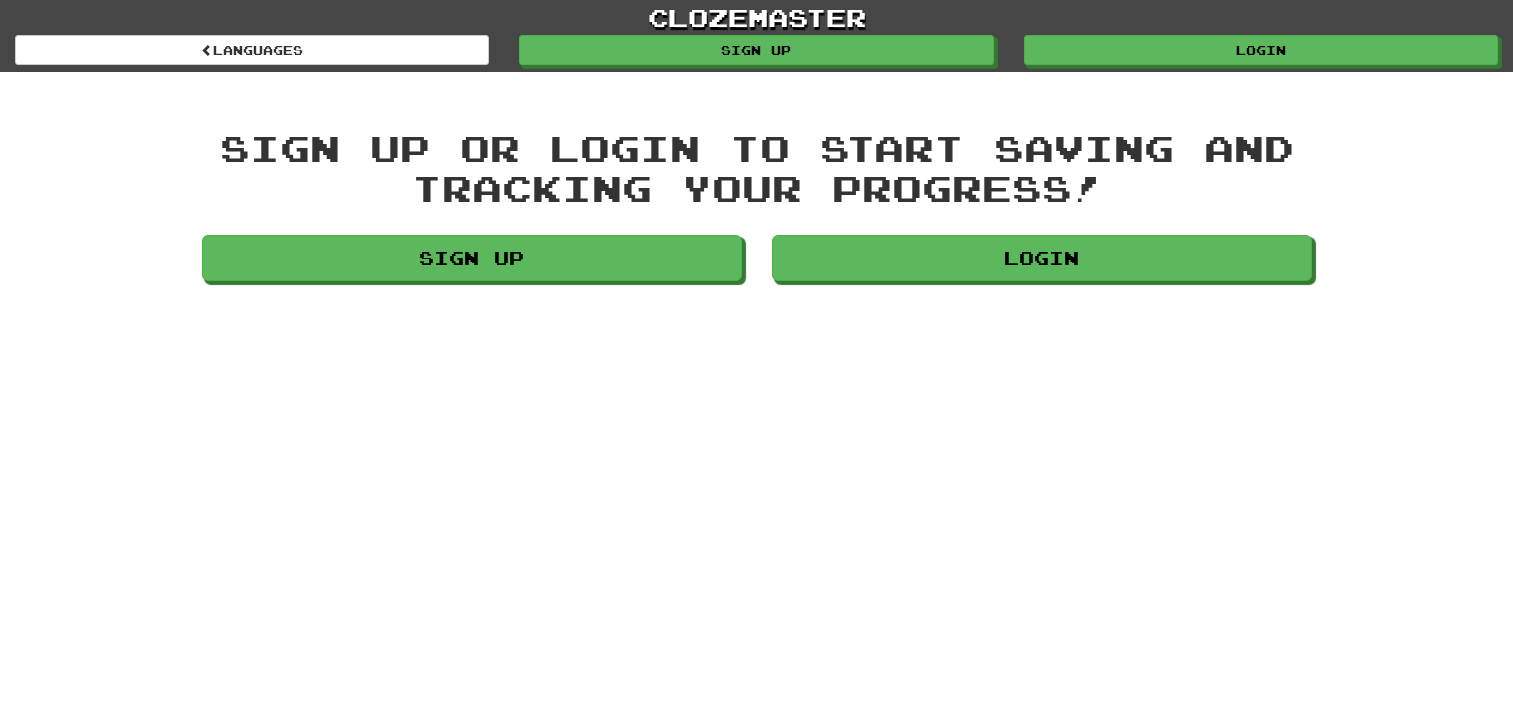 scroll, scrollTop: 0, scrollLeft: 0, axis: both 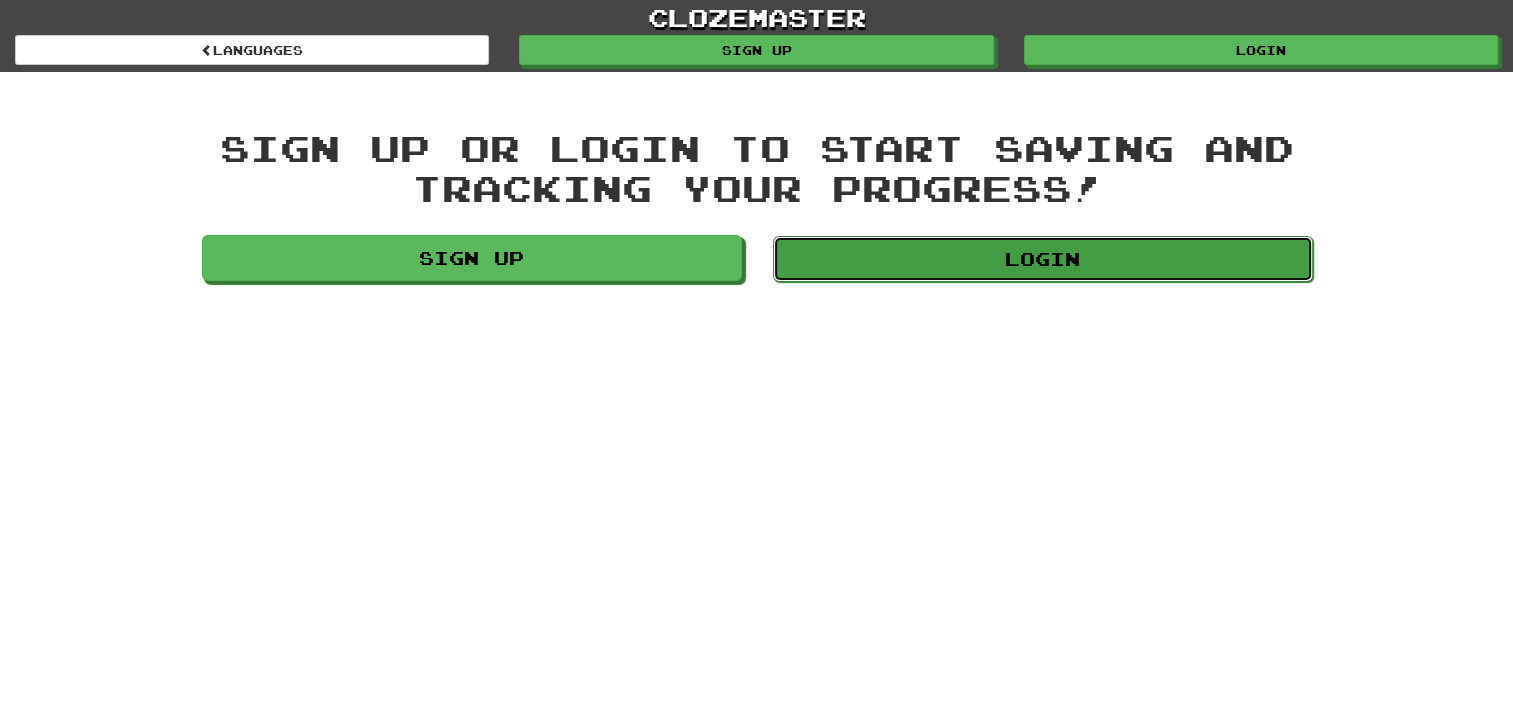 click on "Login" at bounding box center [1043, 259] 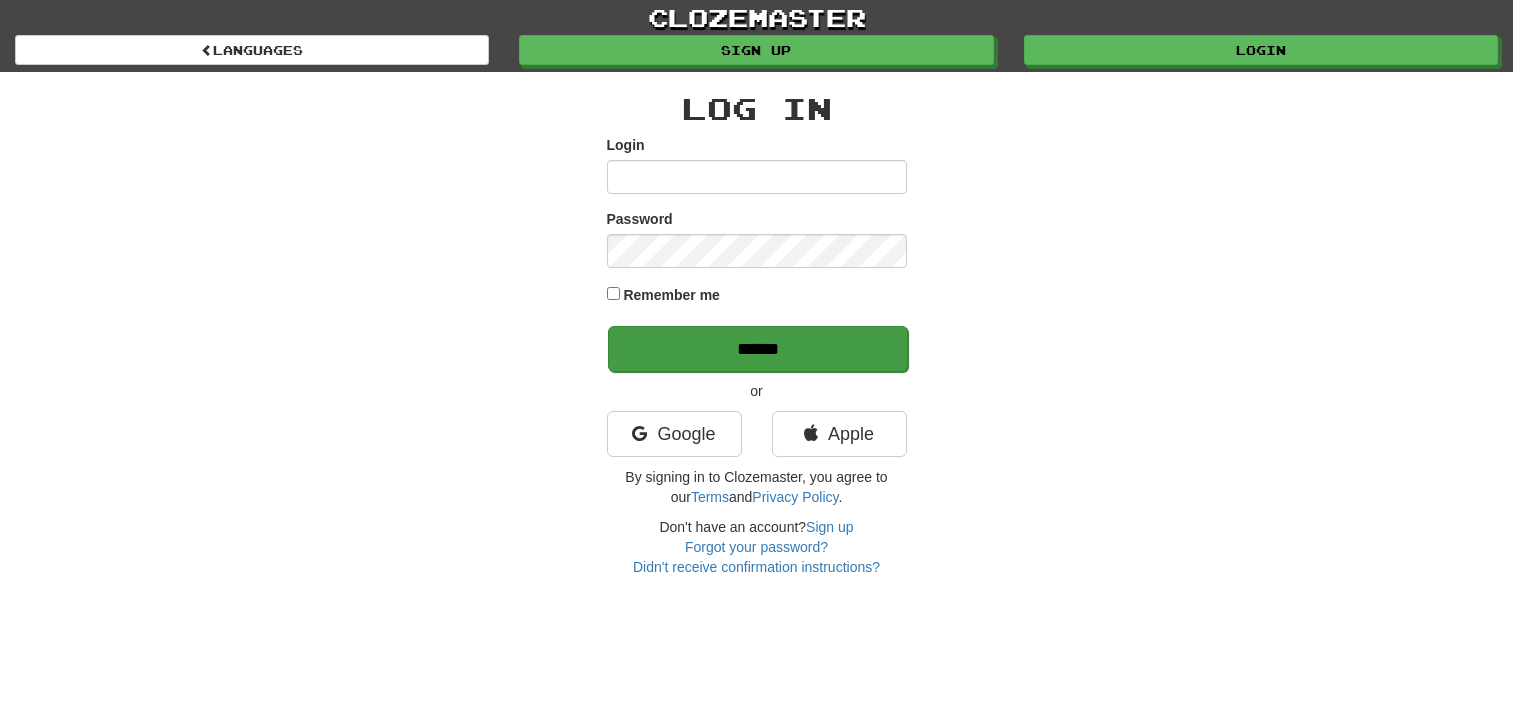 scroll, scrollTop: 0, scrollLeft: 0, axis: both 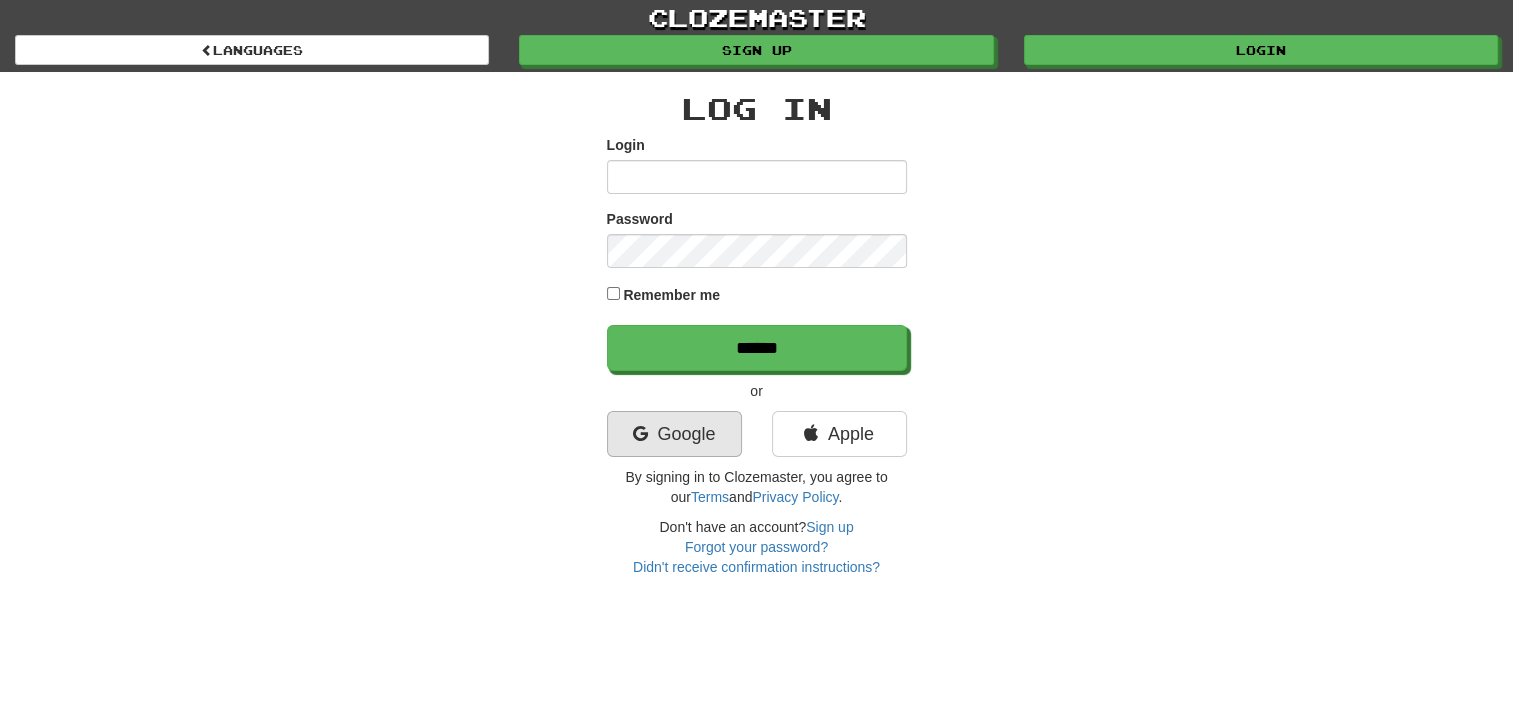 type on "******" 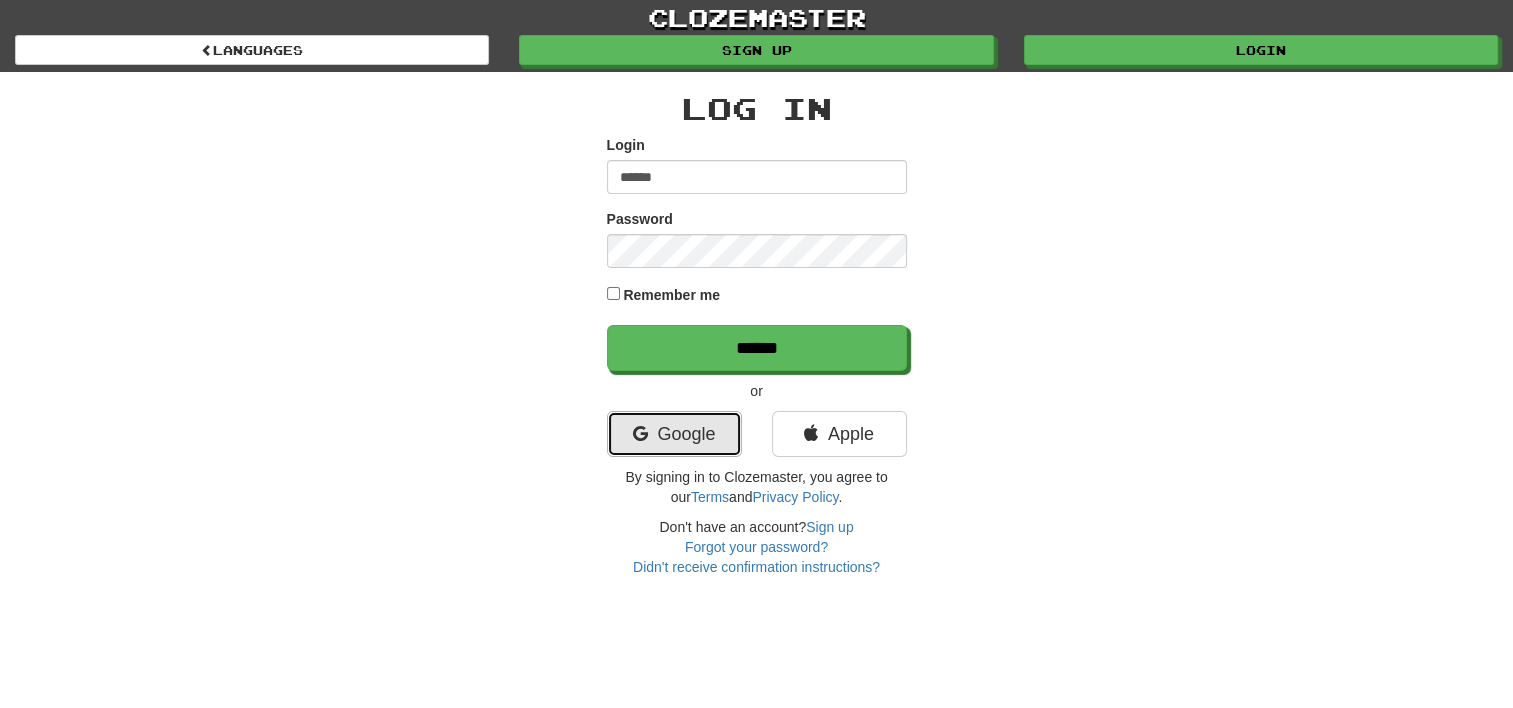 click on "Google" at bounding box center (674, 434) 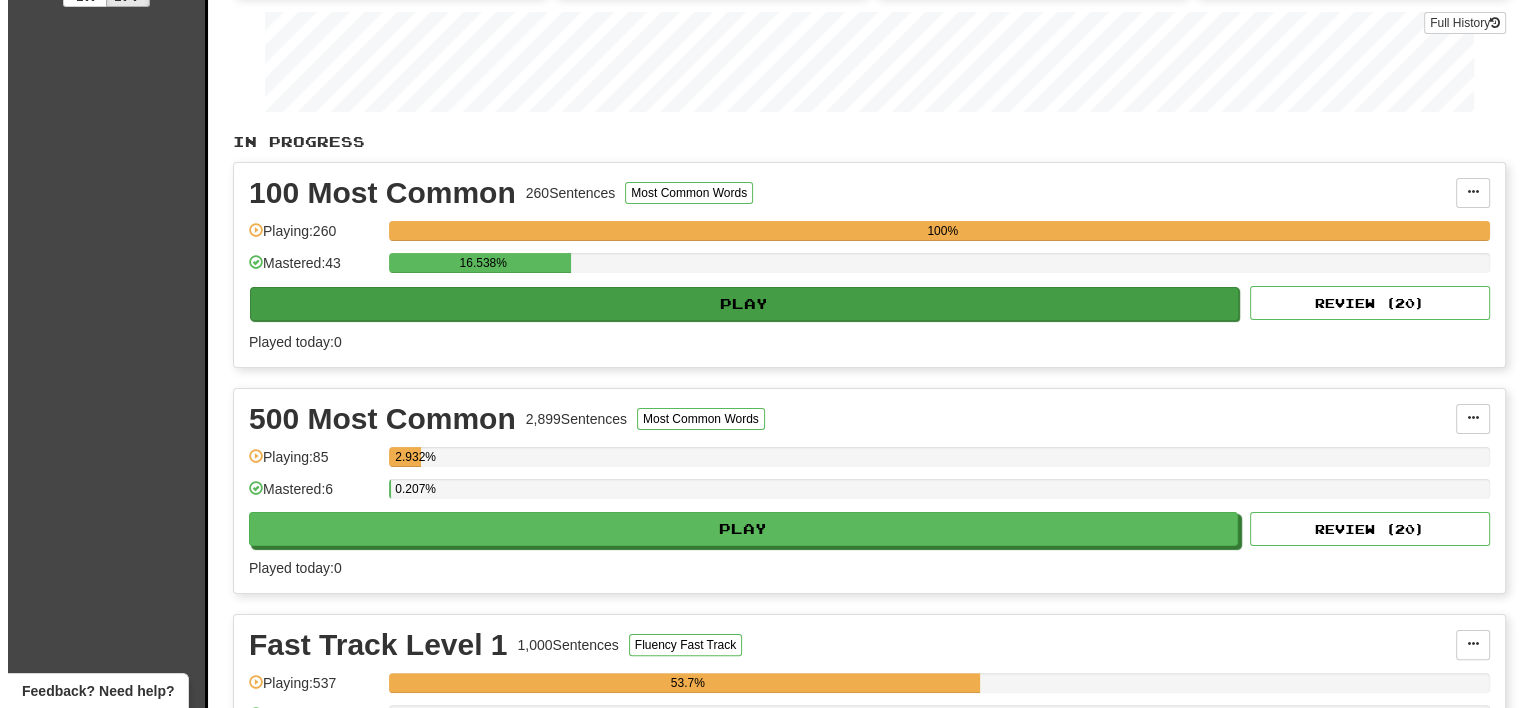 scroll, scrollTop: 300, scrollLeft: 0, axis: vertical 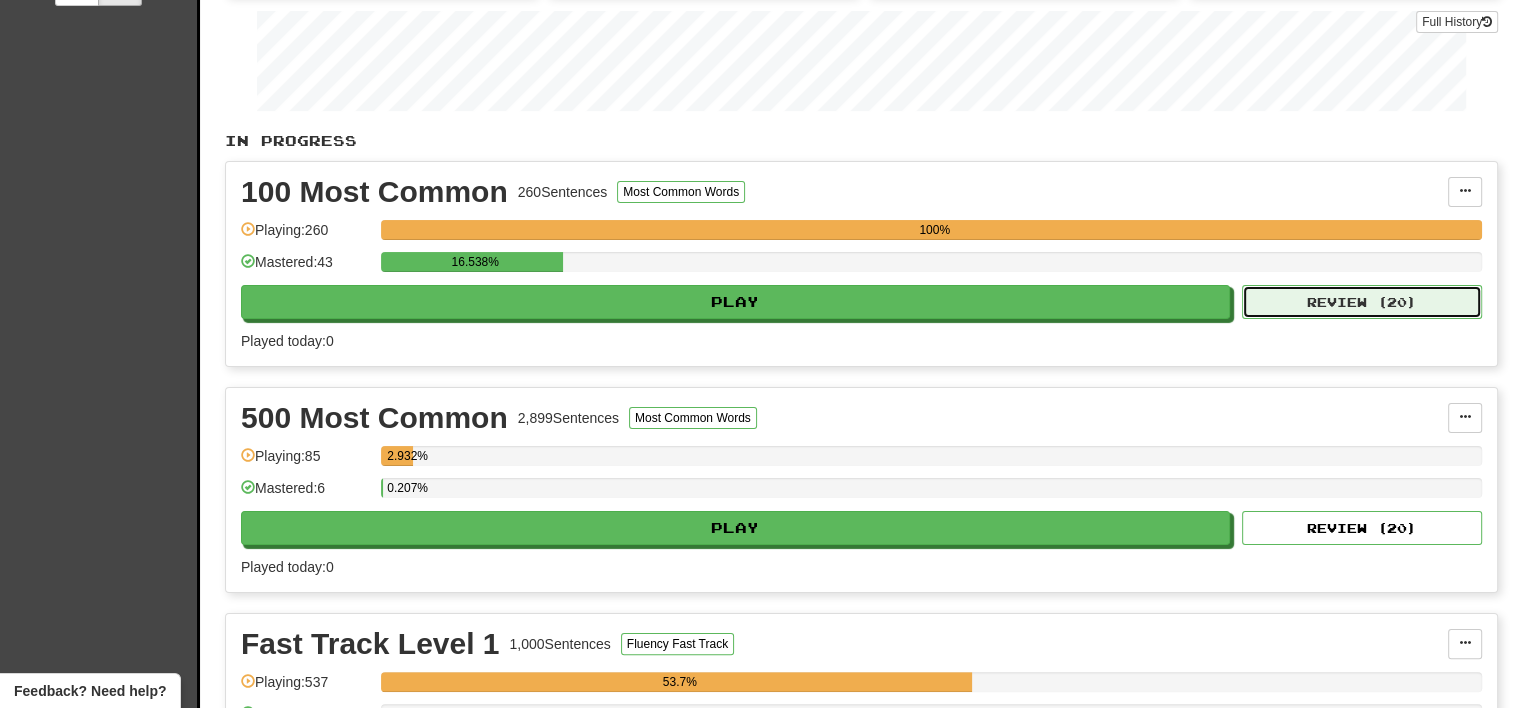 click on "Review ( 20 )" at bounding box center [1362, 302] 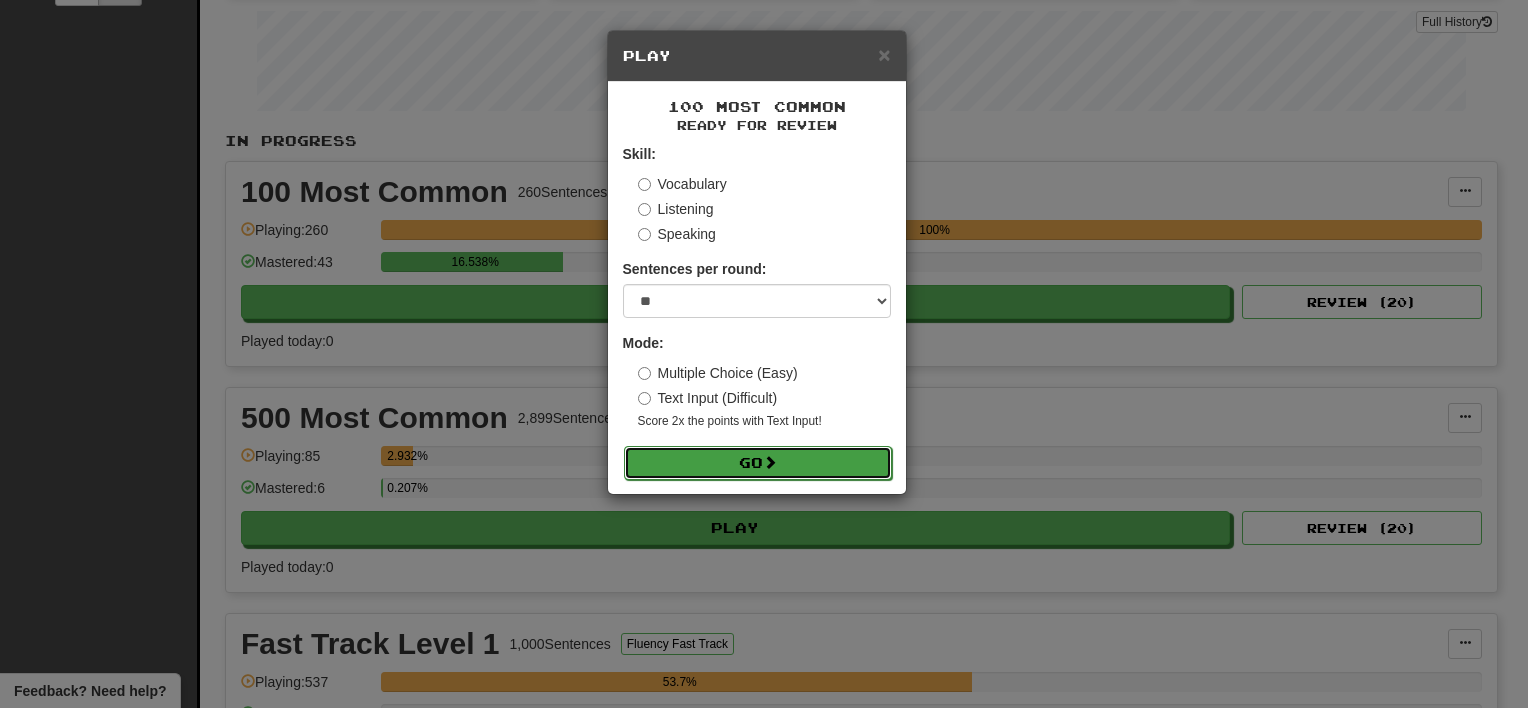 click at bounding box center (770, 462) 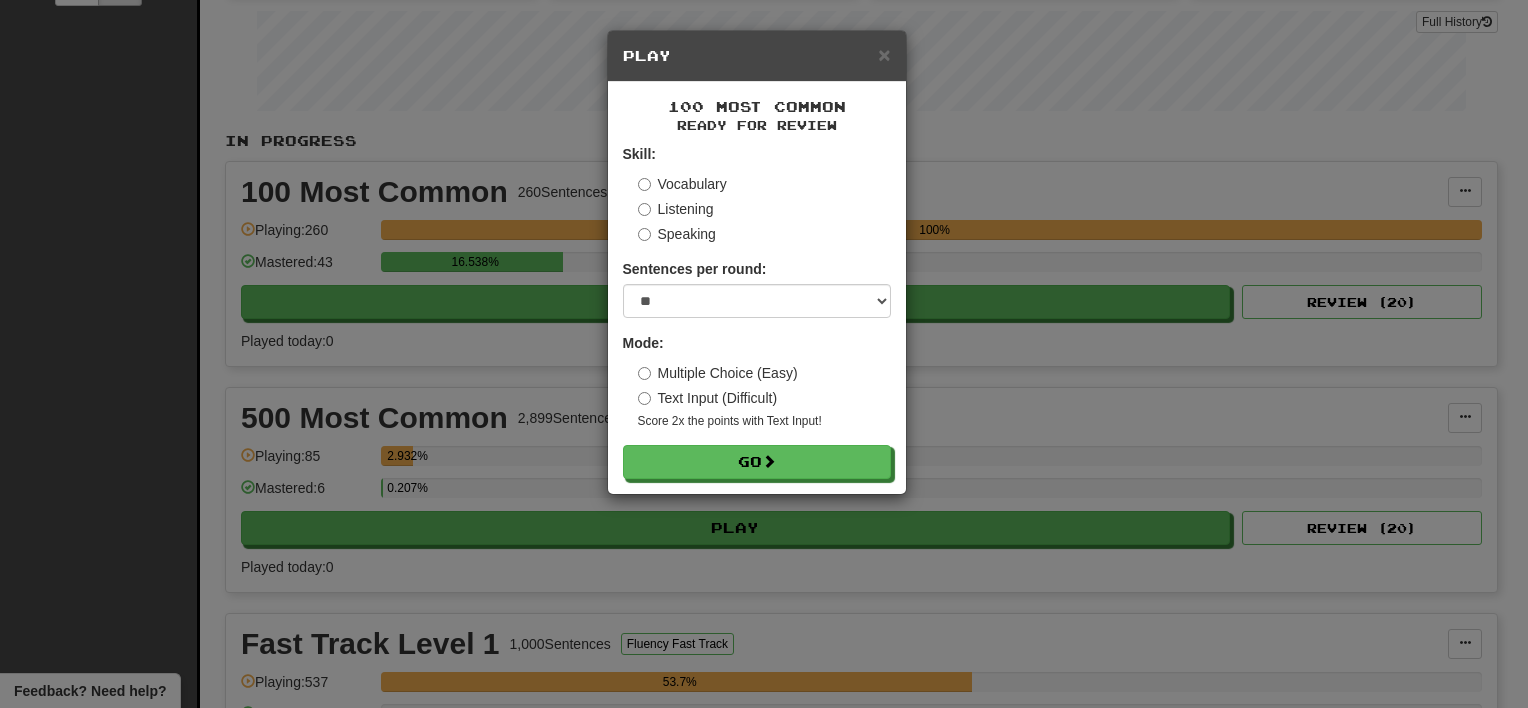 click on "Skill: Vocabulary Listening Speaking" at bounding box center [757, 194] 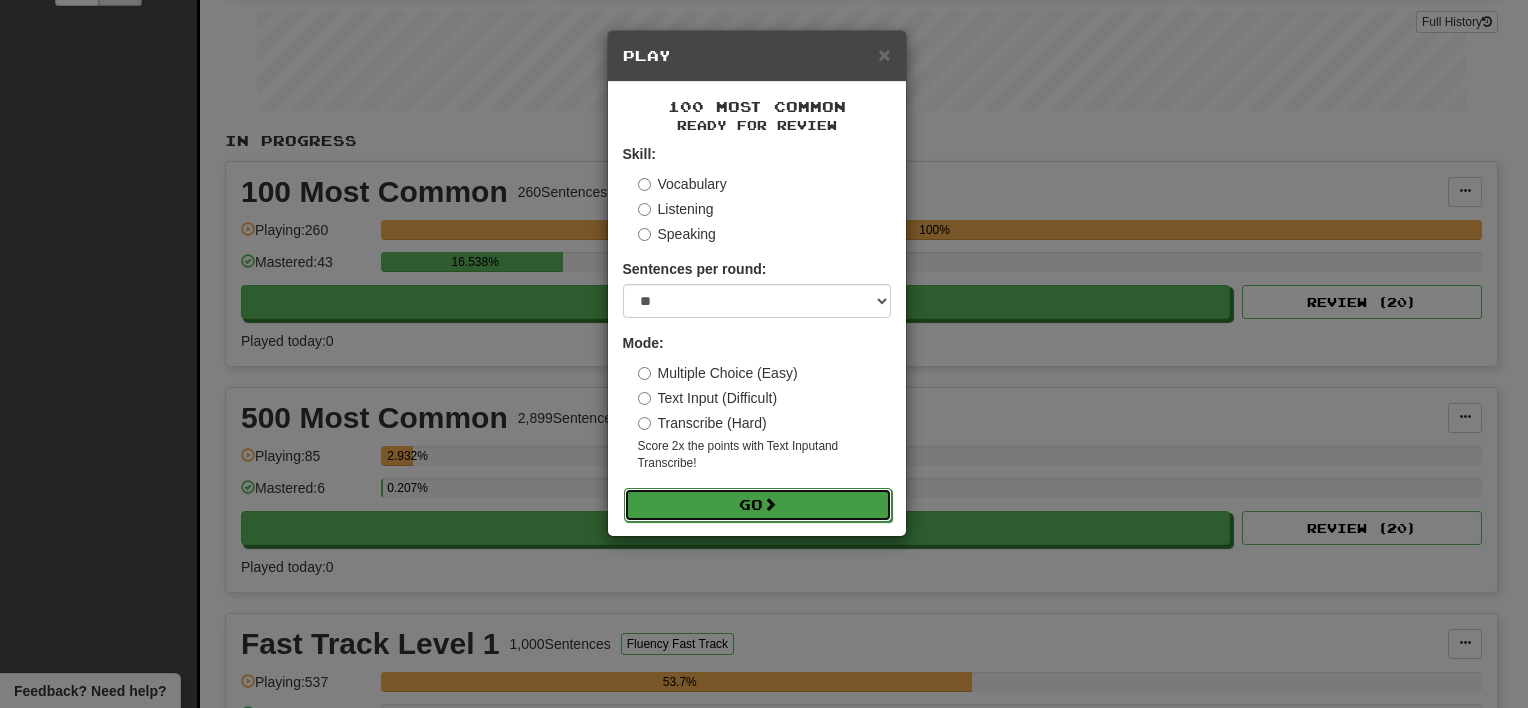 click on "Go" at bounding box center [758, 505] 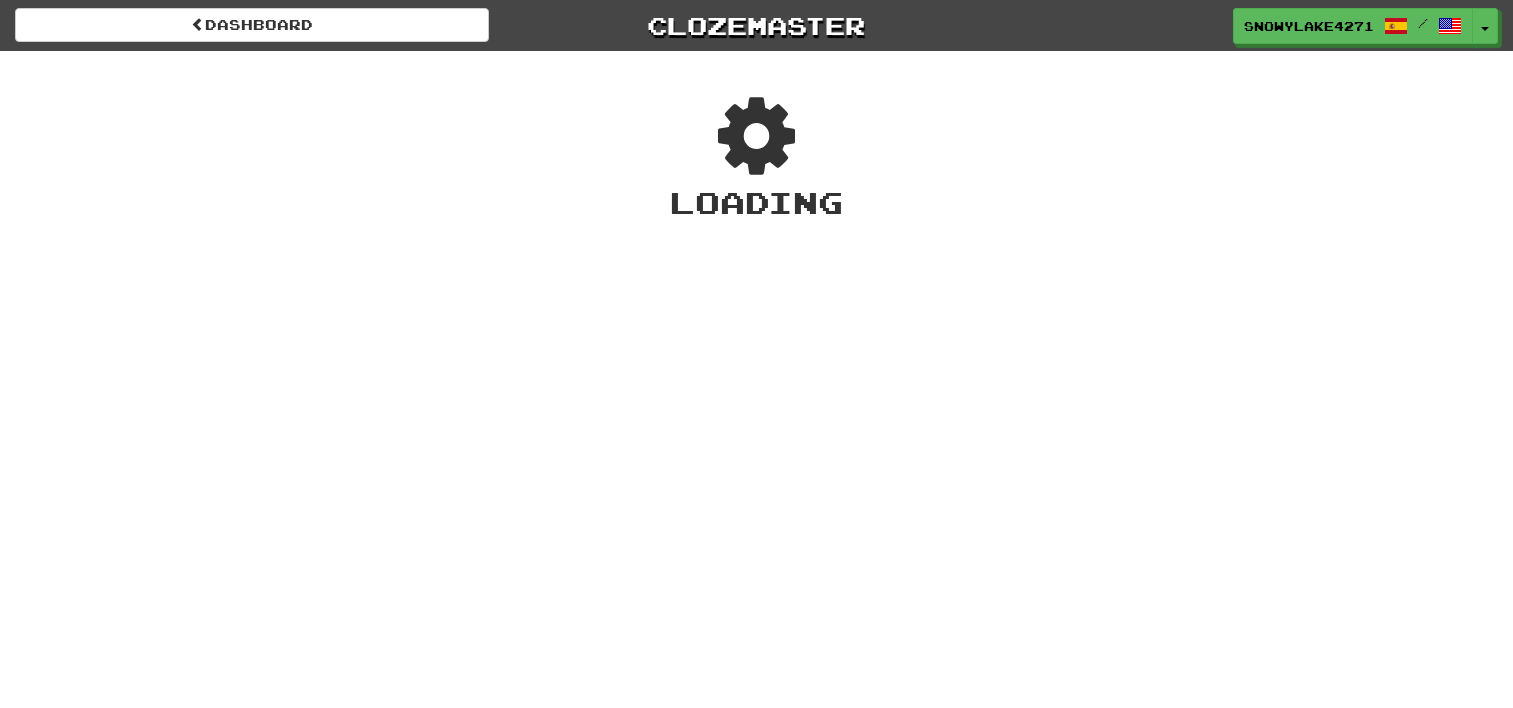 scroll, scrollTop: 0, scrollLeft: 0, axis: both 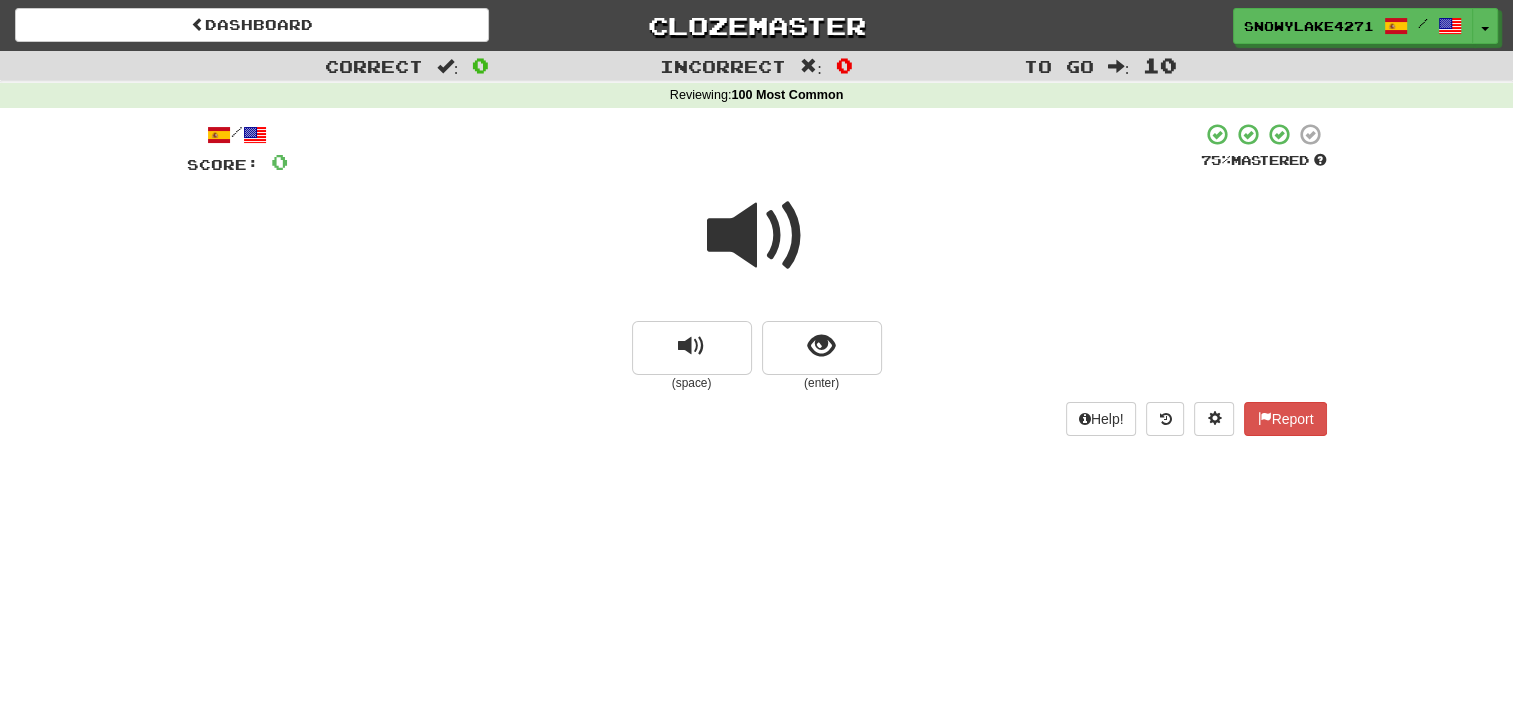 click at bounding box center [757, 236] 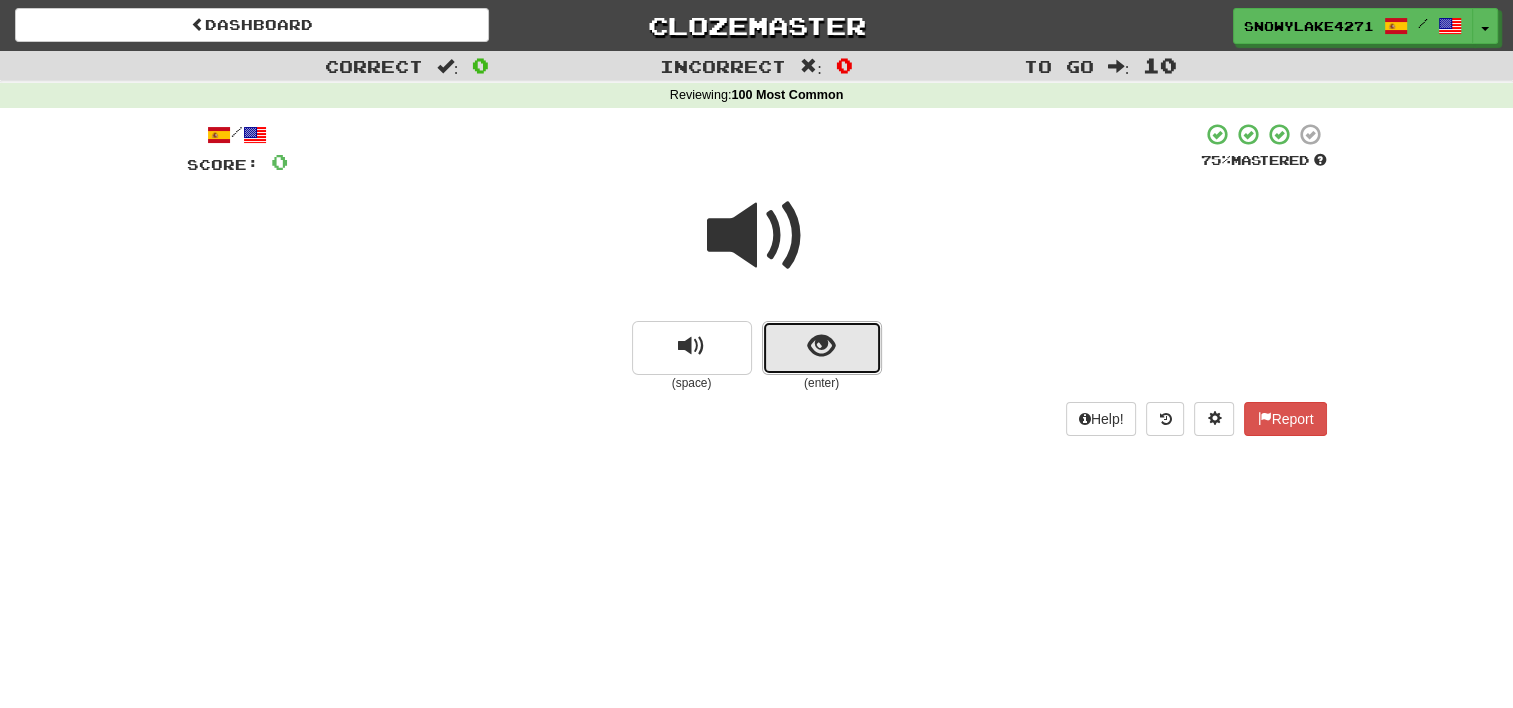 click at bounding box center (821, 346) 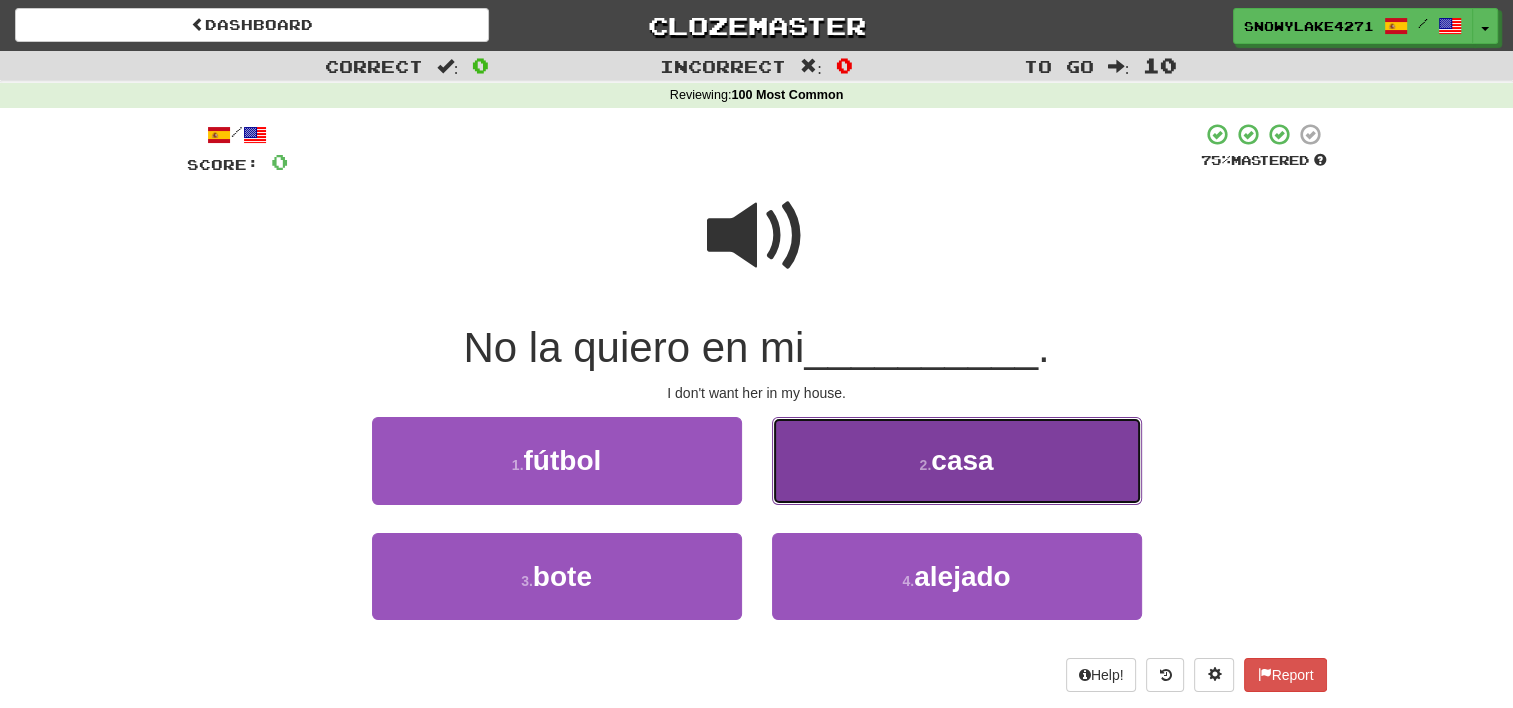 click on "2 .  casa" at bounding box center (957, 460) 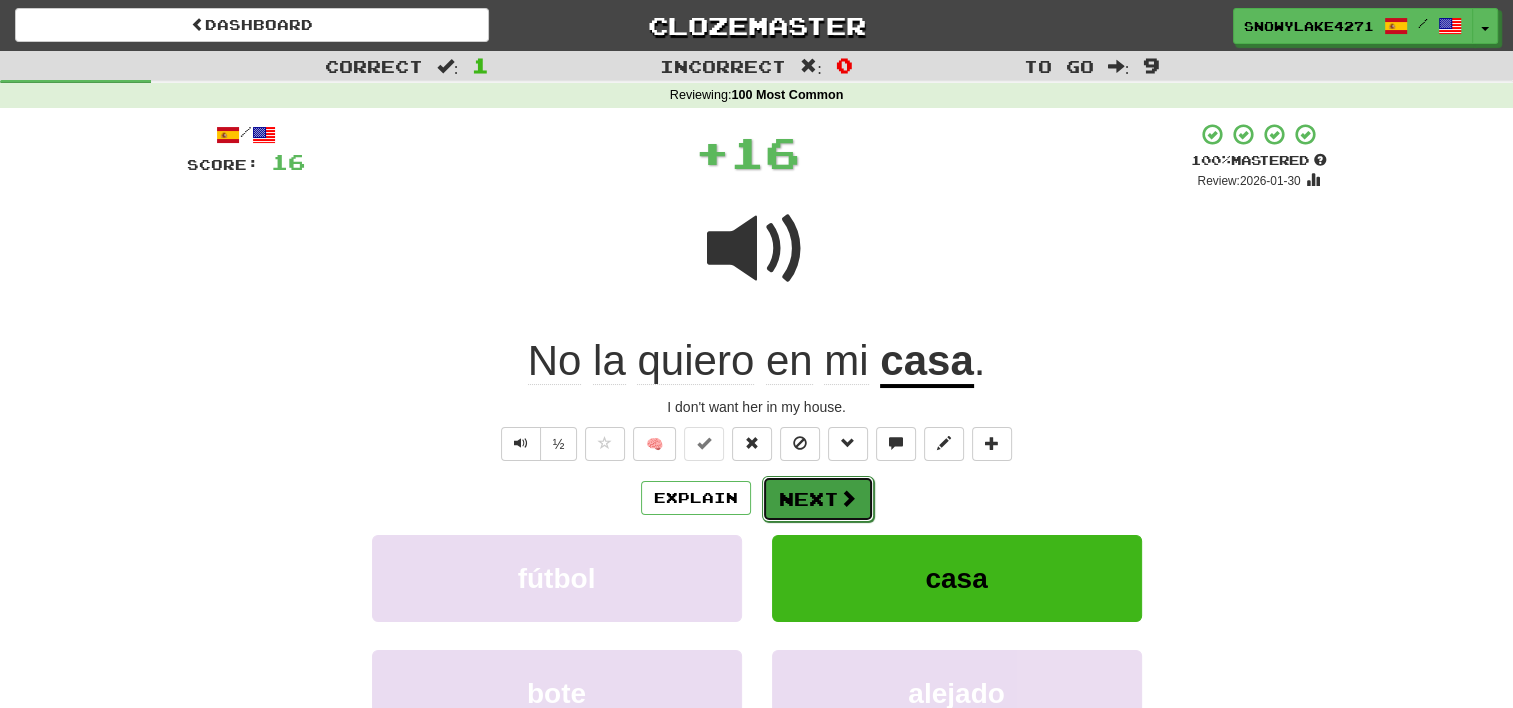 click on "Next" at bounding box center [818, 499] 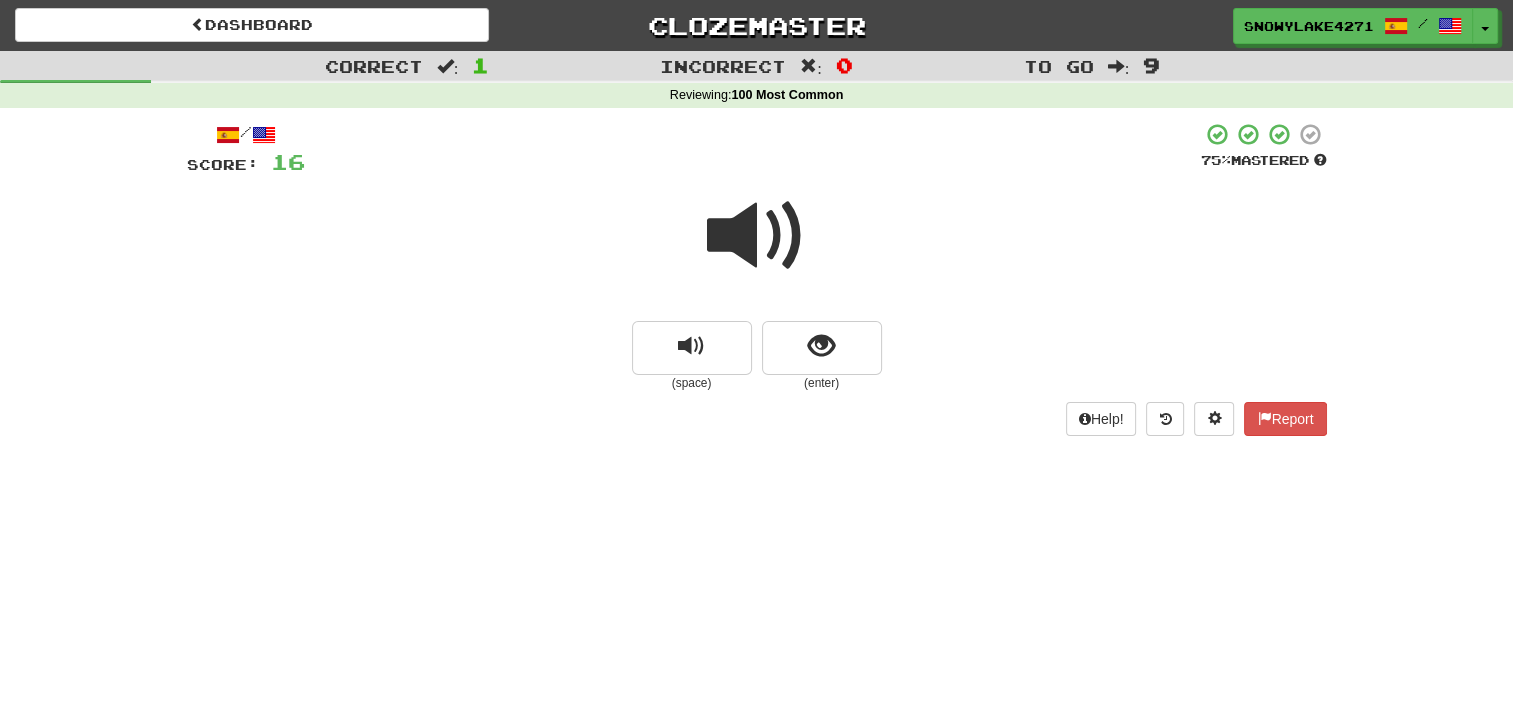 click at bounding box center [757, 236] 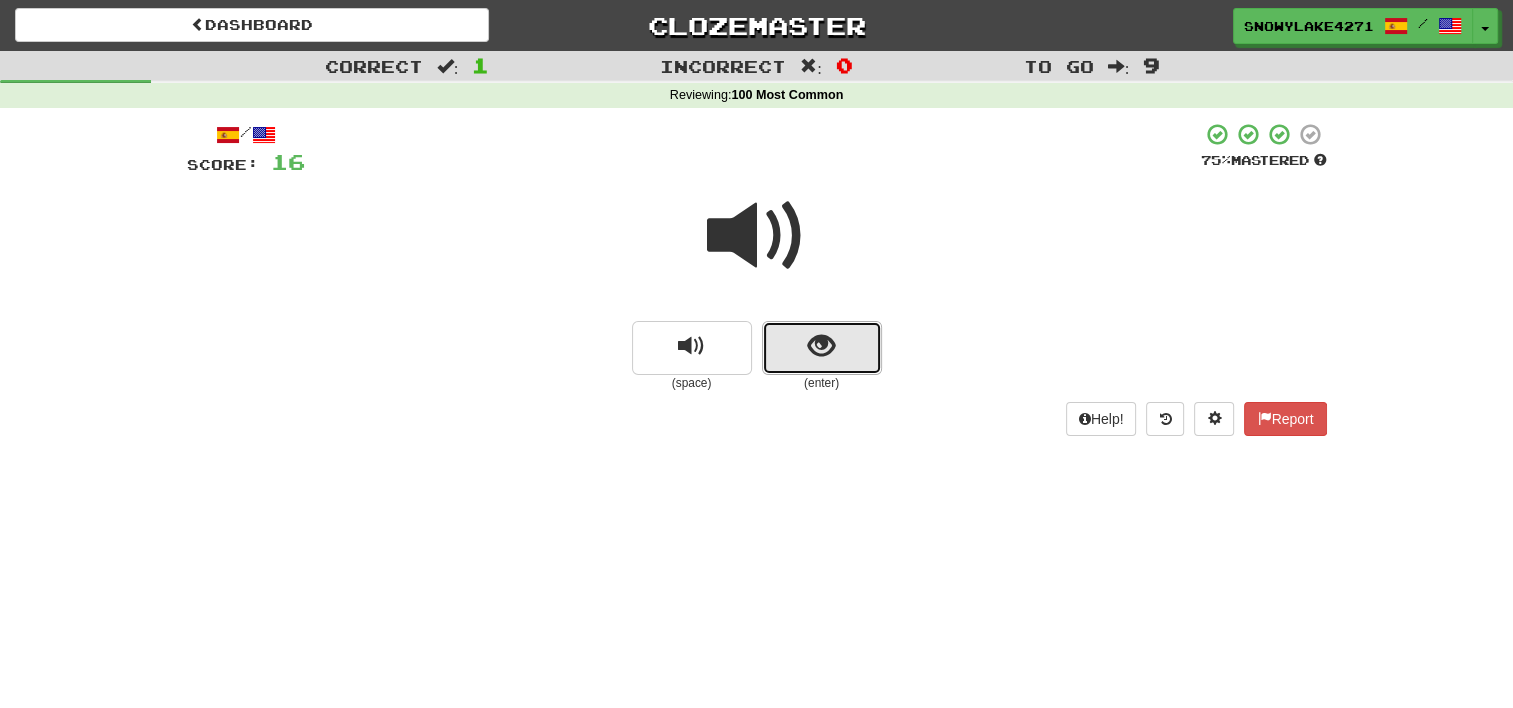 click at bounding box center [821, 346] 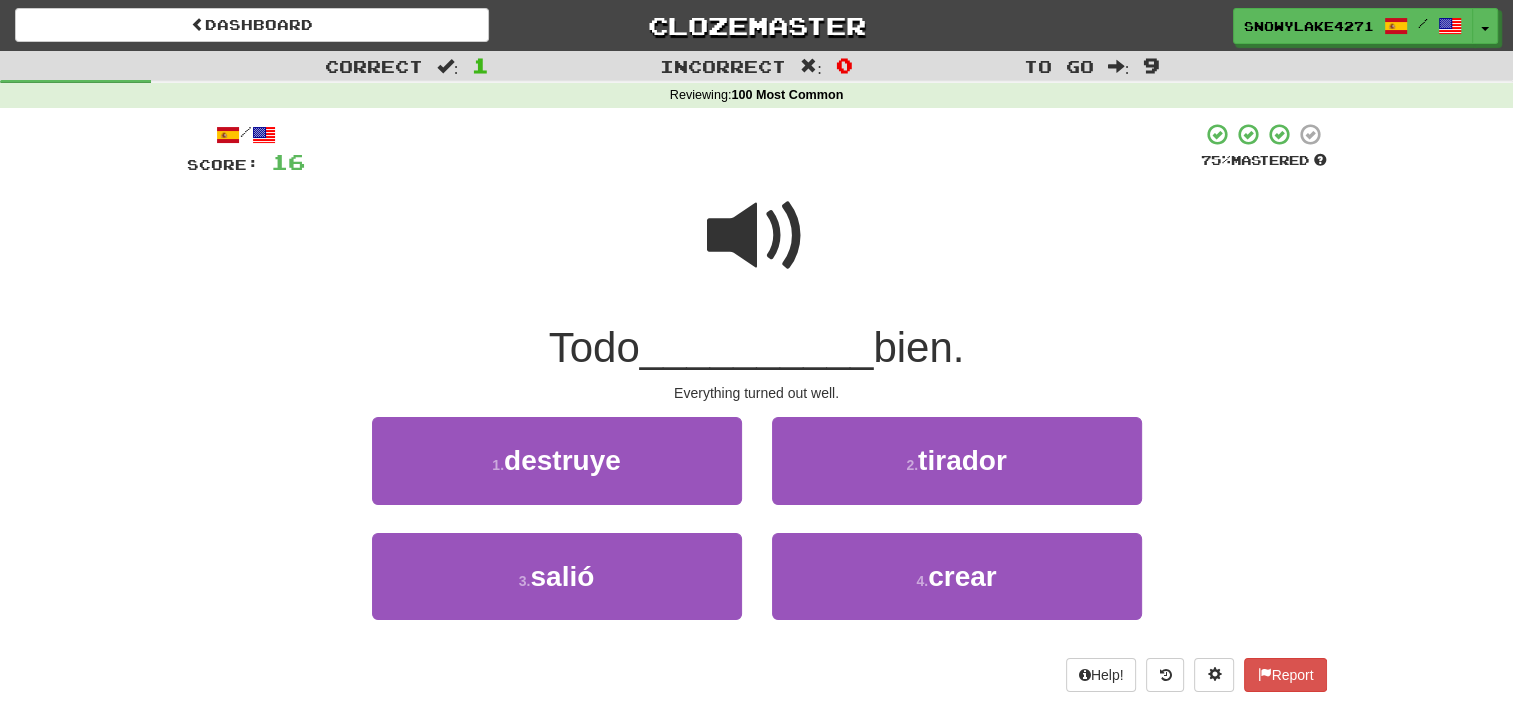 click at bounding box center (757, 236) 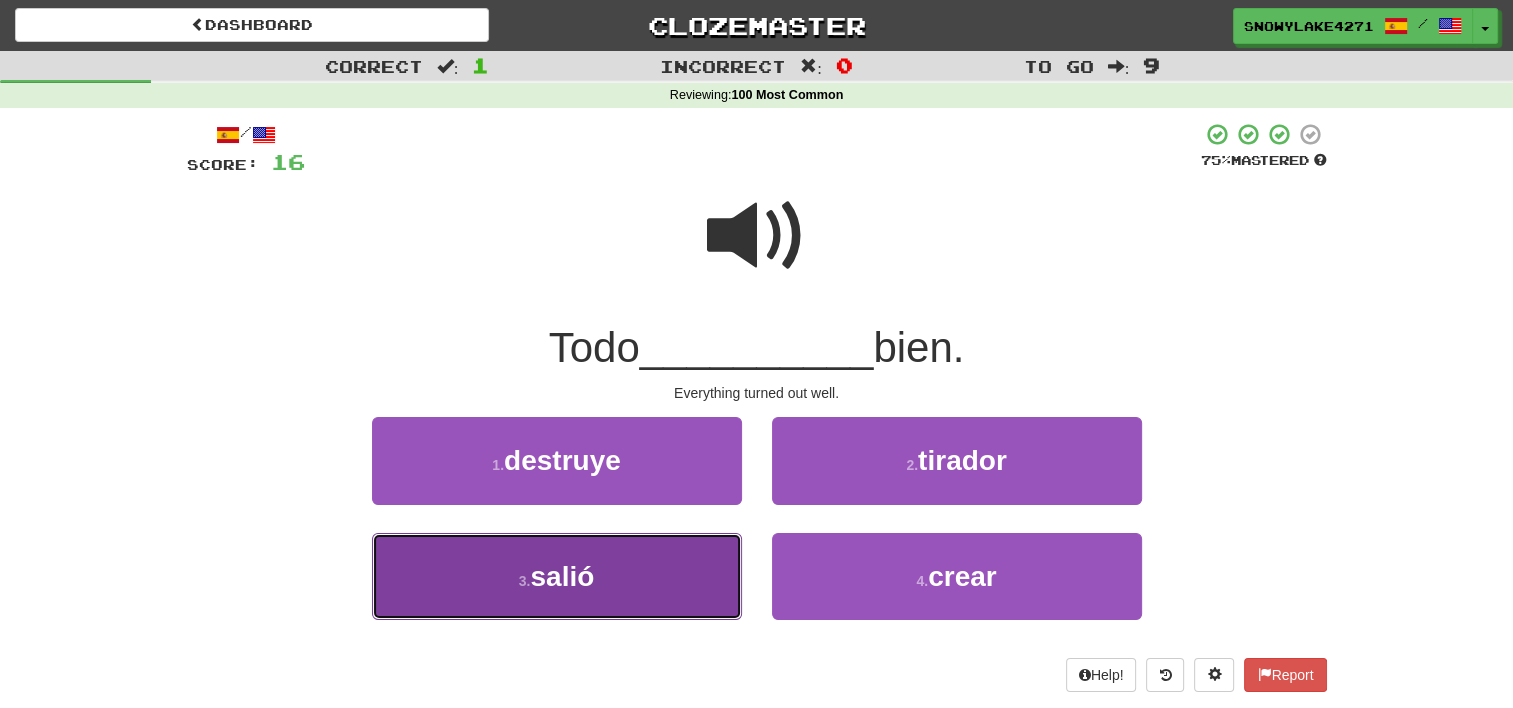 click on "3 .  salió" at bounding box center [557, 576] 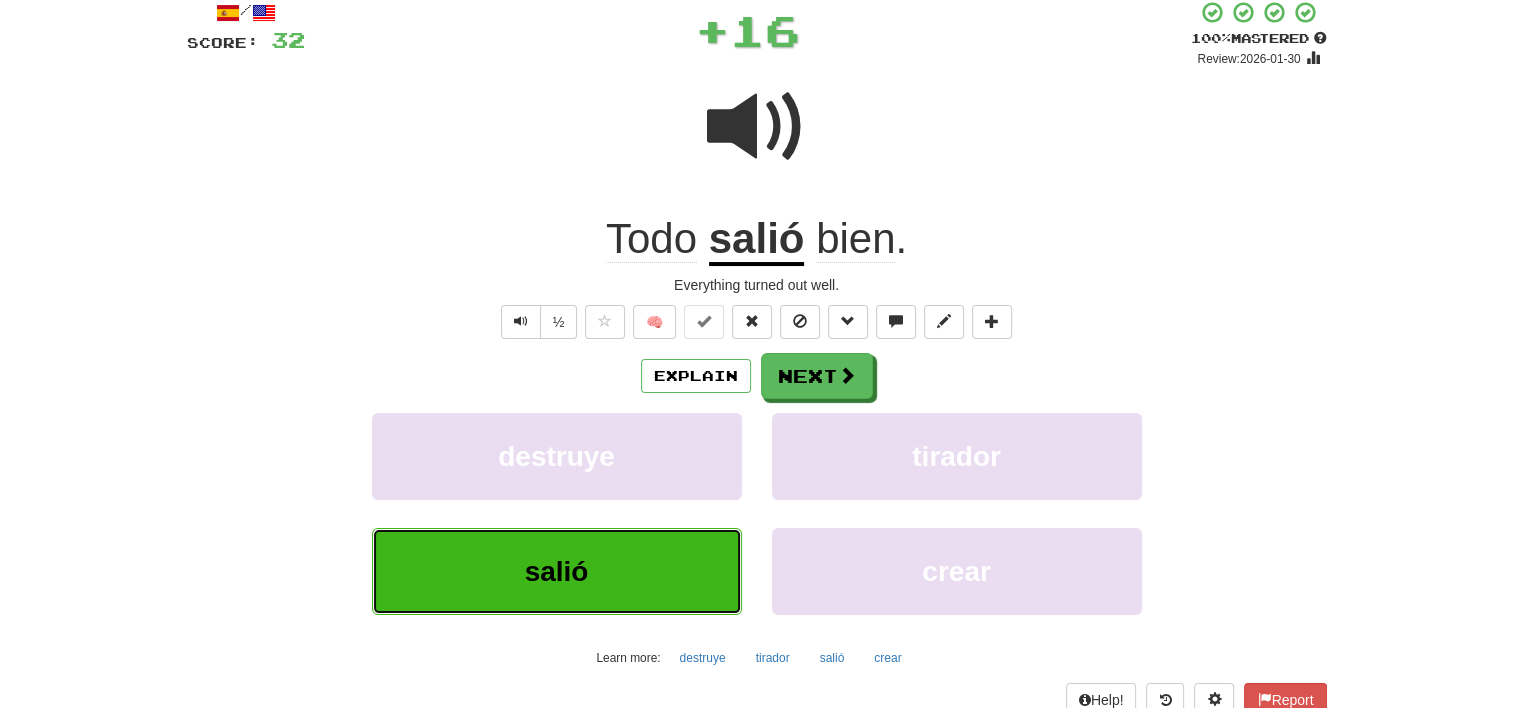 scroll, scrollTop: 200, scrollLeft: 0, axis: vertical 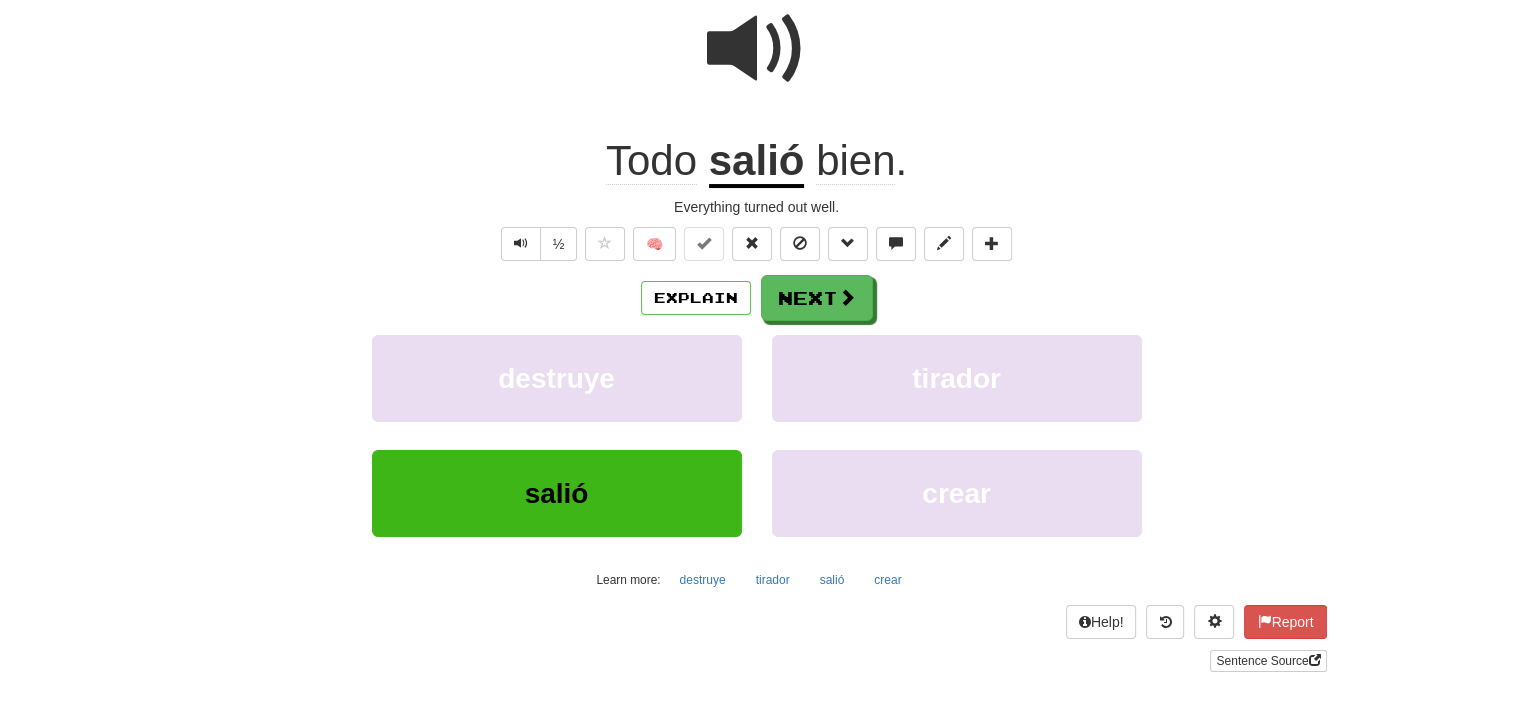 click at bounding box center [757, 49] 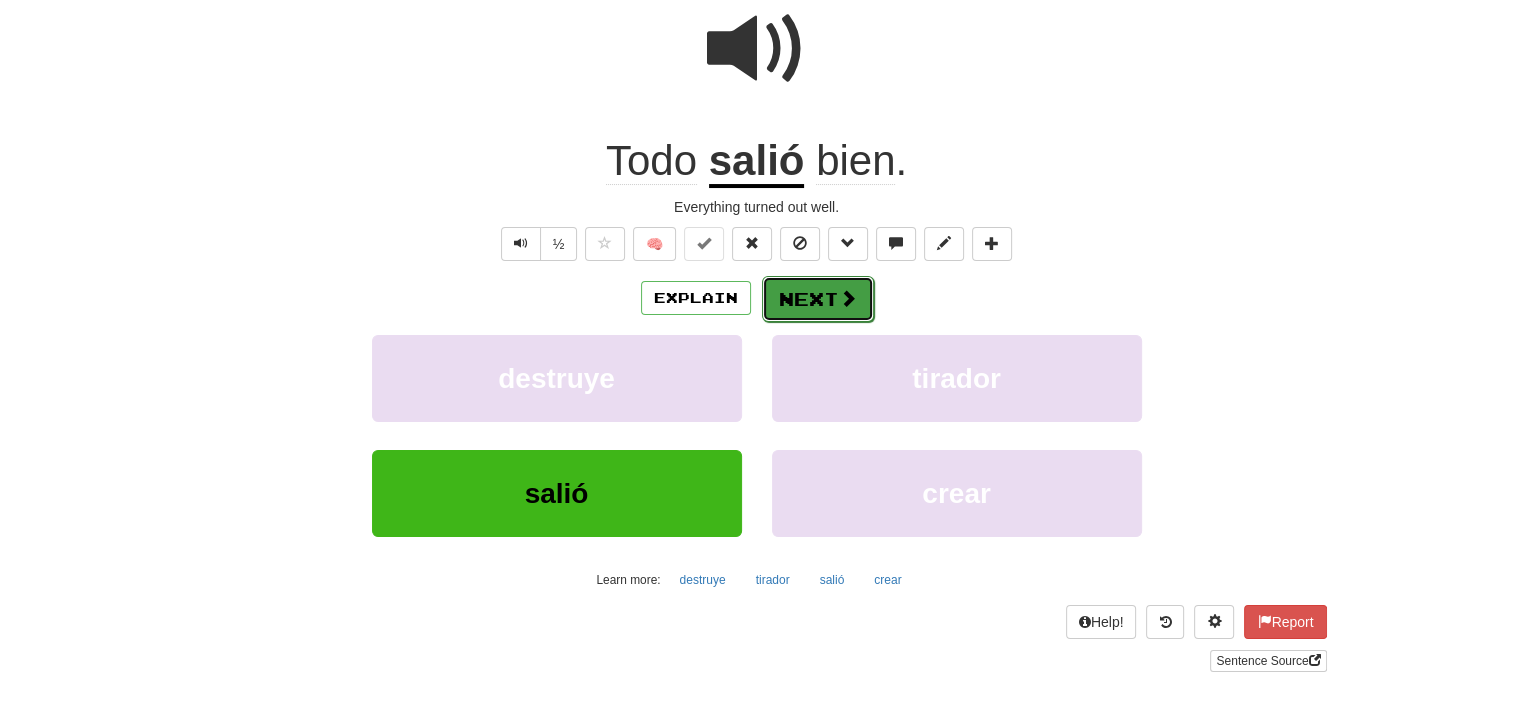 click at bounding box center (848, 298) 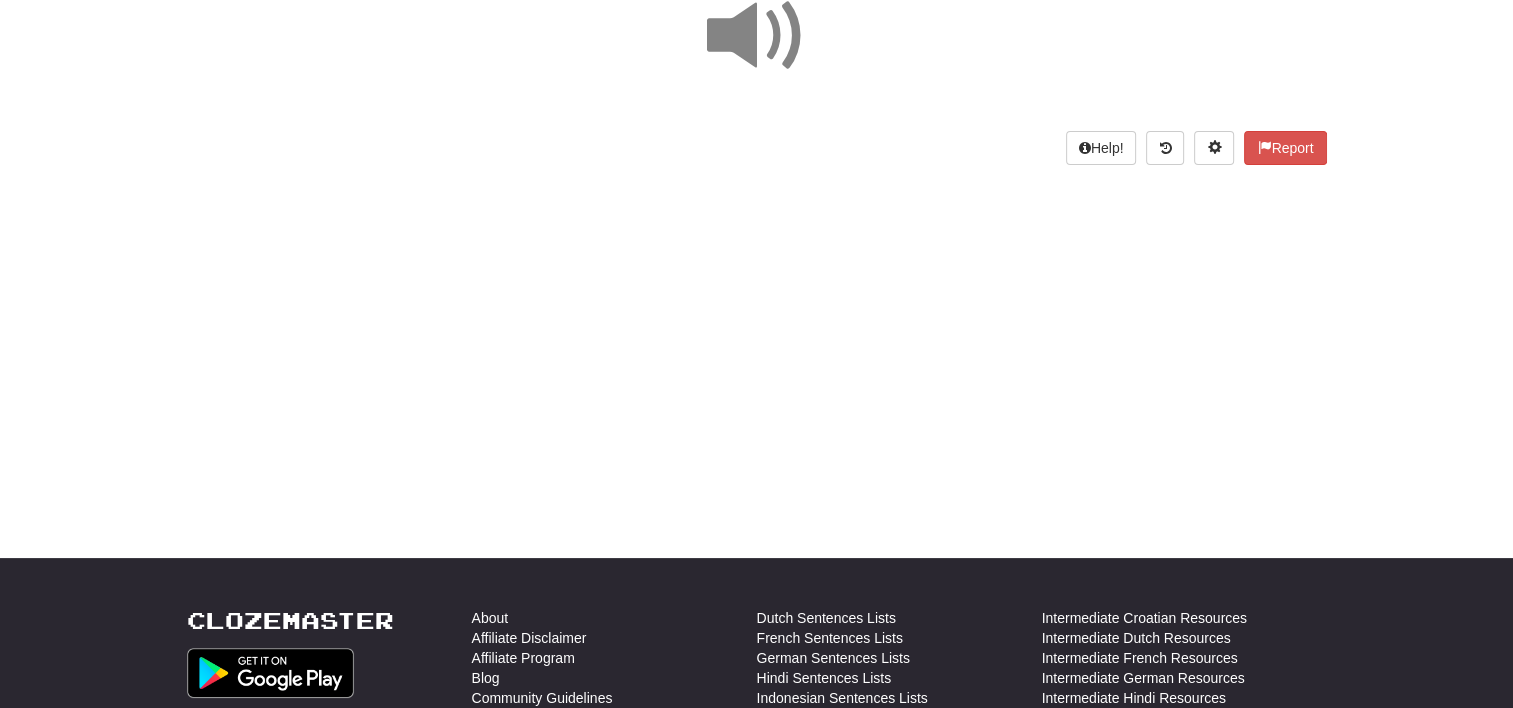 scroll, scrollTop: 0, scrollLeft: 0, axis: both 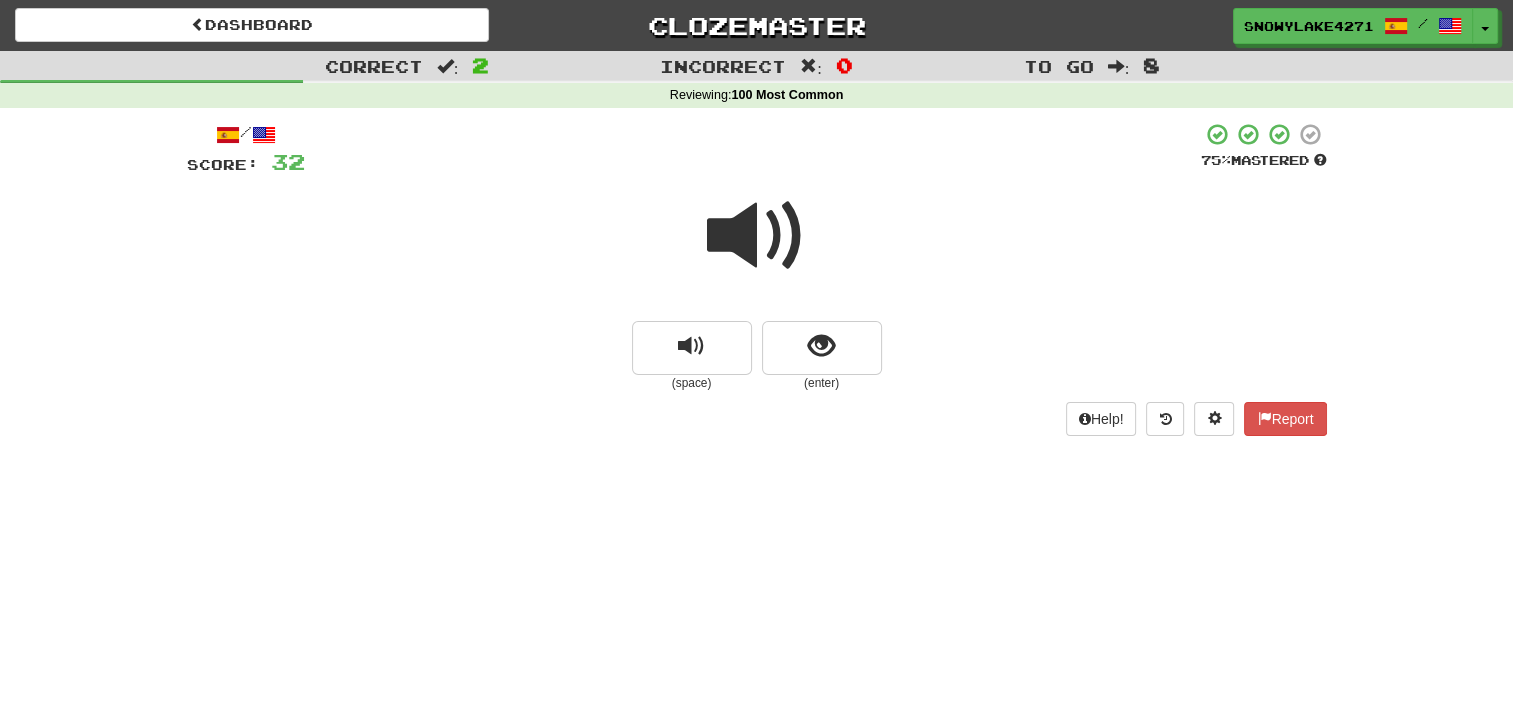 click at bounding box center (757, 236) 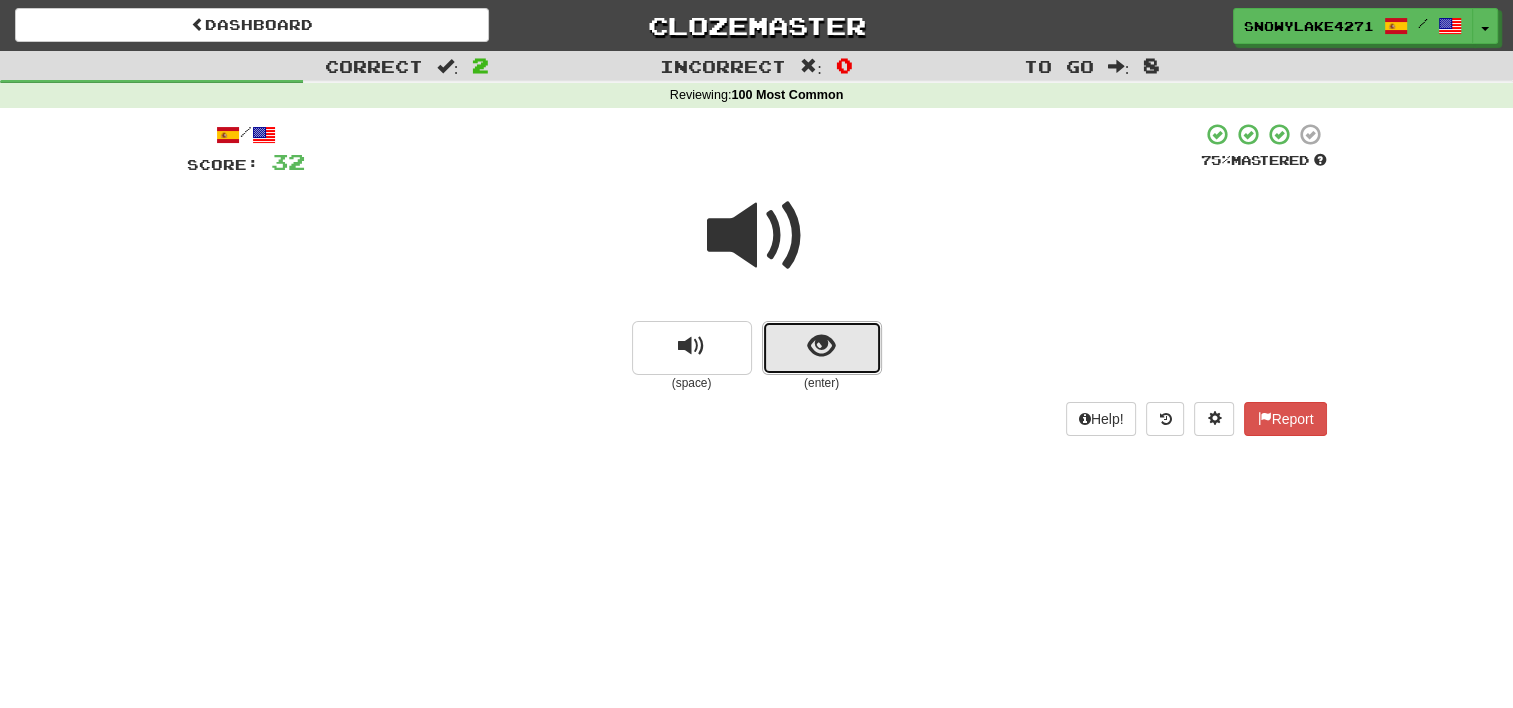 click at bounding box center (821, 346) 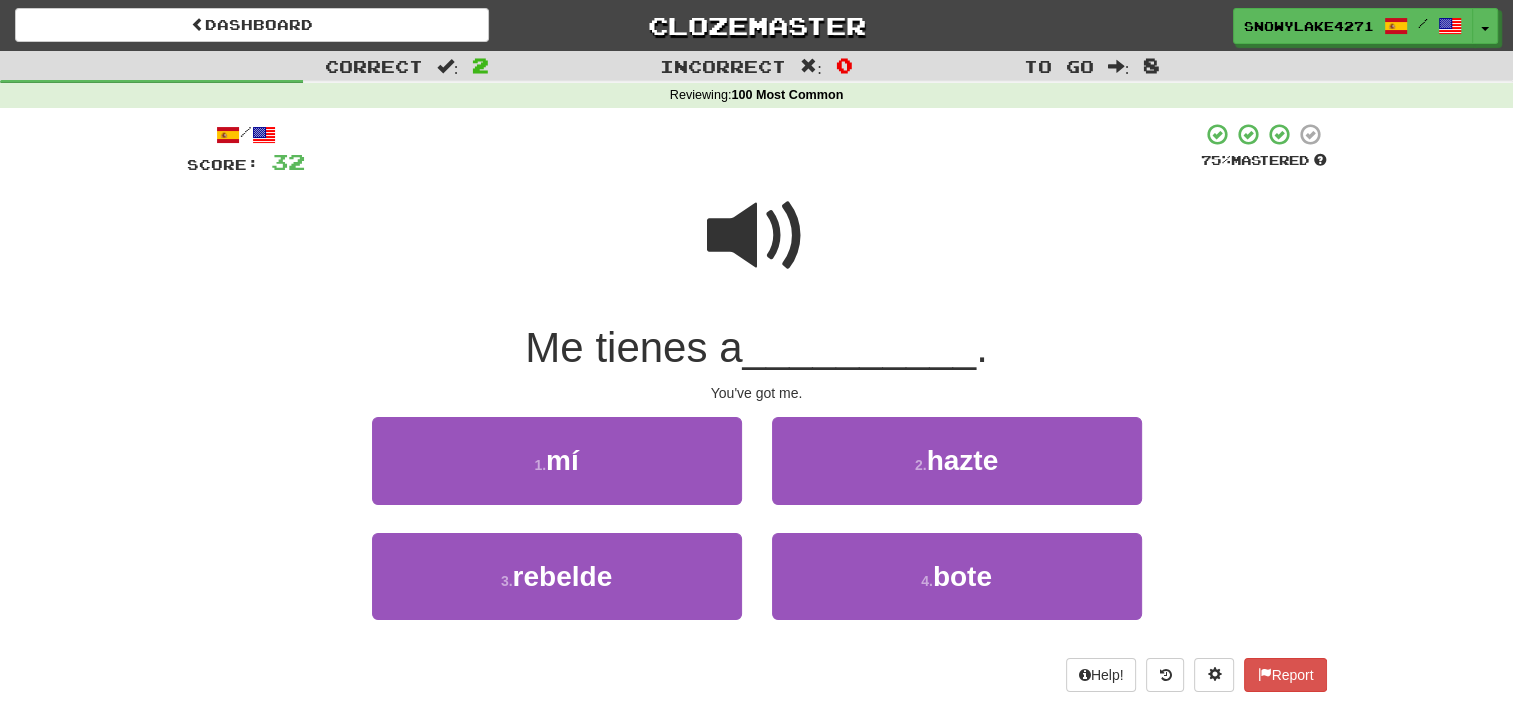 click at bounding box center (757, 236) 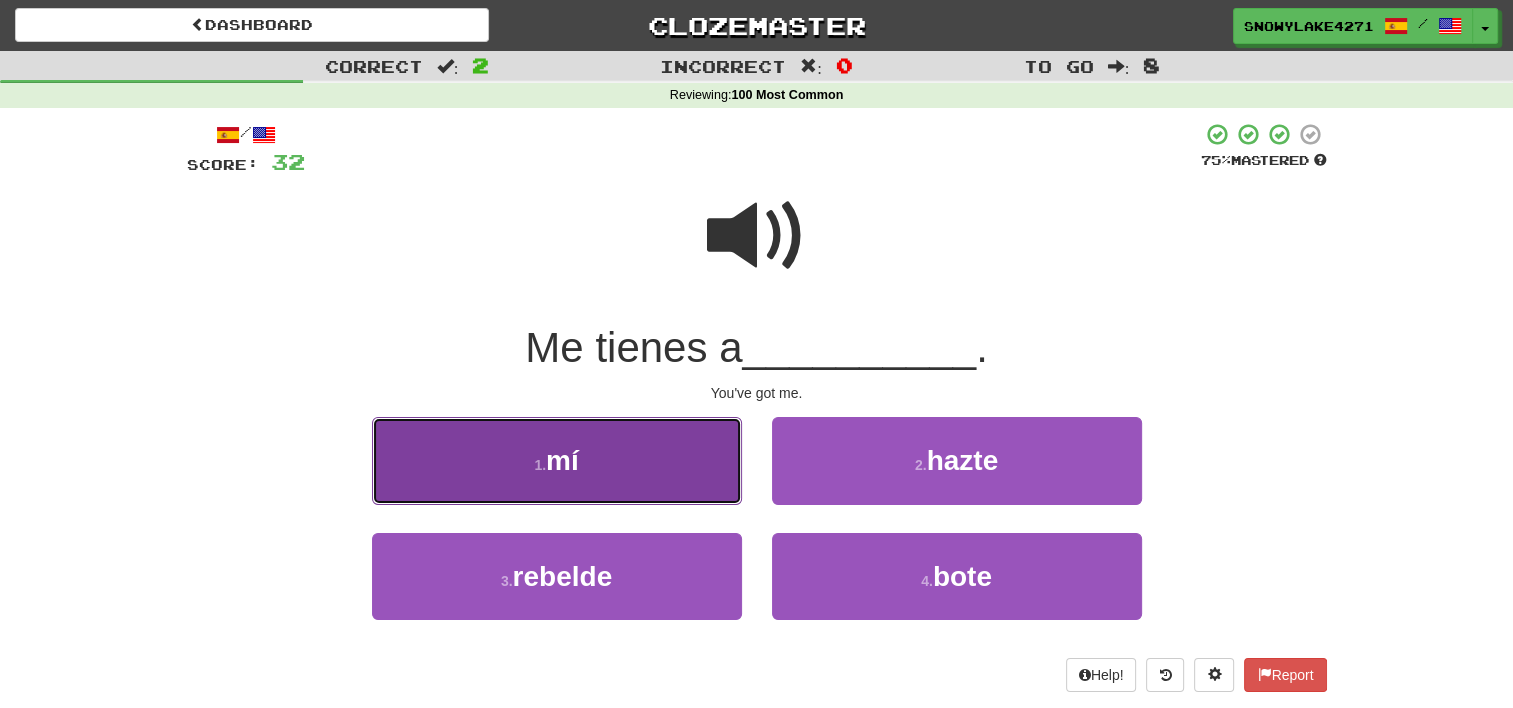 click on "1 .  mí" at bounding box center (557, 460) 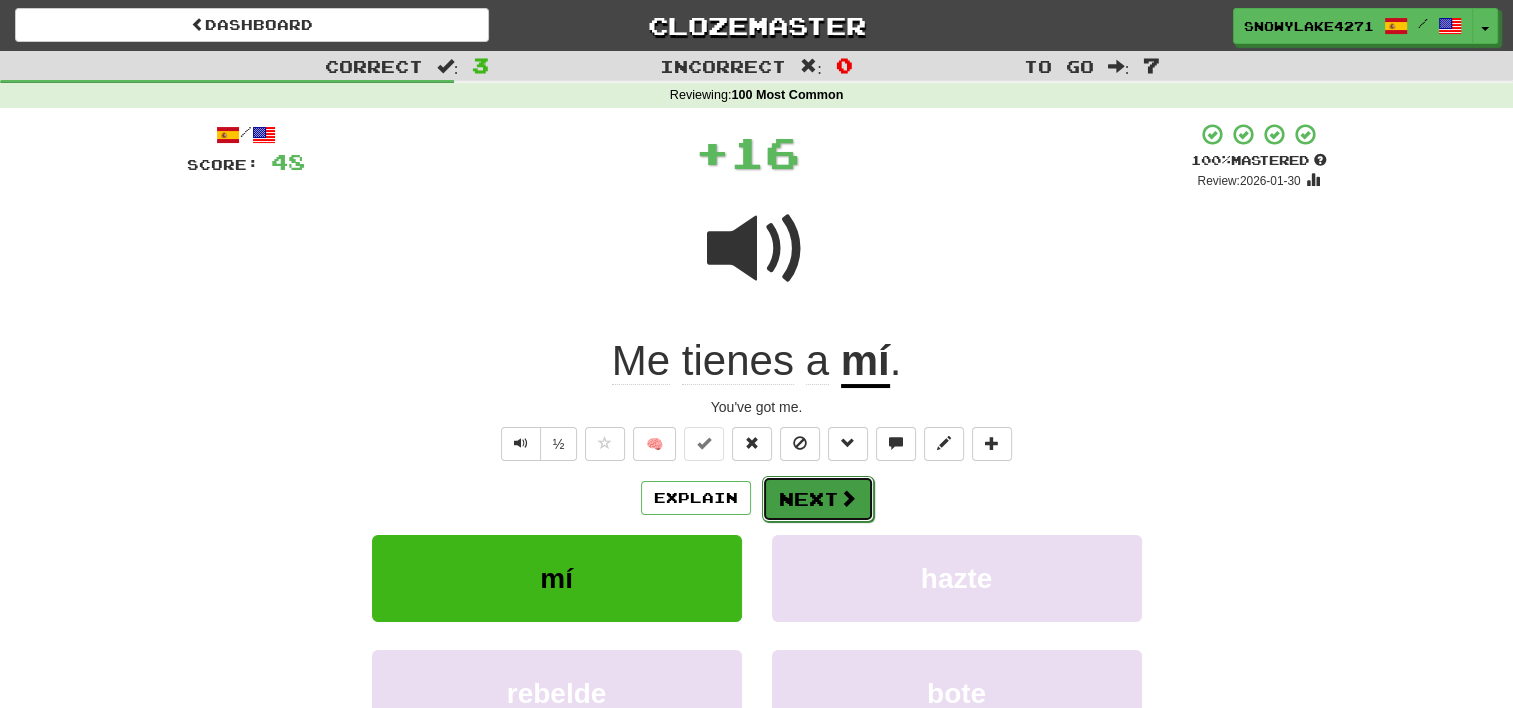 click on "Next" at bounding box center [818, 499] 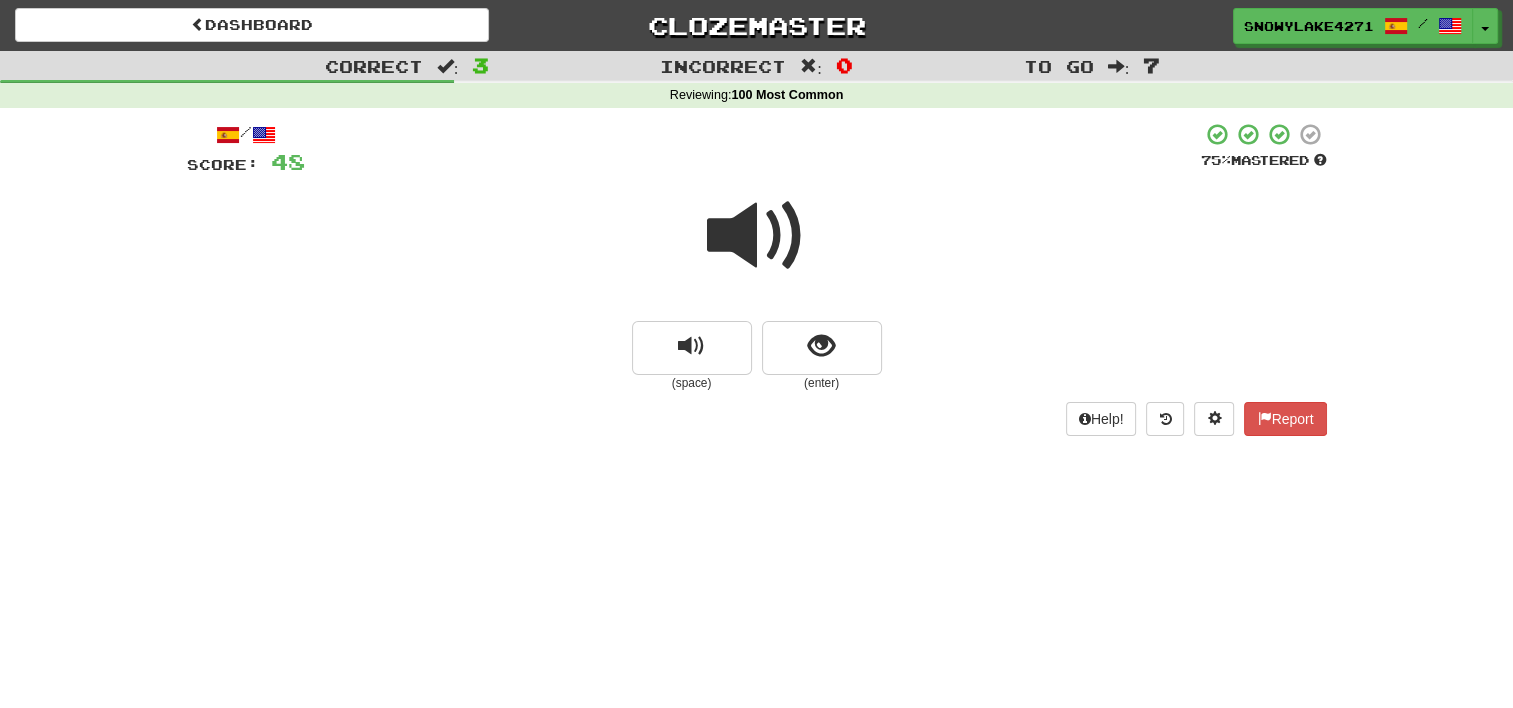 click at bounding box center [757, 236] 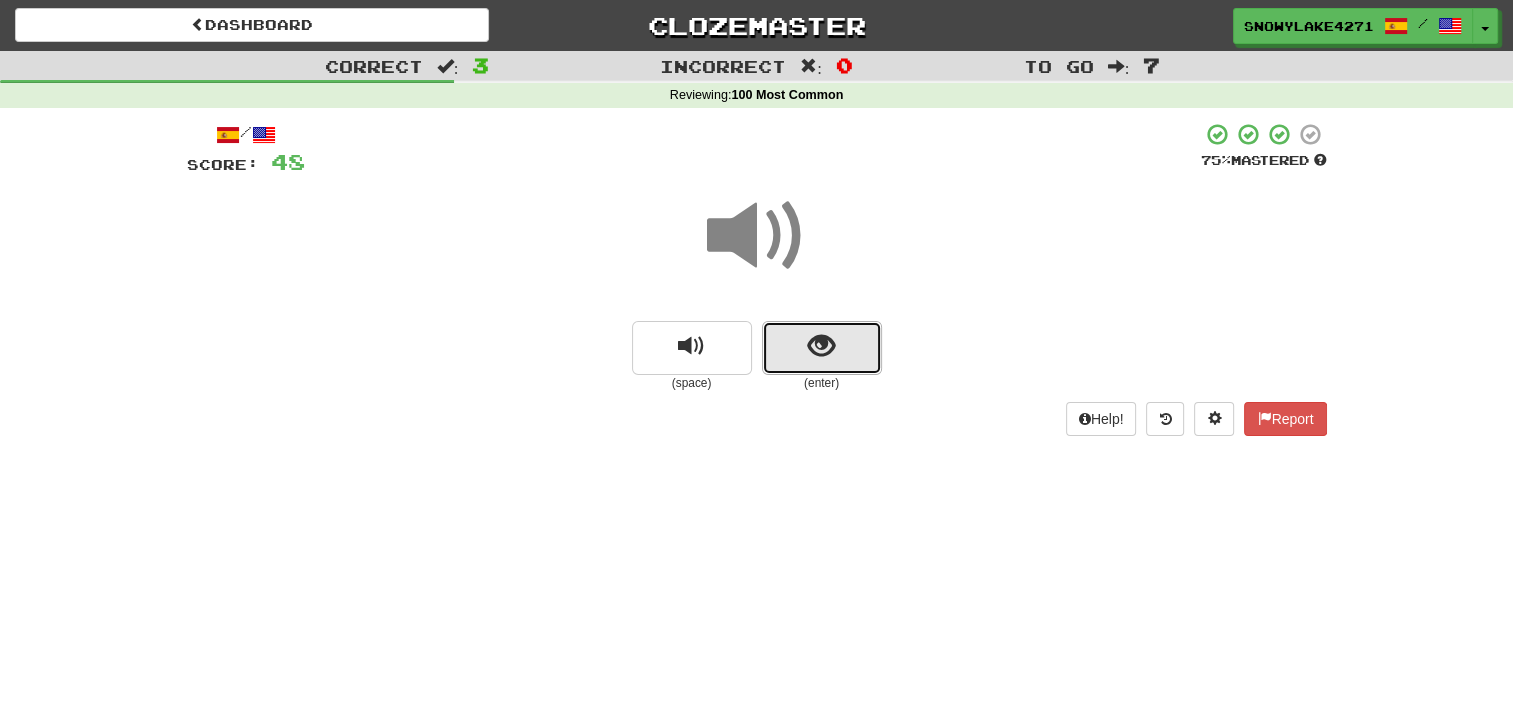click at bounding box center [822, 348] 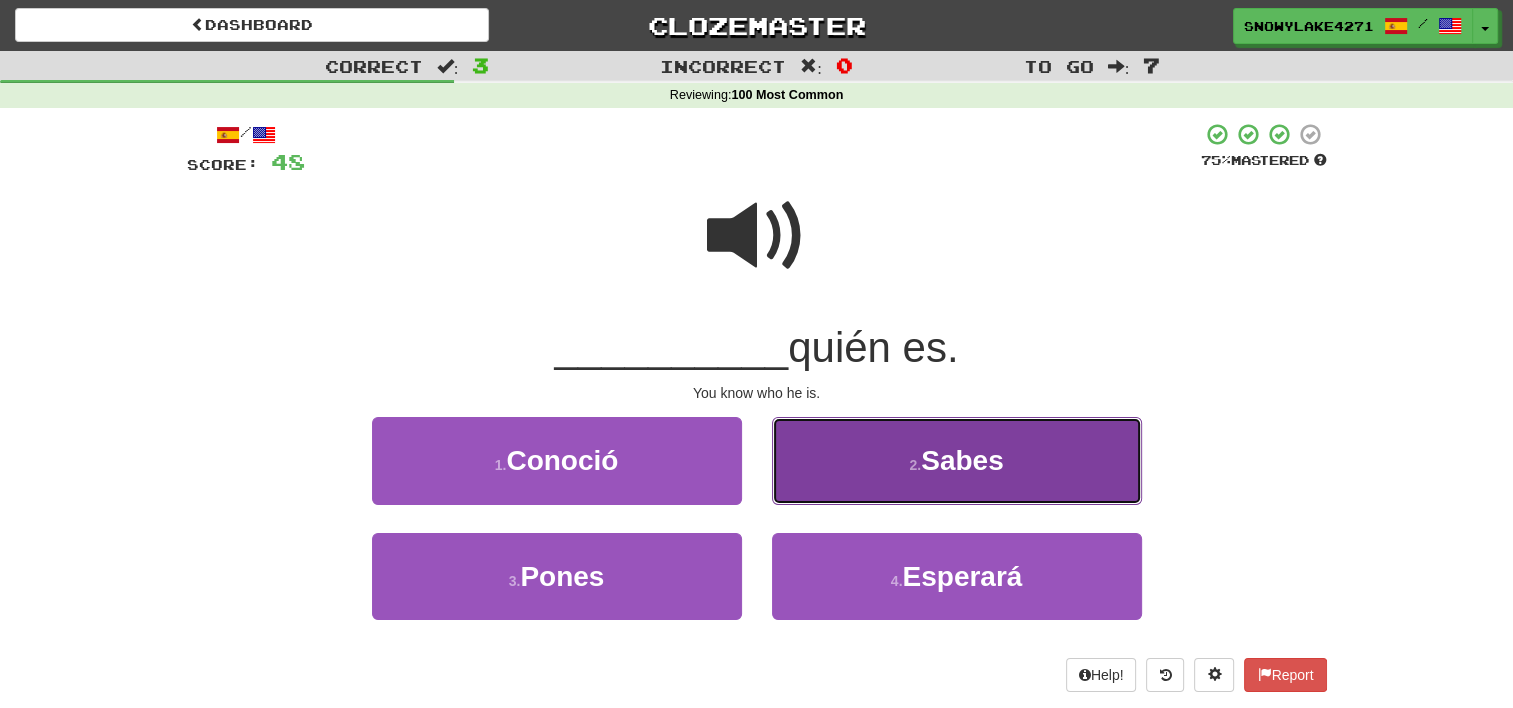 click on "2 .  Sabes" at bounding box center [957, 460] 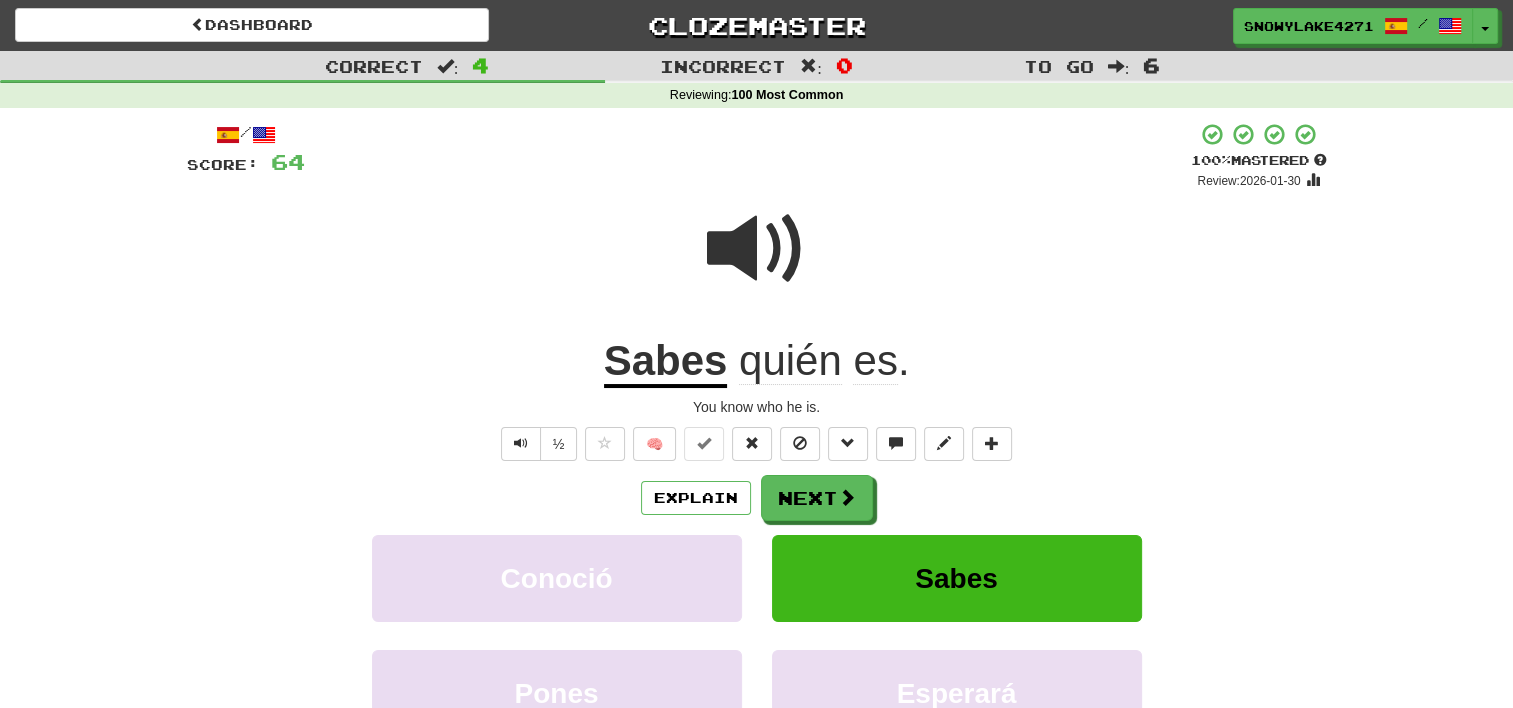 click at bounding box center [757, 249] 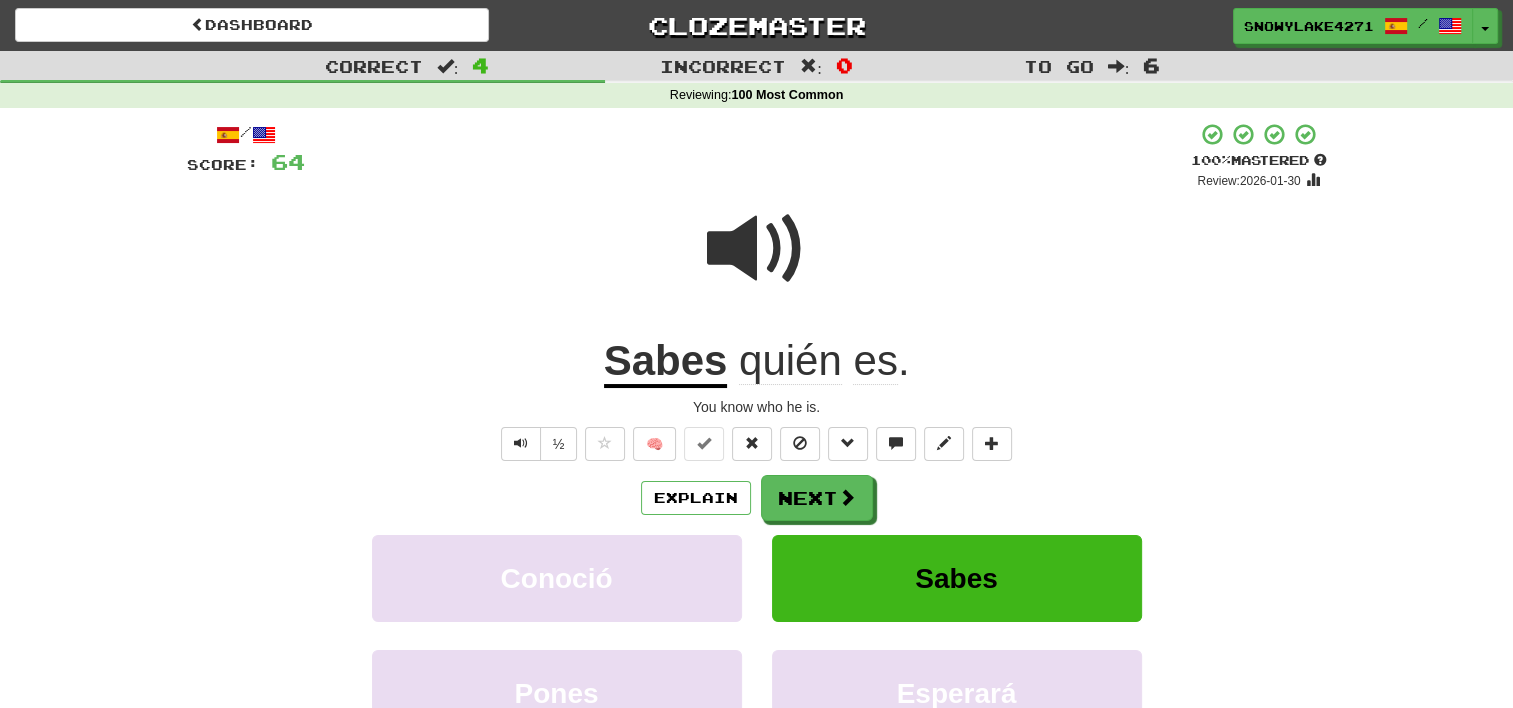 click at bounding box center [757, 249] 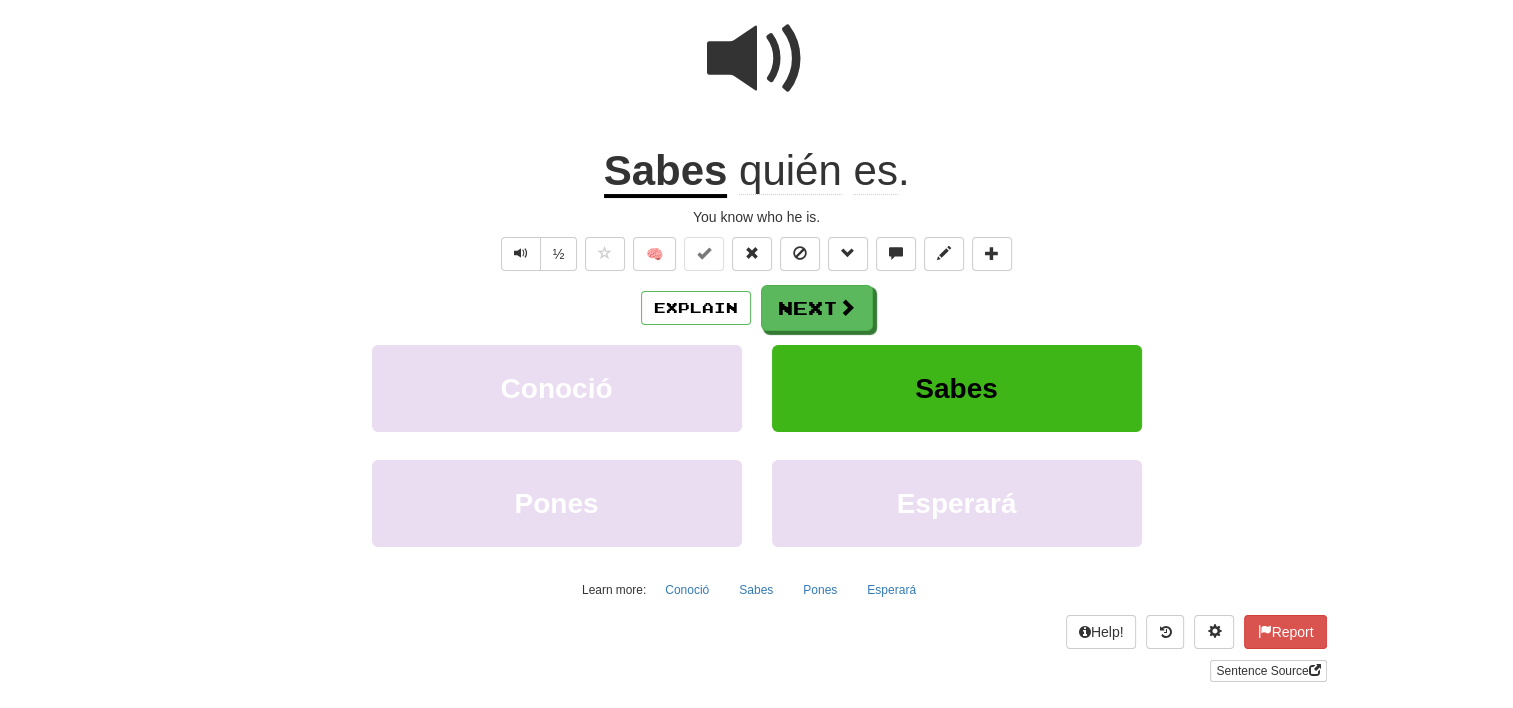 scroll, scrollTop: 200, scrollLeft: 0, axis: vertical 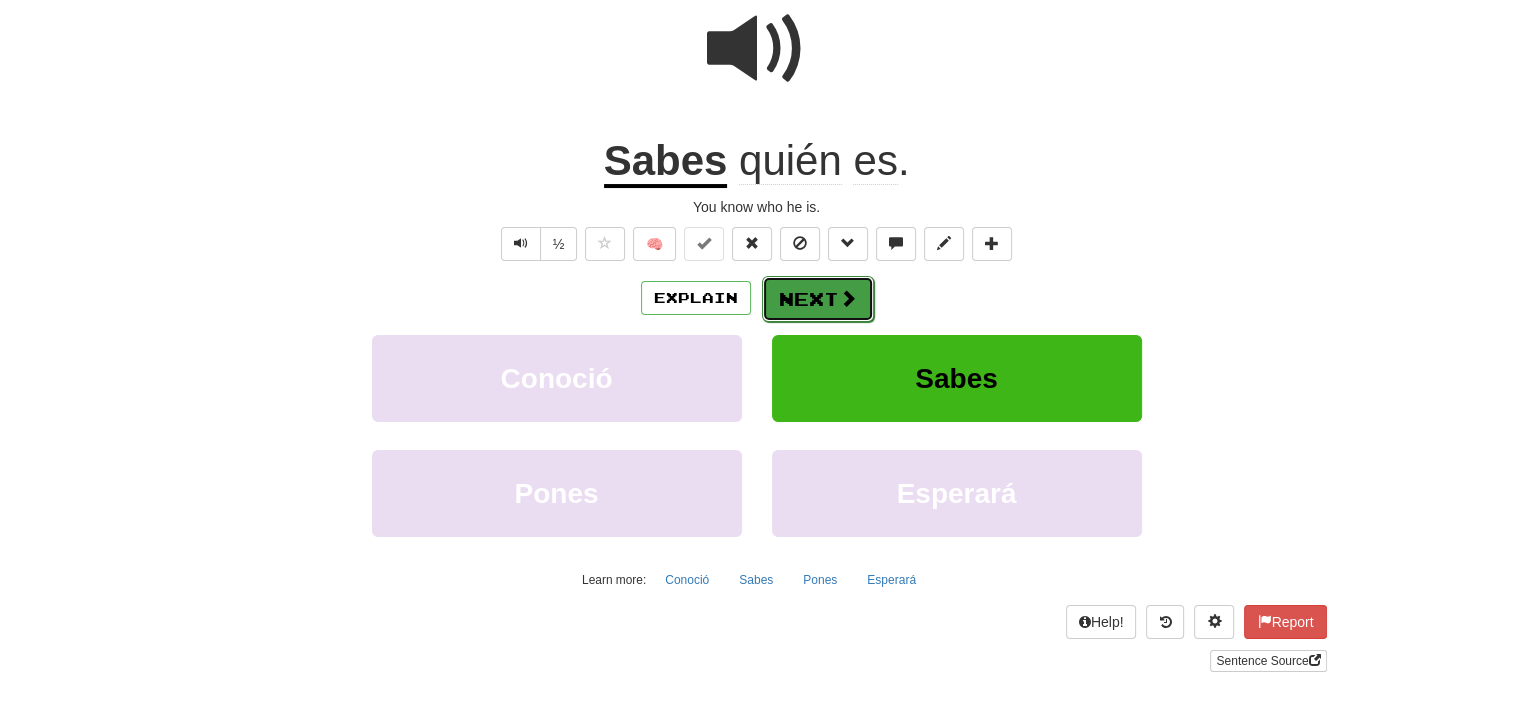 click on "Next" at bounding box center [818, 299] 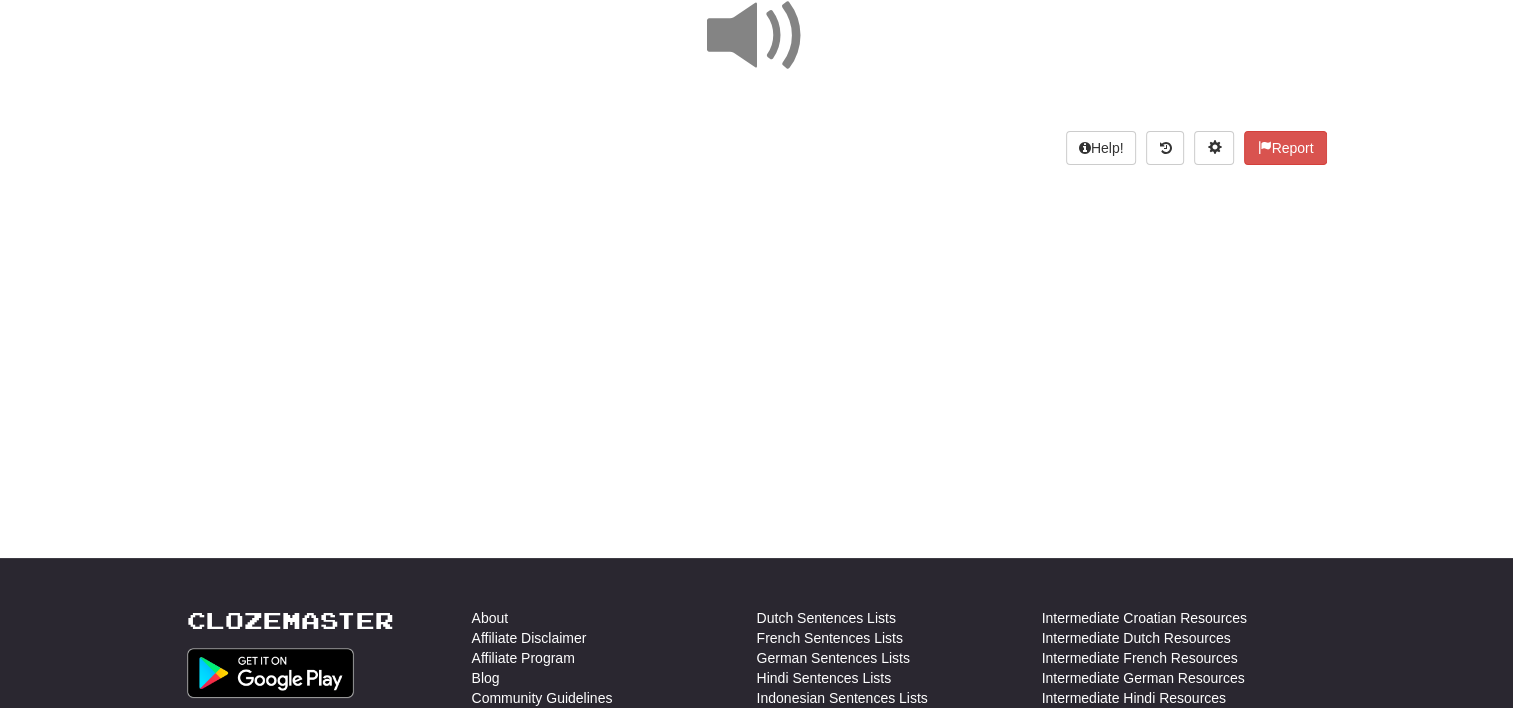 scroll, scrollTop: 0, scrollLeft: 0, axis: both 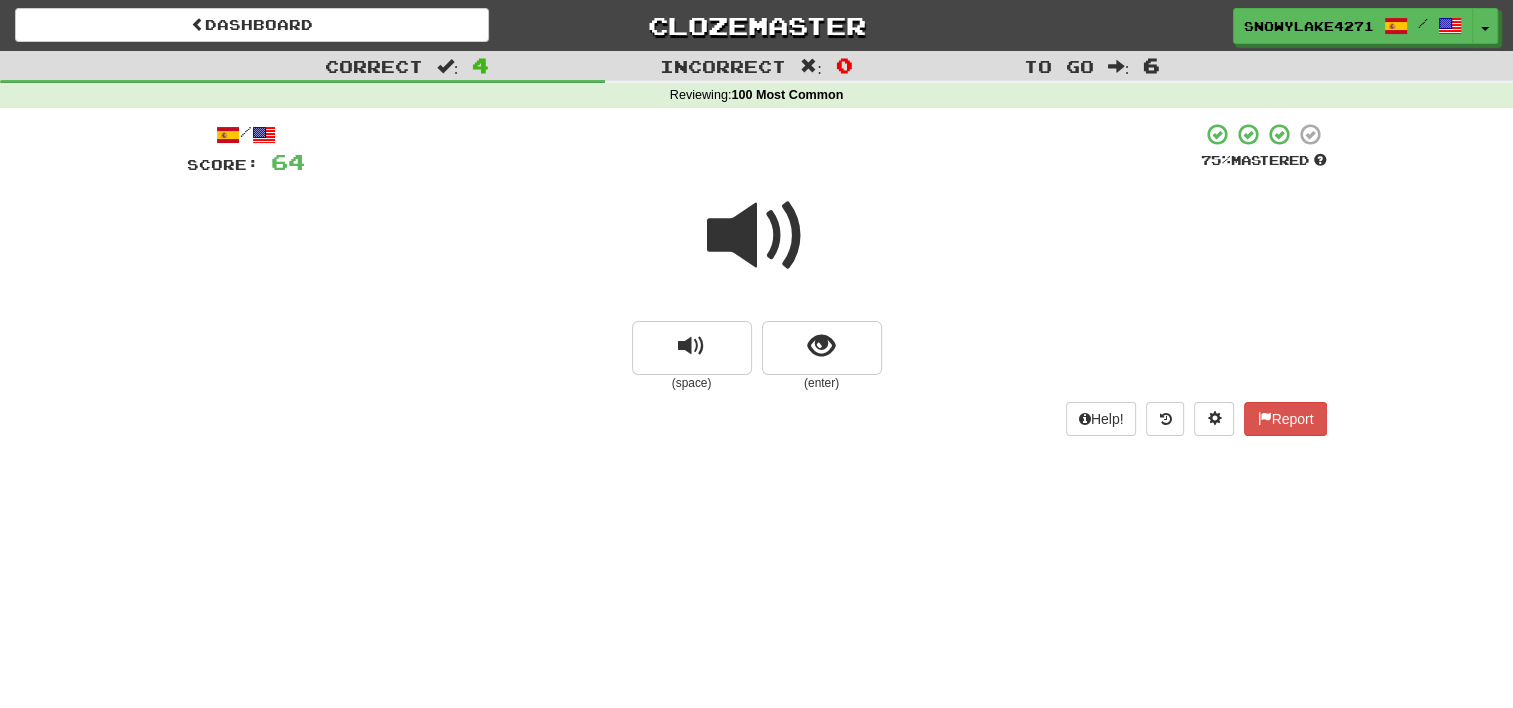 click at bounding box center (757, 236) 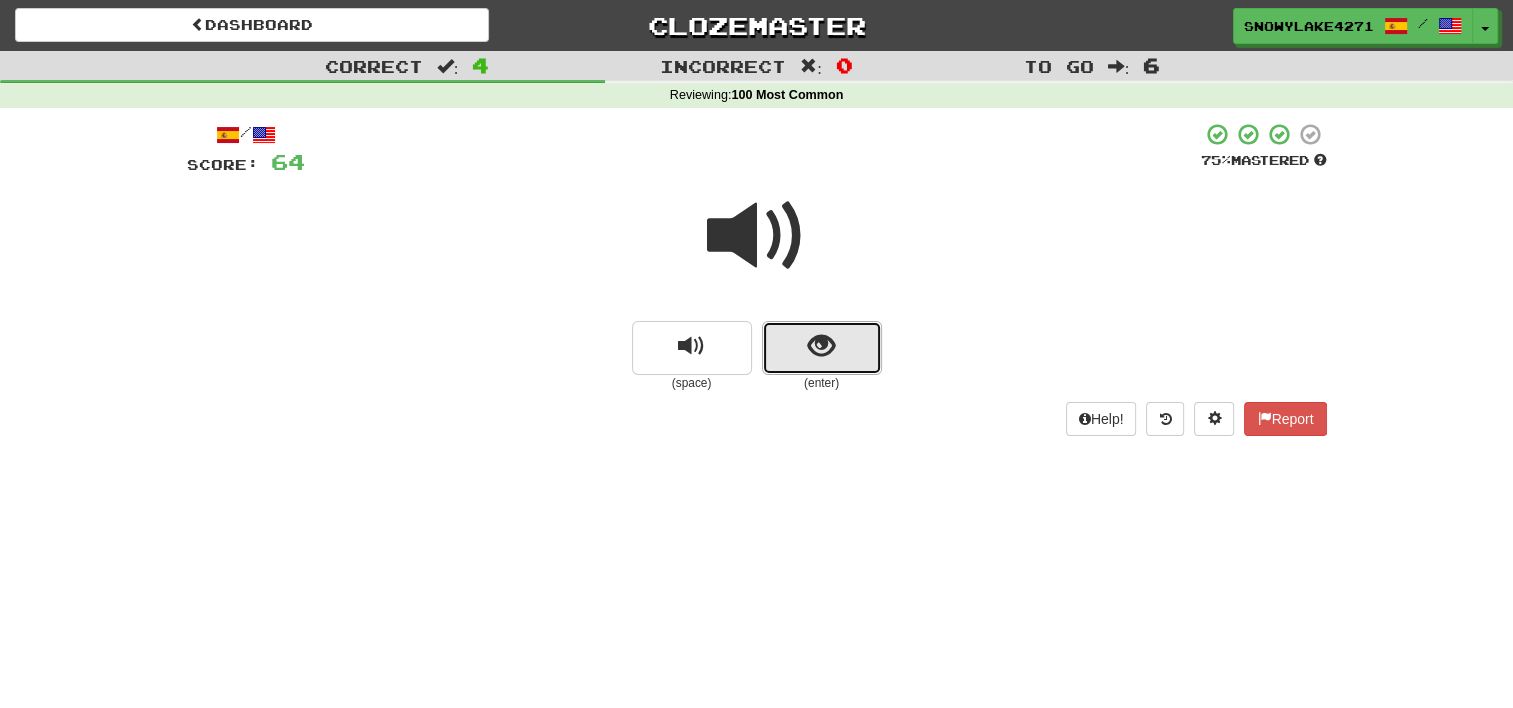 click at bounding box center [821, 346] 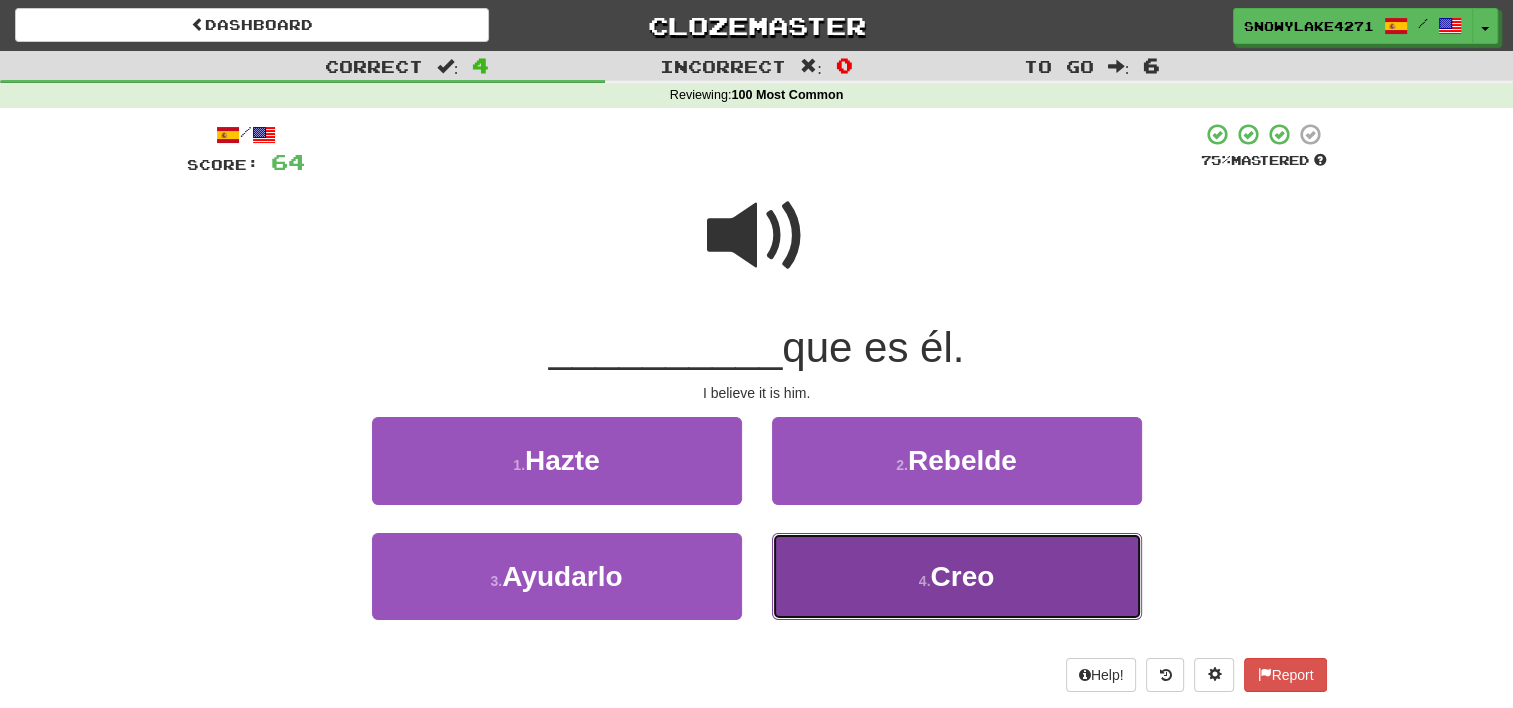 click on "4 .  Creo" at bounding box center [957, 576] 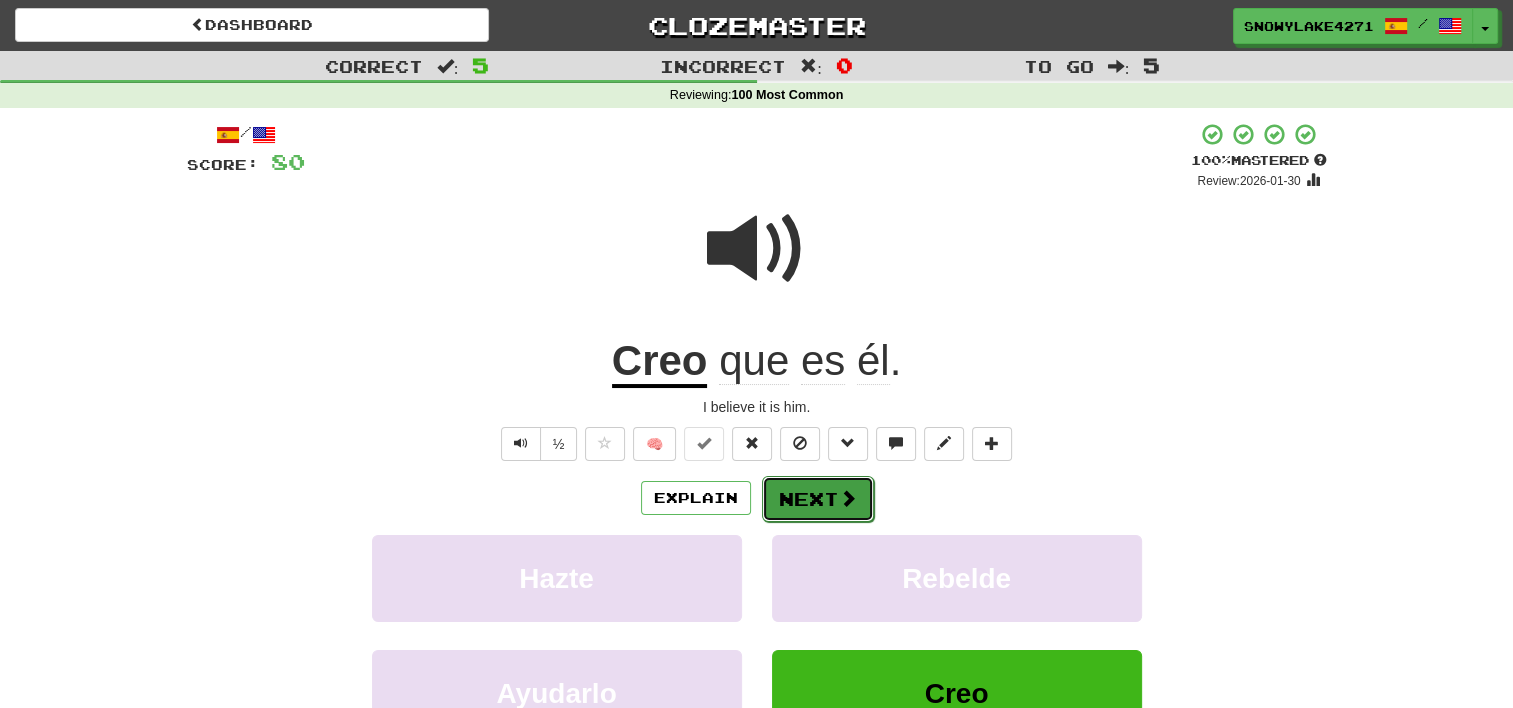 click at bounding box center [848, 498] 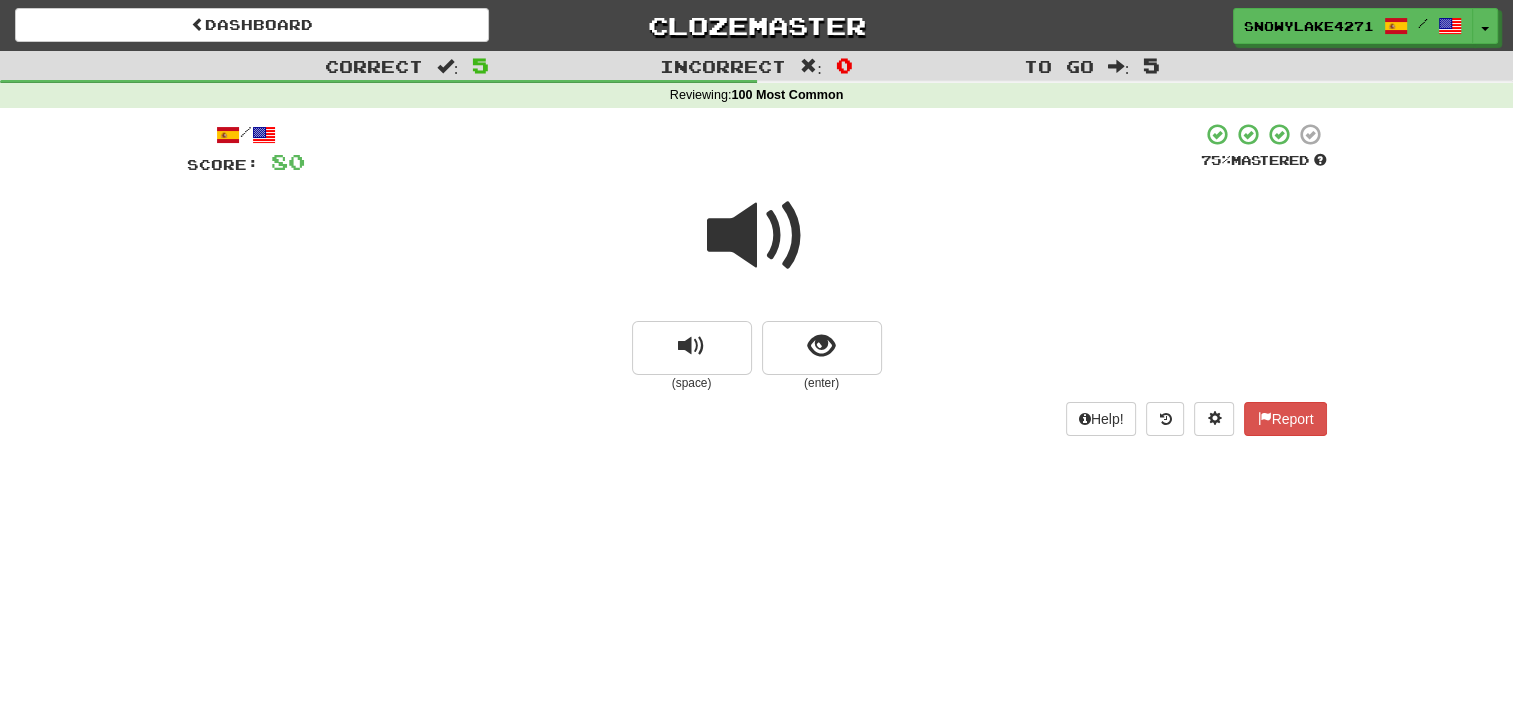 click at bounding box center [757, 236] 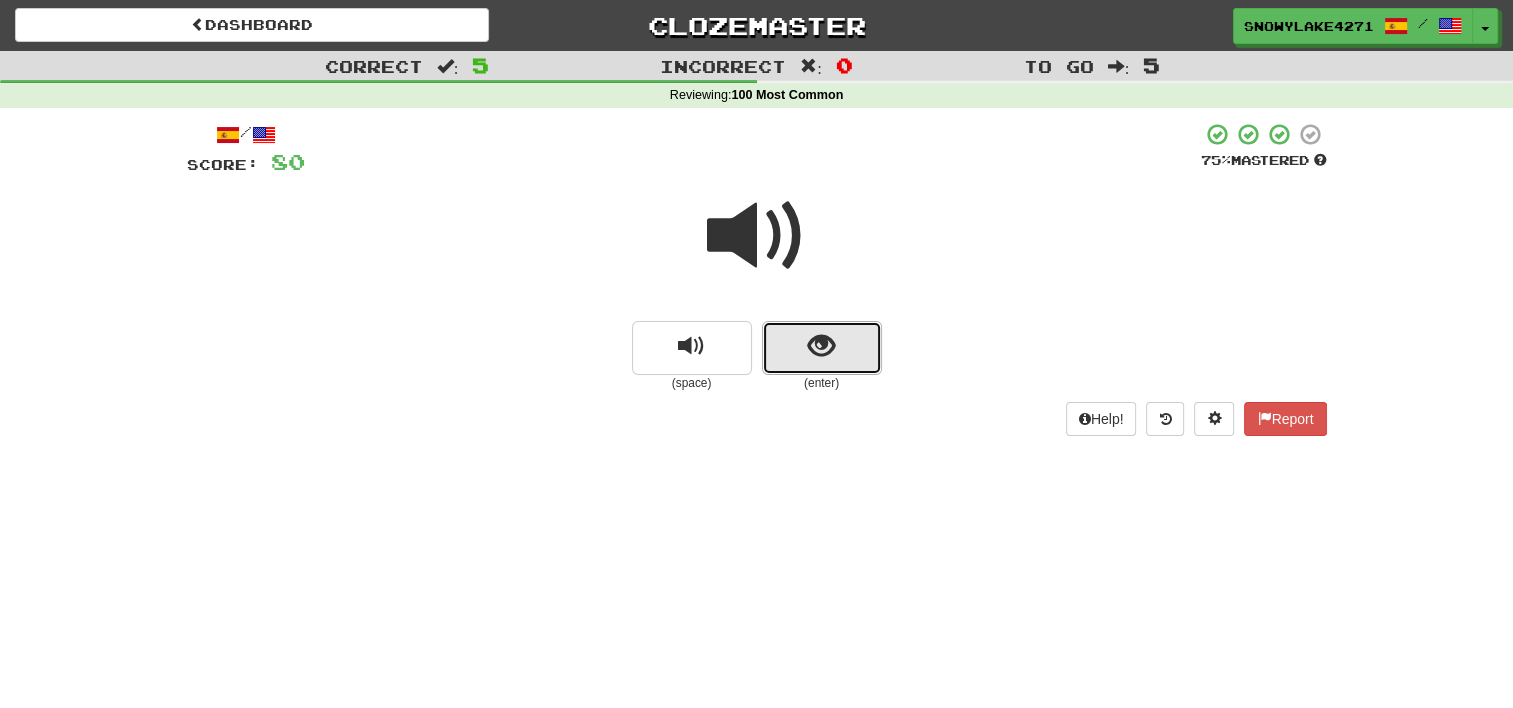click at bounding box center [821, 346] 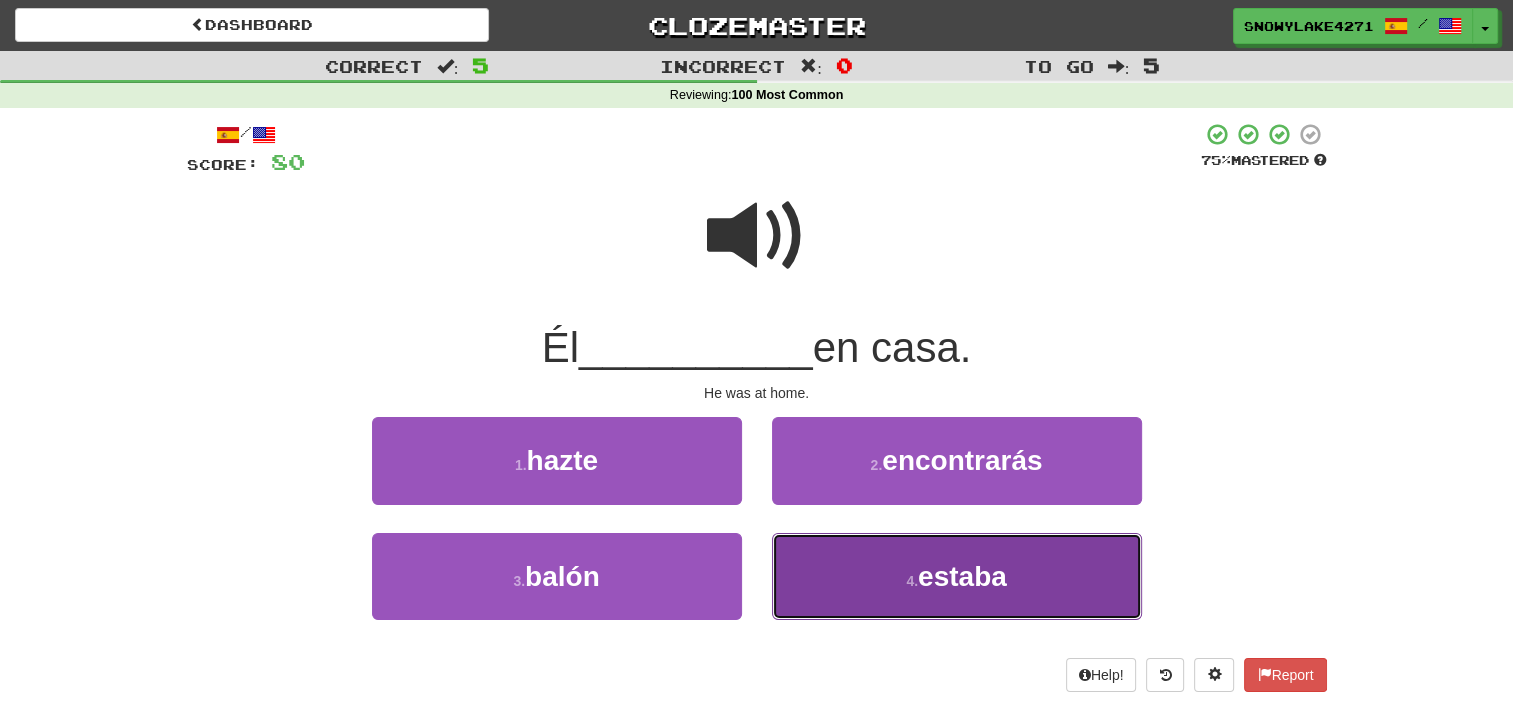 click on "4 .  estaba" at bounding box center [957, 576] 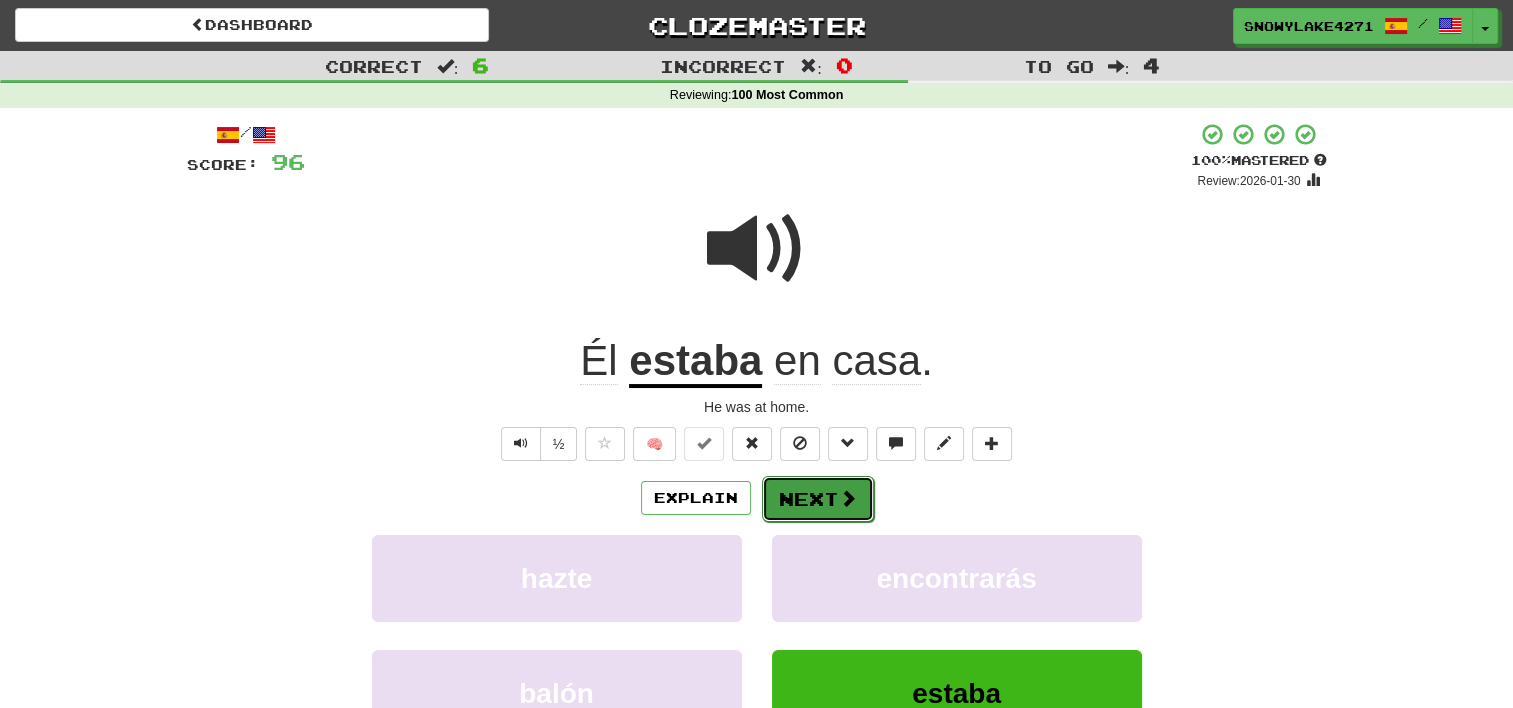 click on "Next" at bounding box center (818, 499) 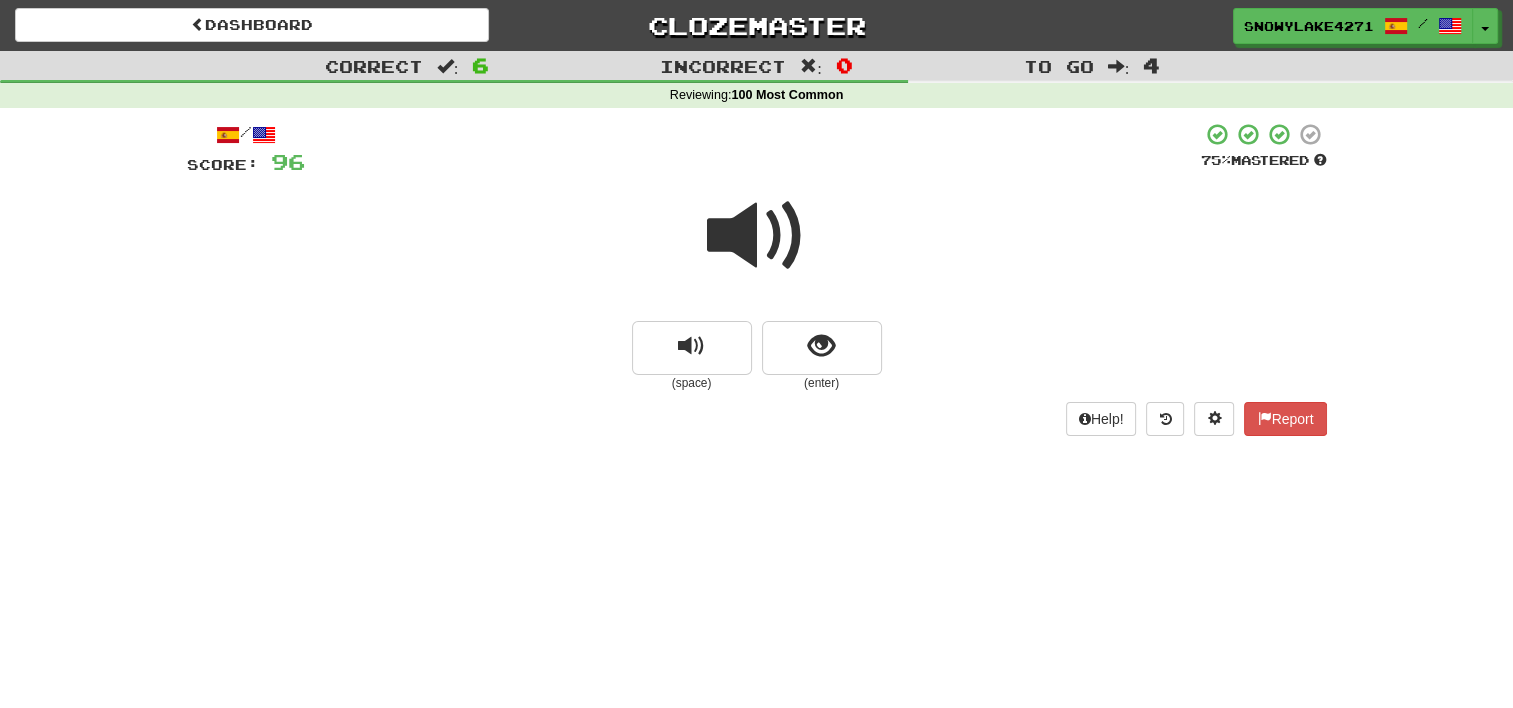 click at bounding box center [757, 236] 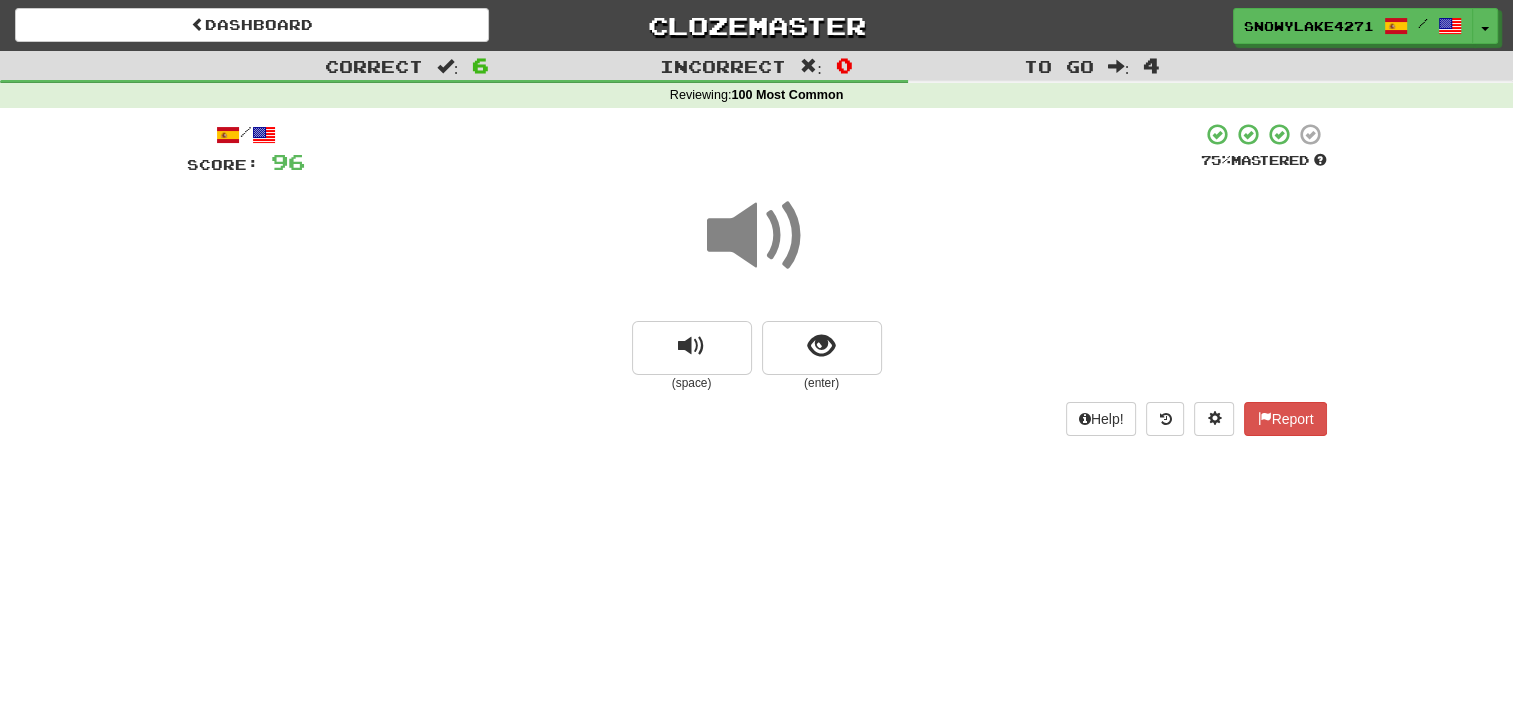 click at bounding box center [757, 236] 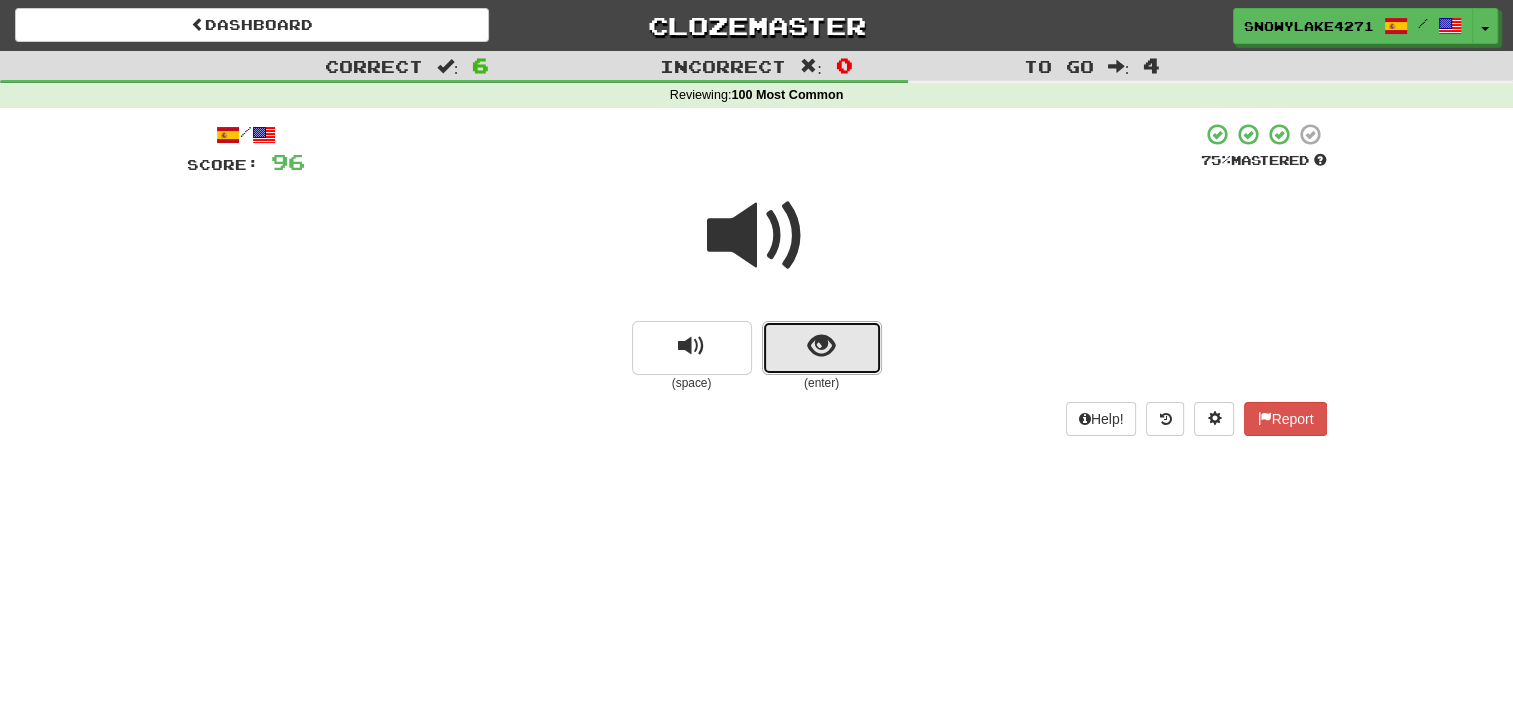 click at bounding box center (822, 348) 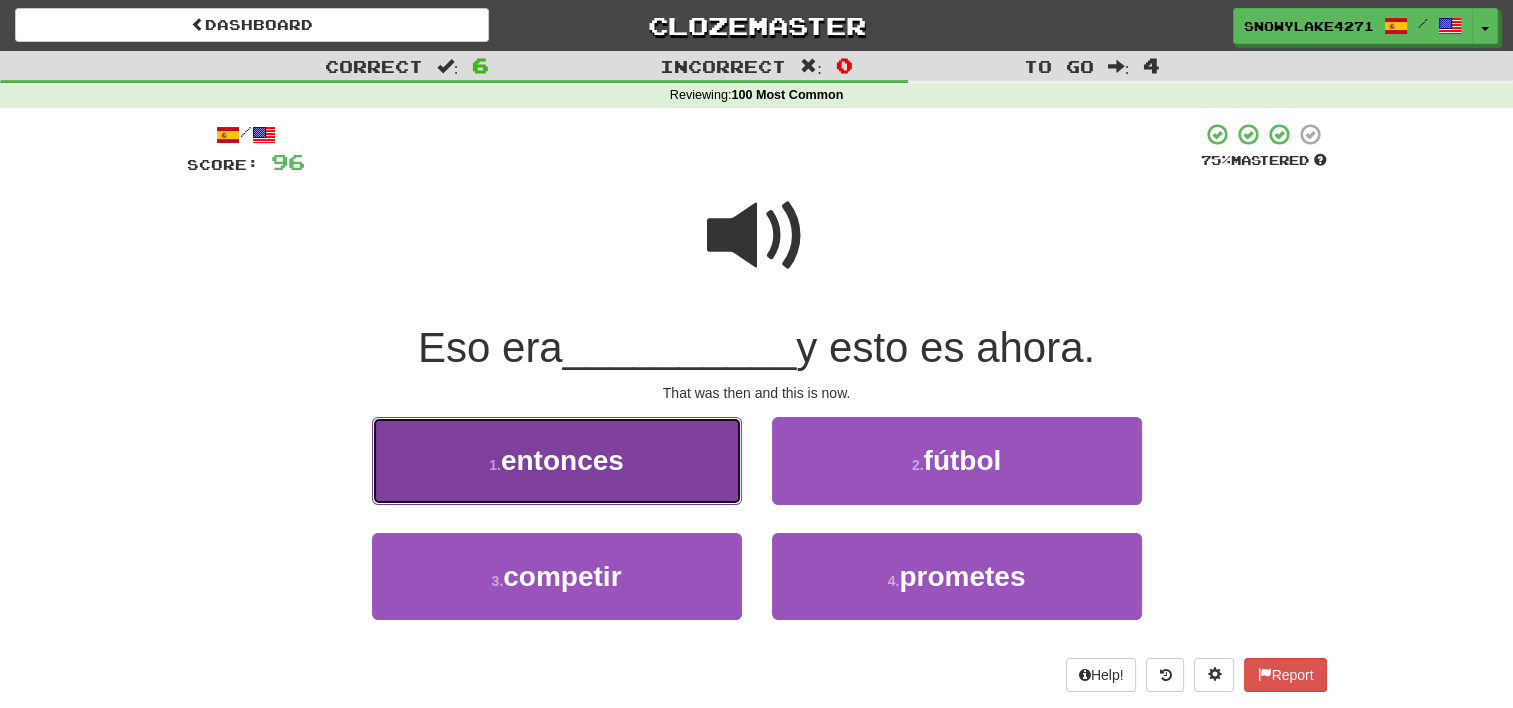 click on "1 .  entonces" at bounding box center (557, 460) 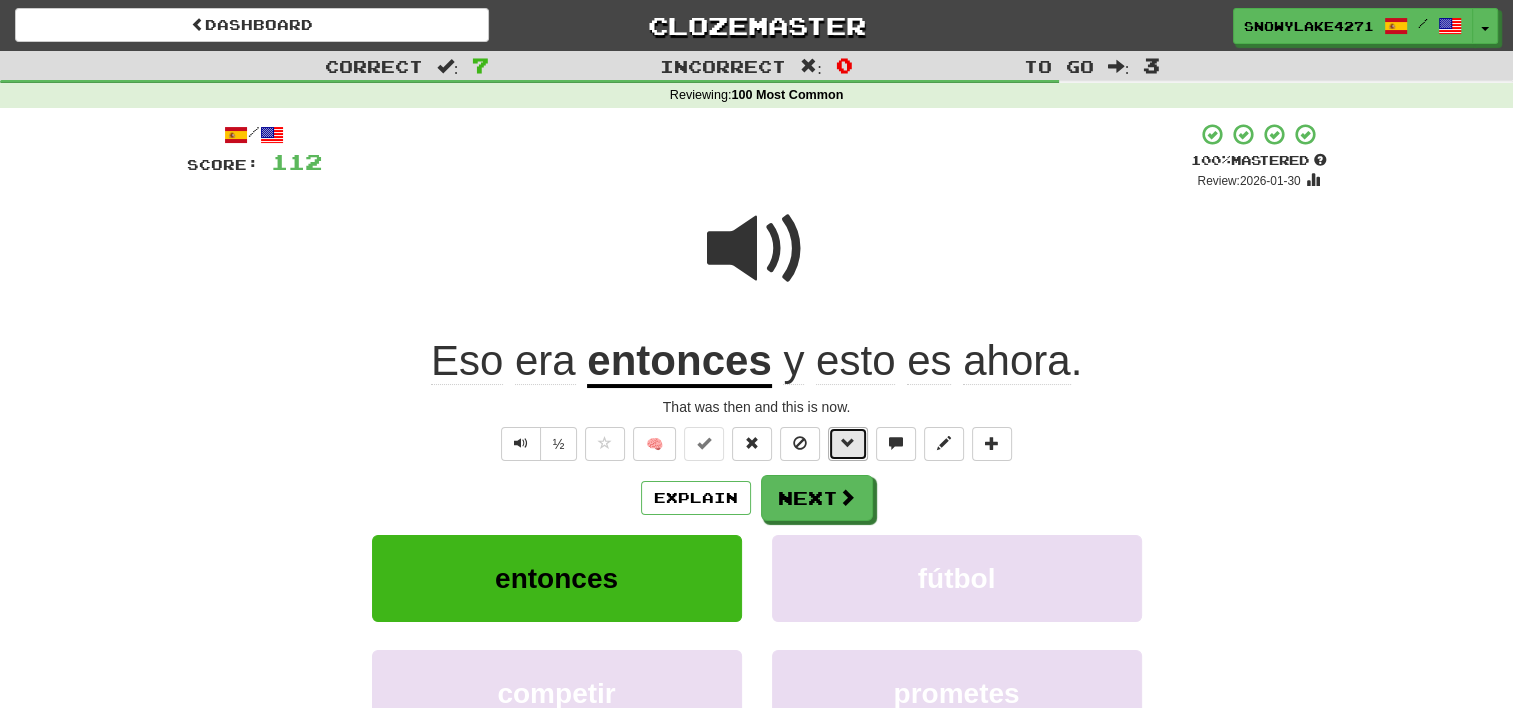 click at bounding box center (848, 443) 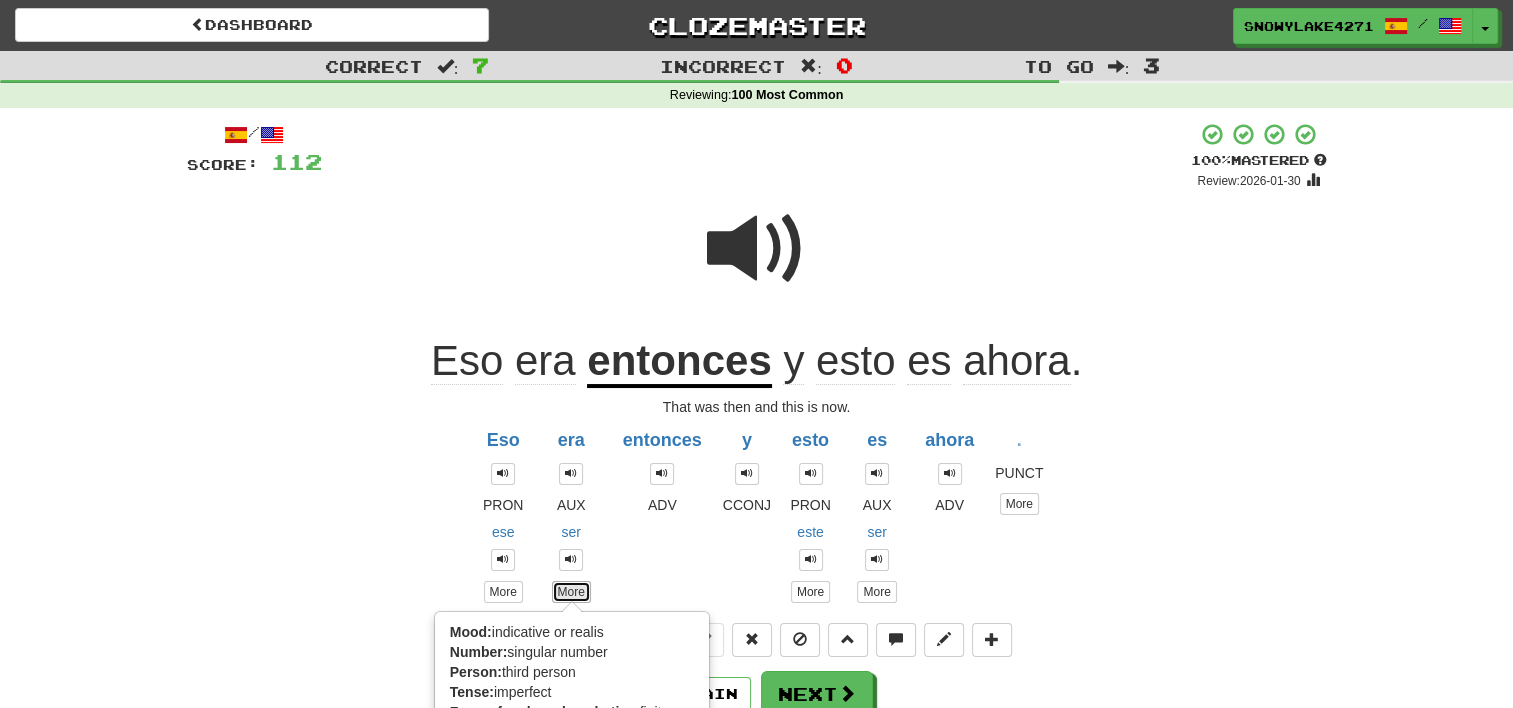 click on "More" at bounding box center (571, 592) 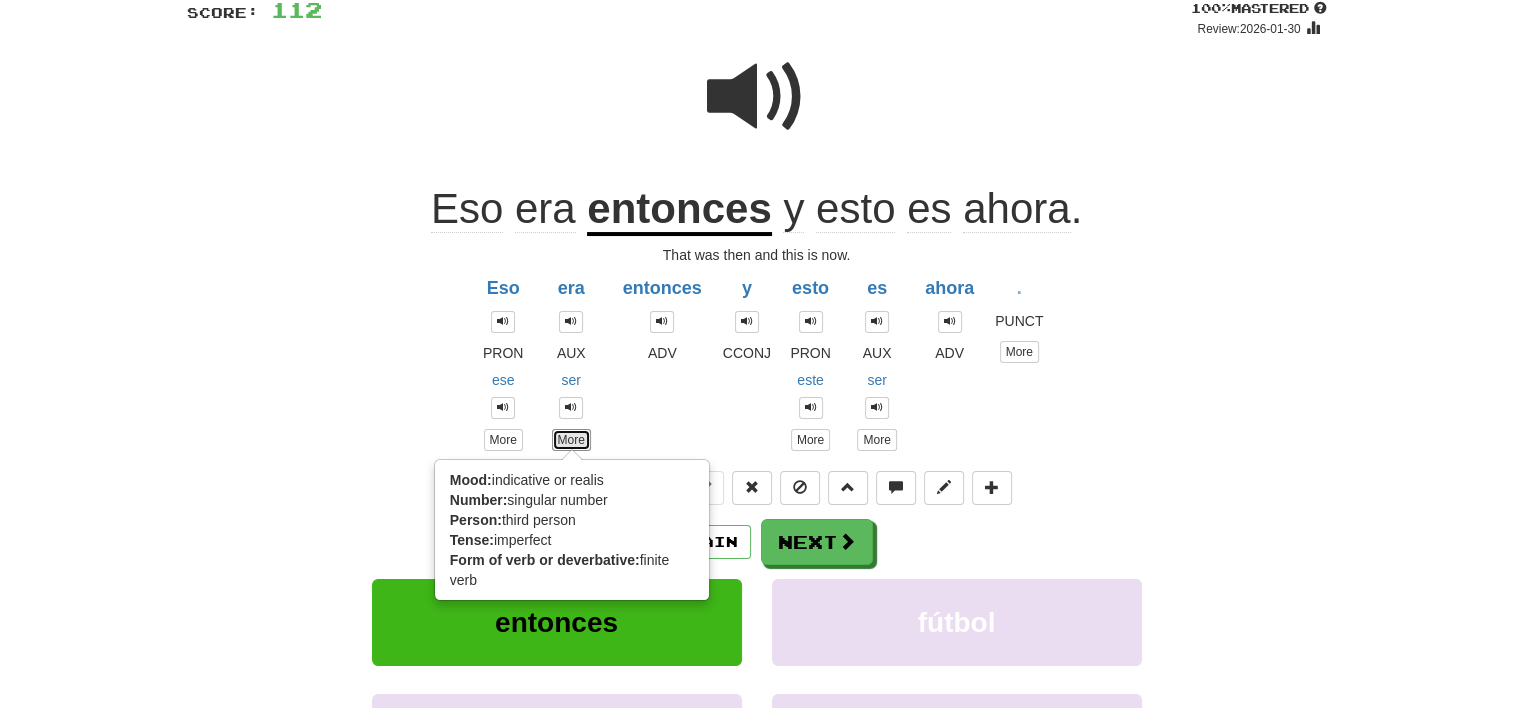 scroll, scrollTop: 200, scrollLeft: 0, axis: vertical 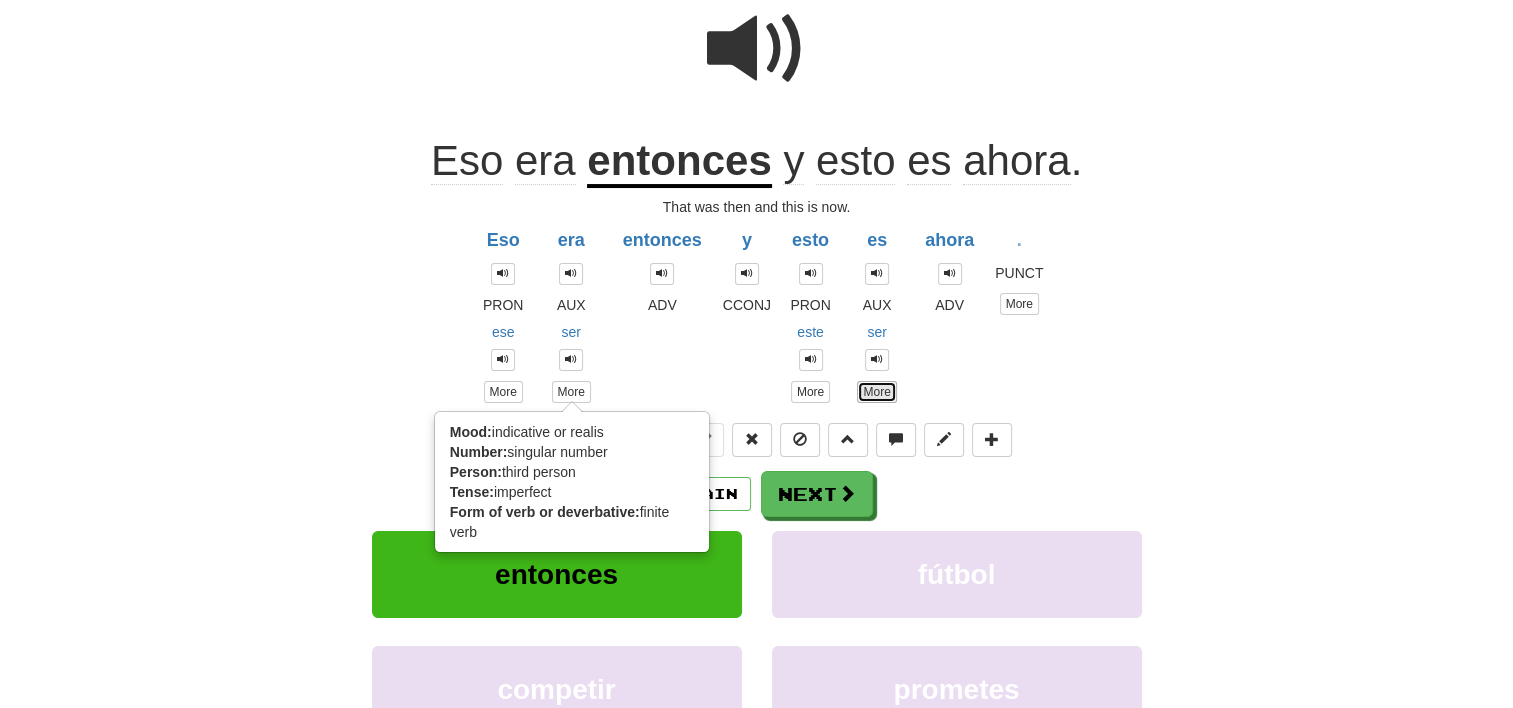 click on "More" at bounding box center [876, 392] 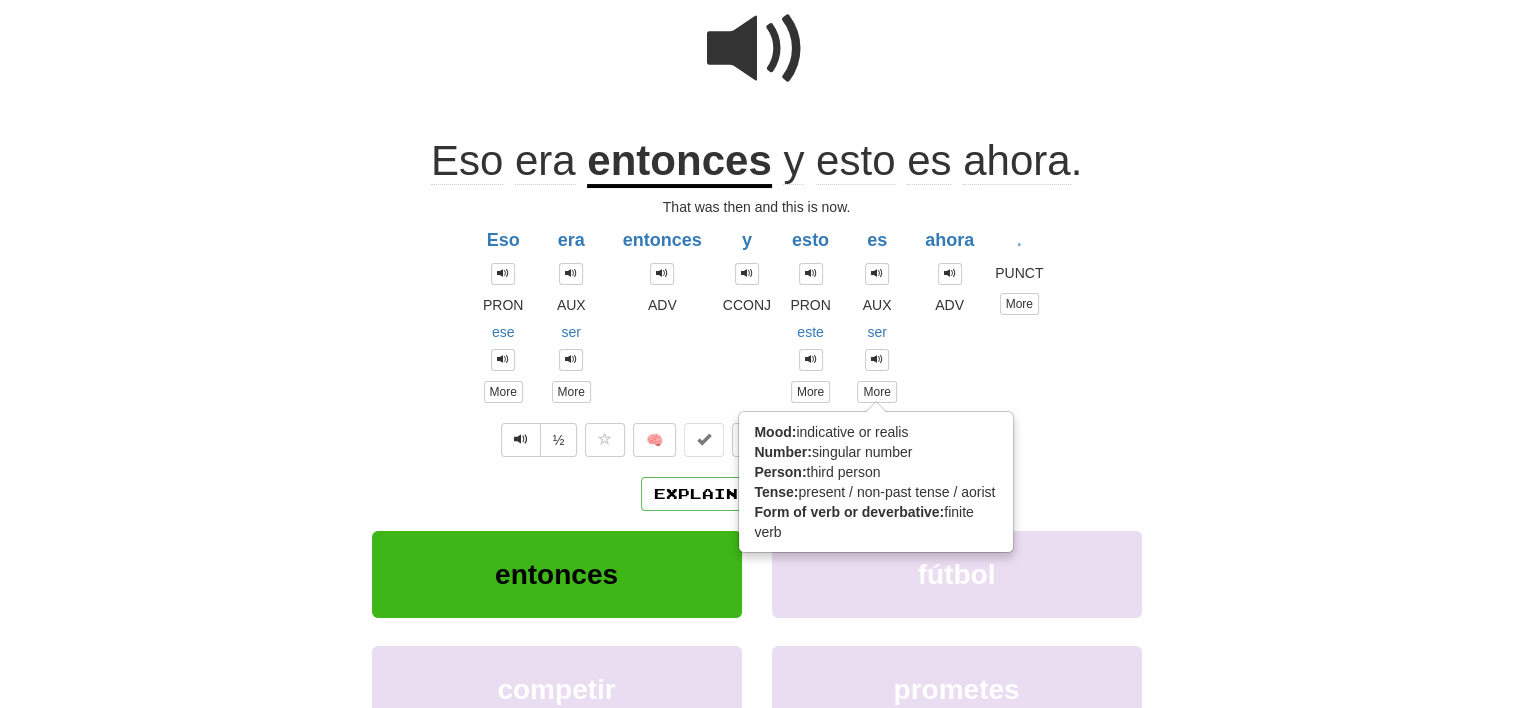 click at bounding box center (757, 49) 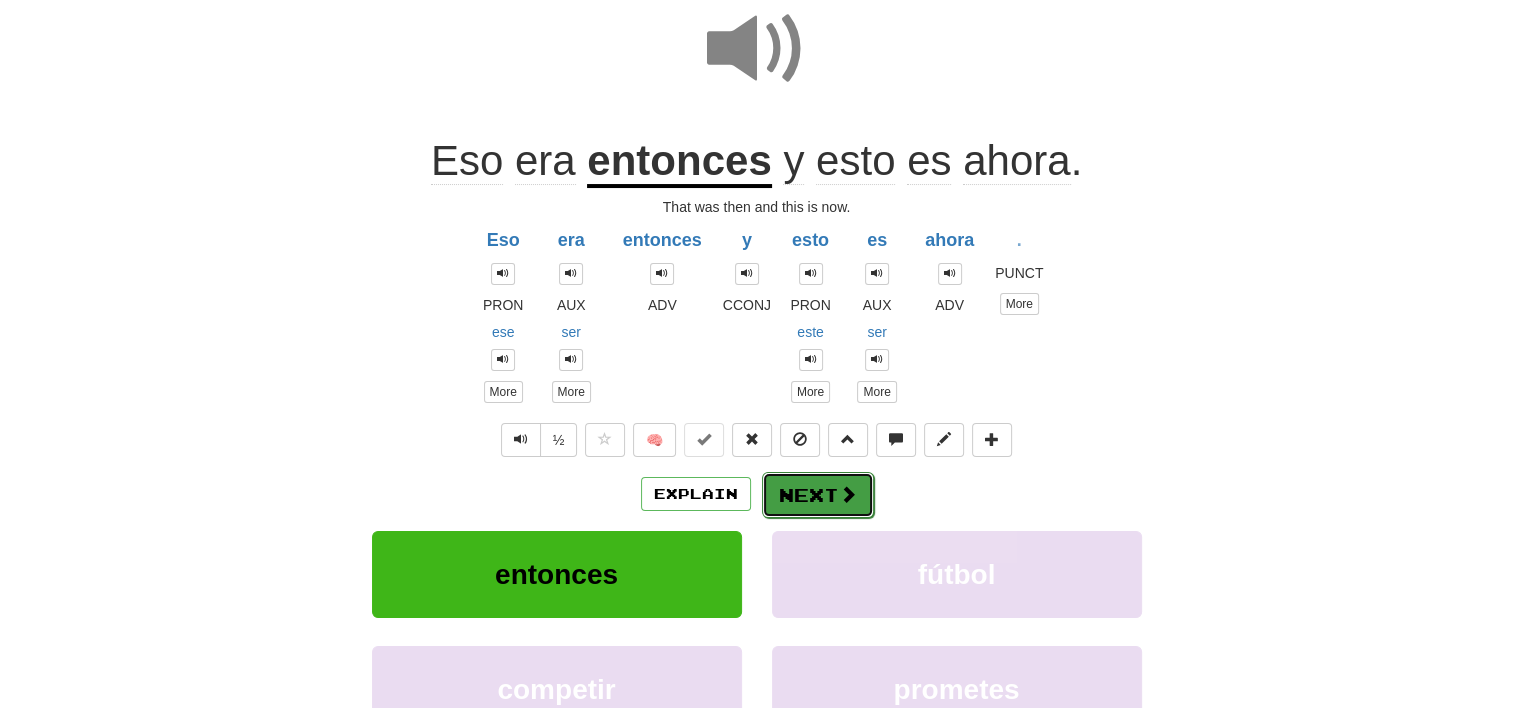 click on "Next" at bounding box center (818, 495) 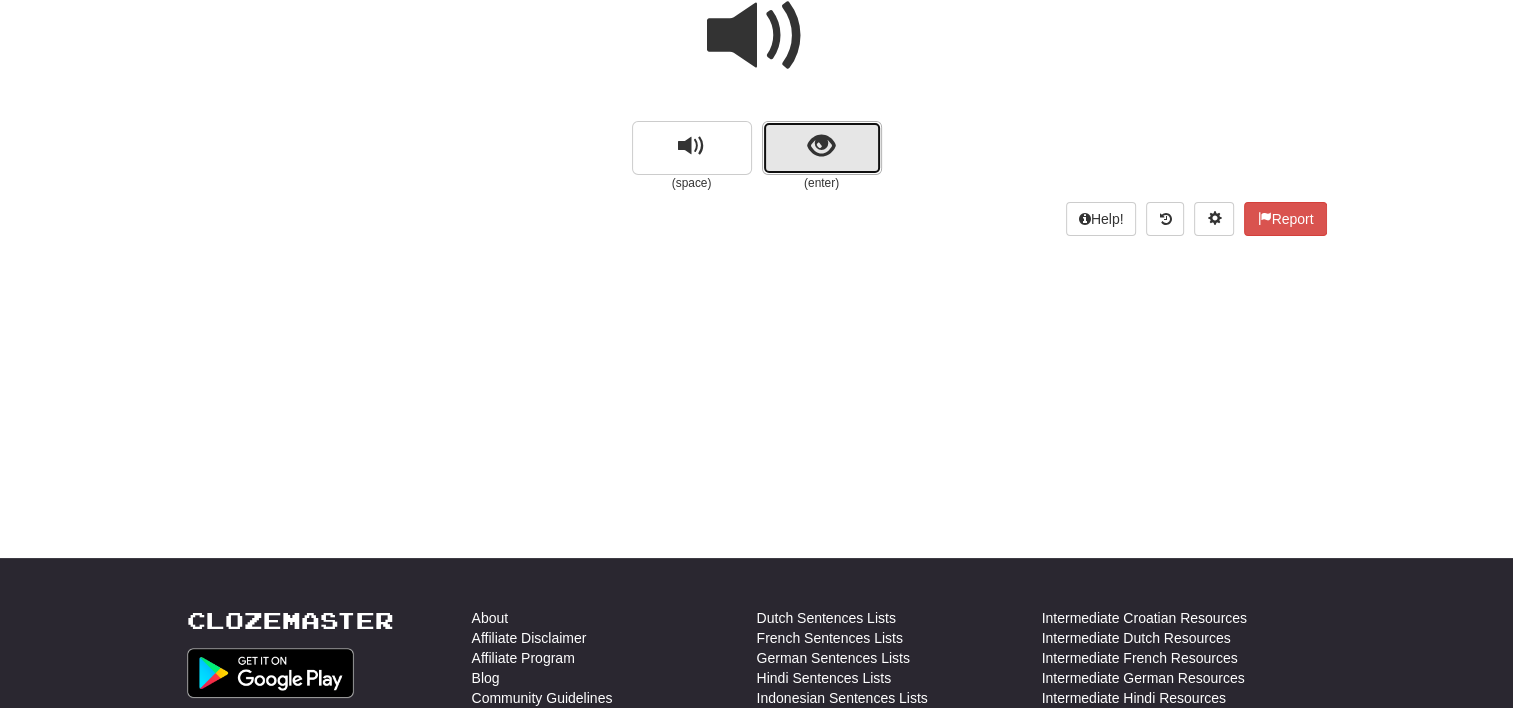 click at bounding box center [822, 148] 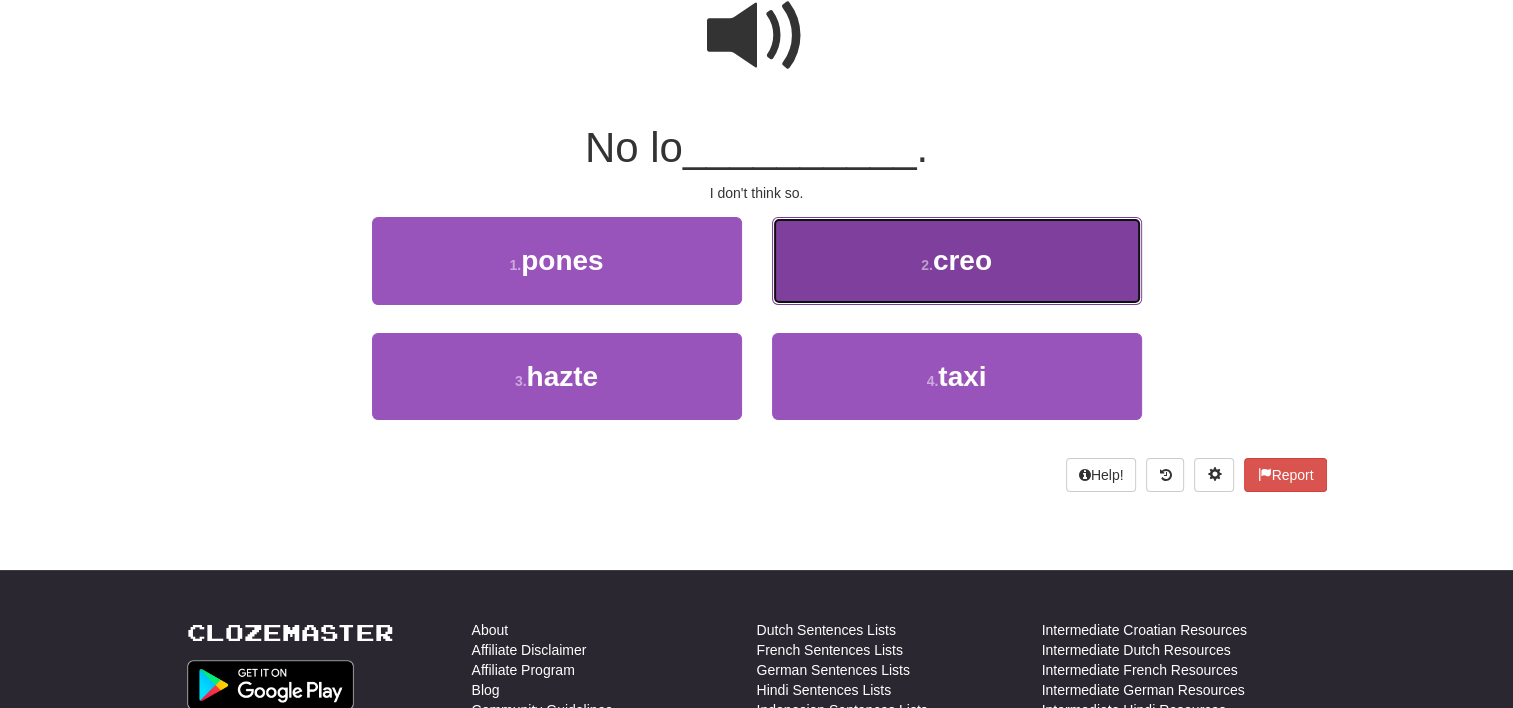 click on "2 .  creo" at bounding box center [957, 260] 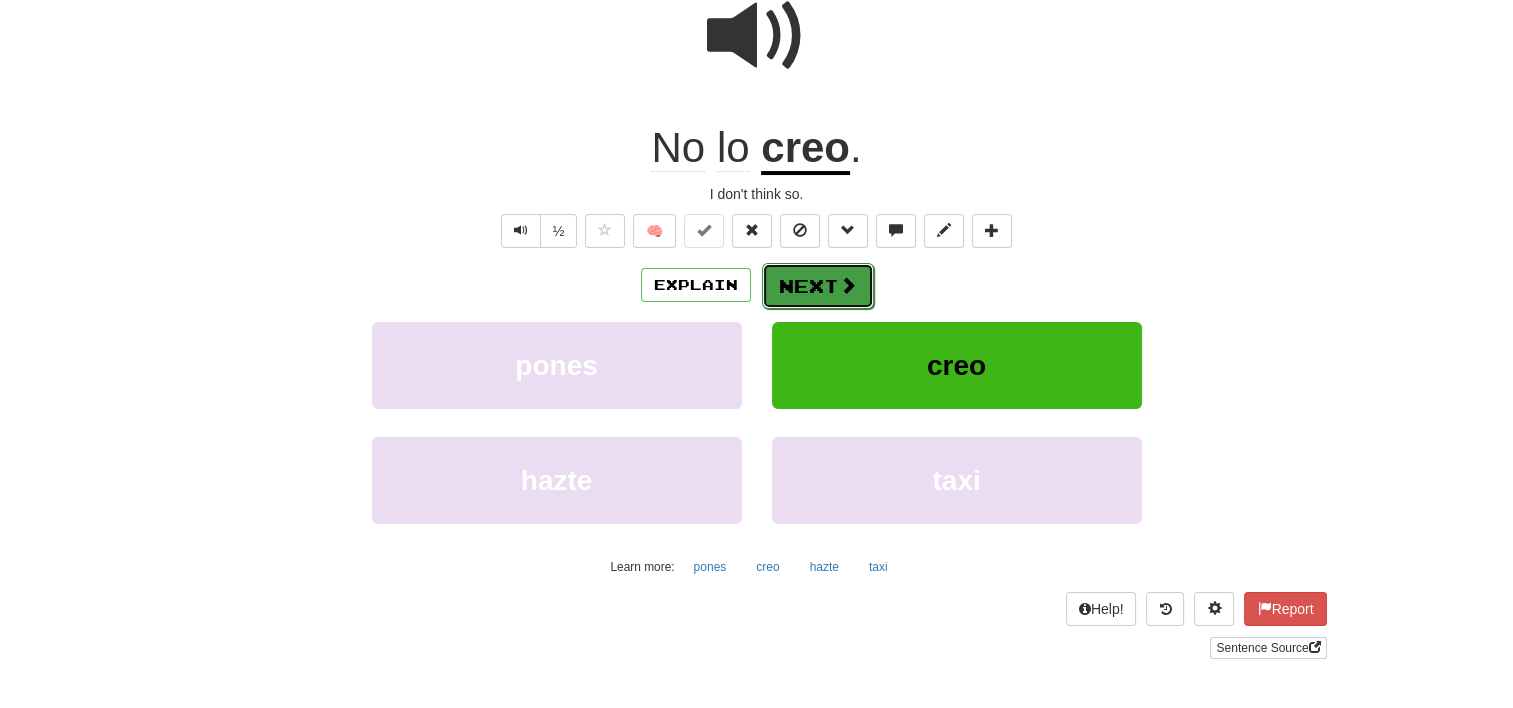 click at bounding box center (848, 285) 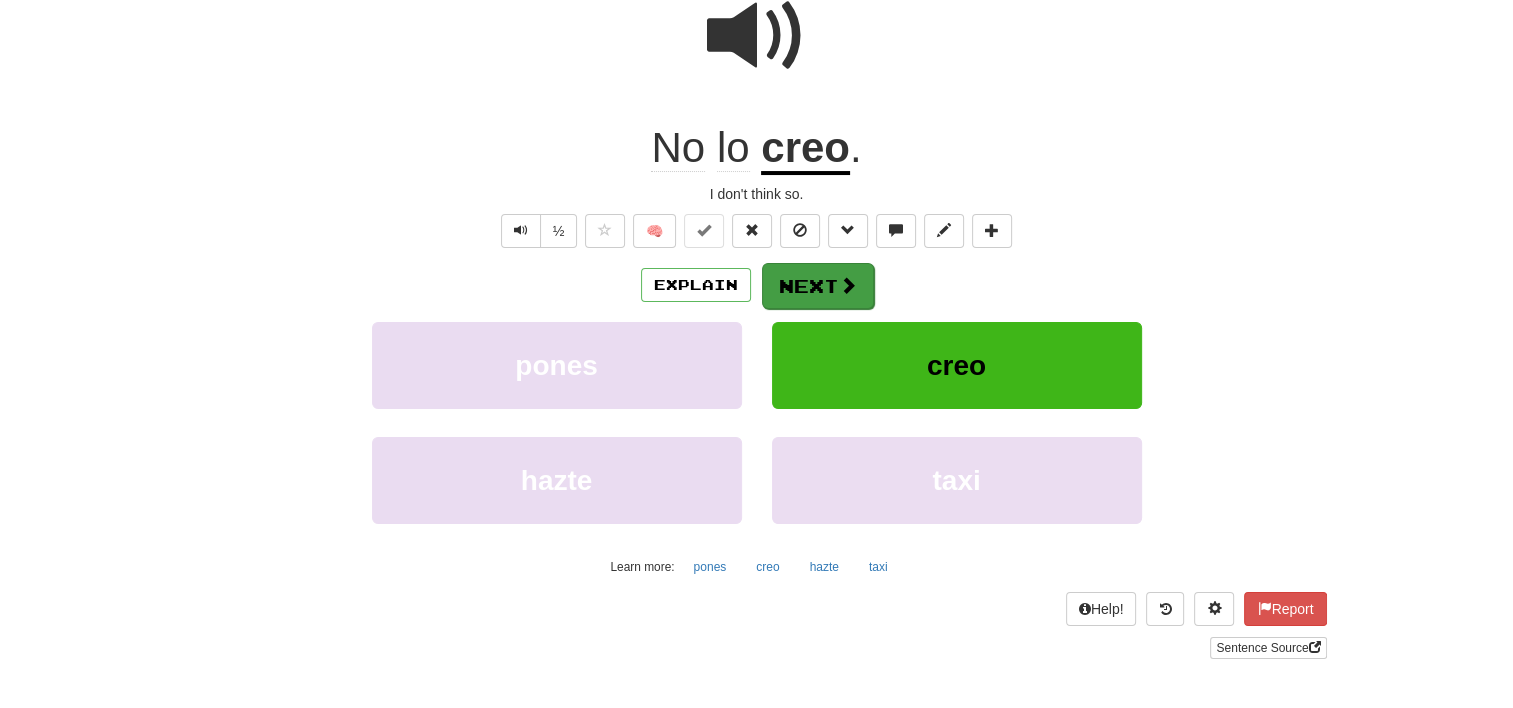 scroll, scrollTop: 0, scrollLeft: 0, axis: both 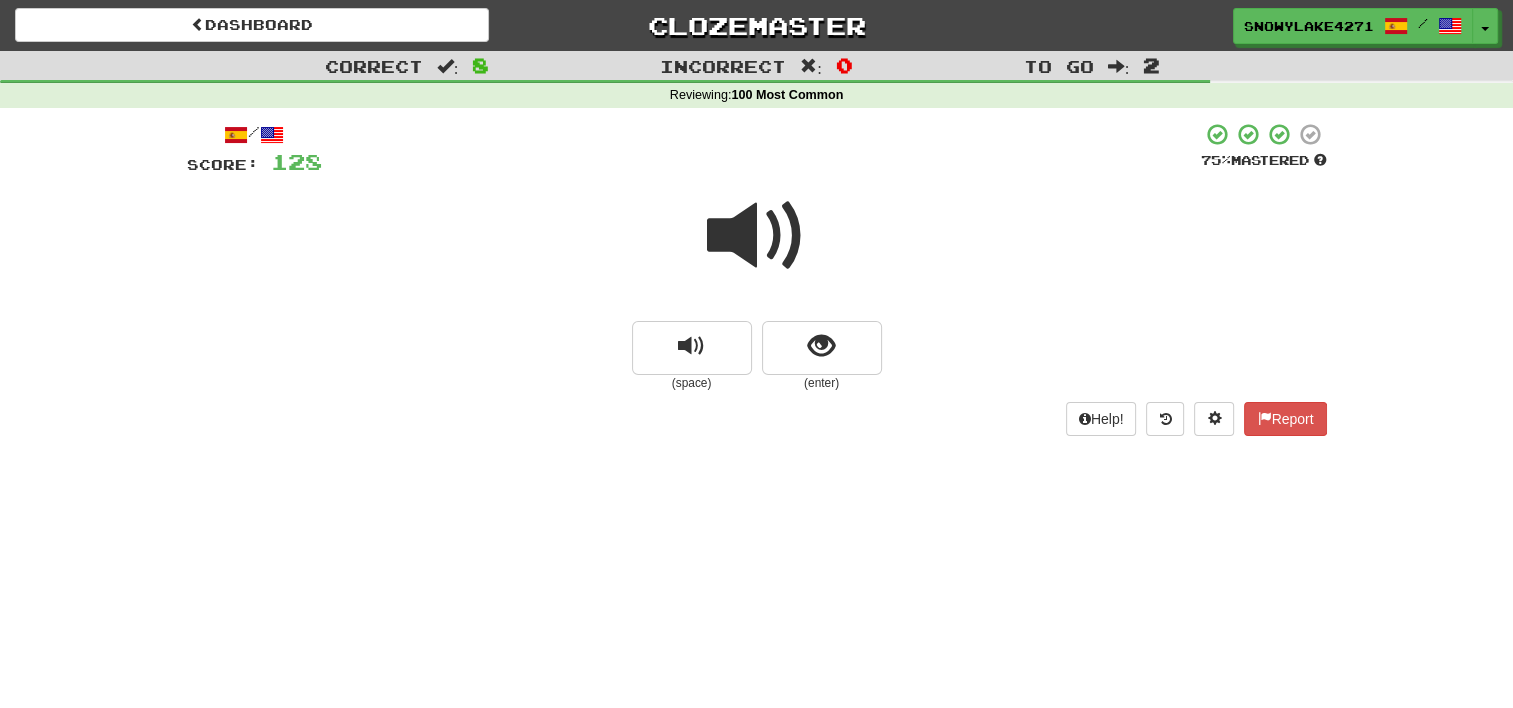 click at bounding box center [757, 236] 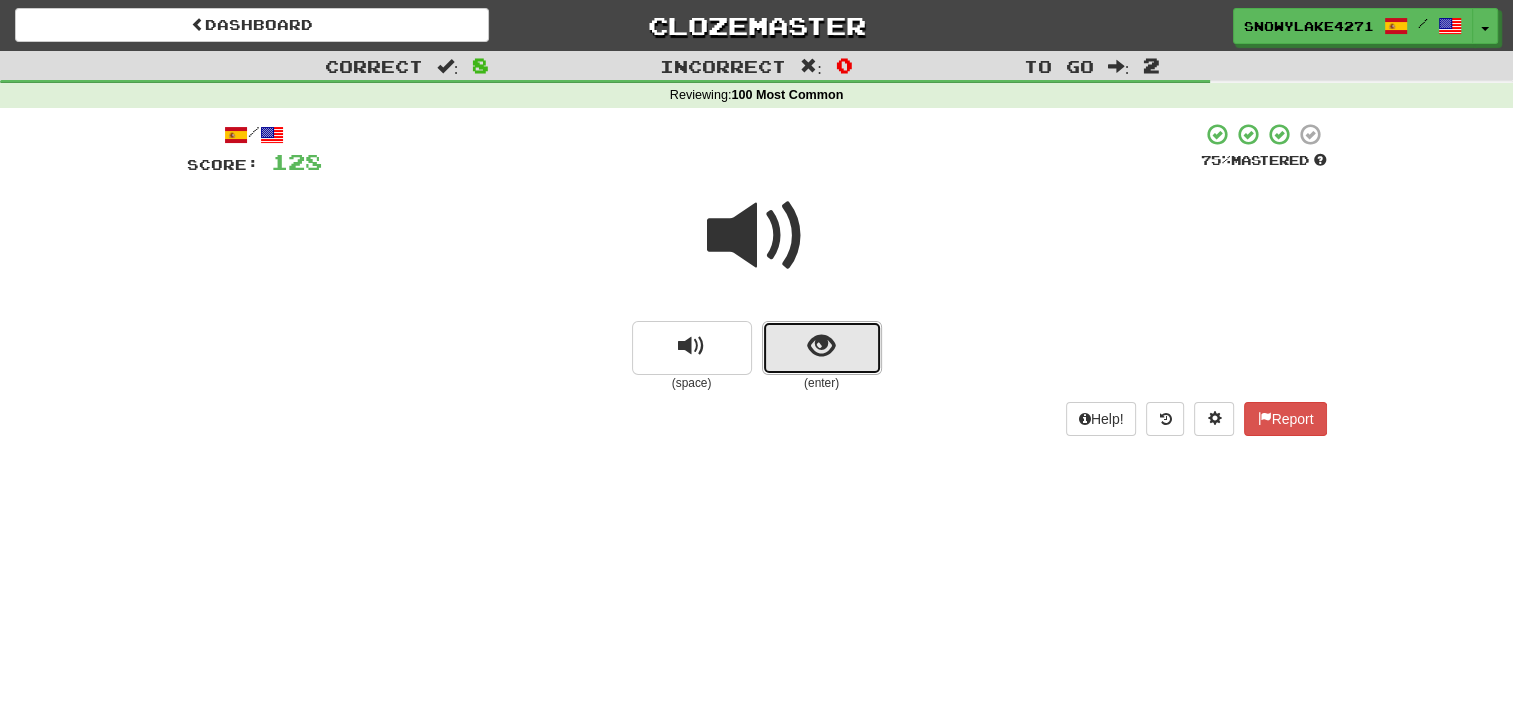 click at bounding box center [821, 346] 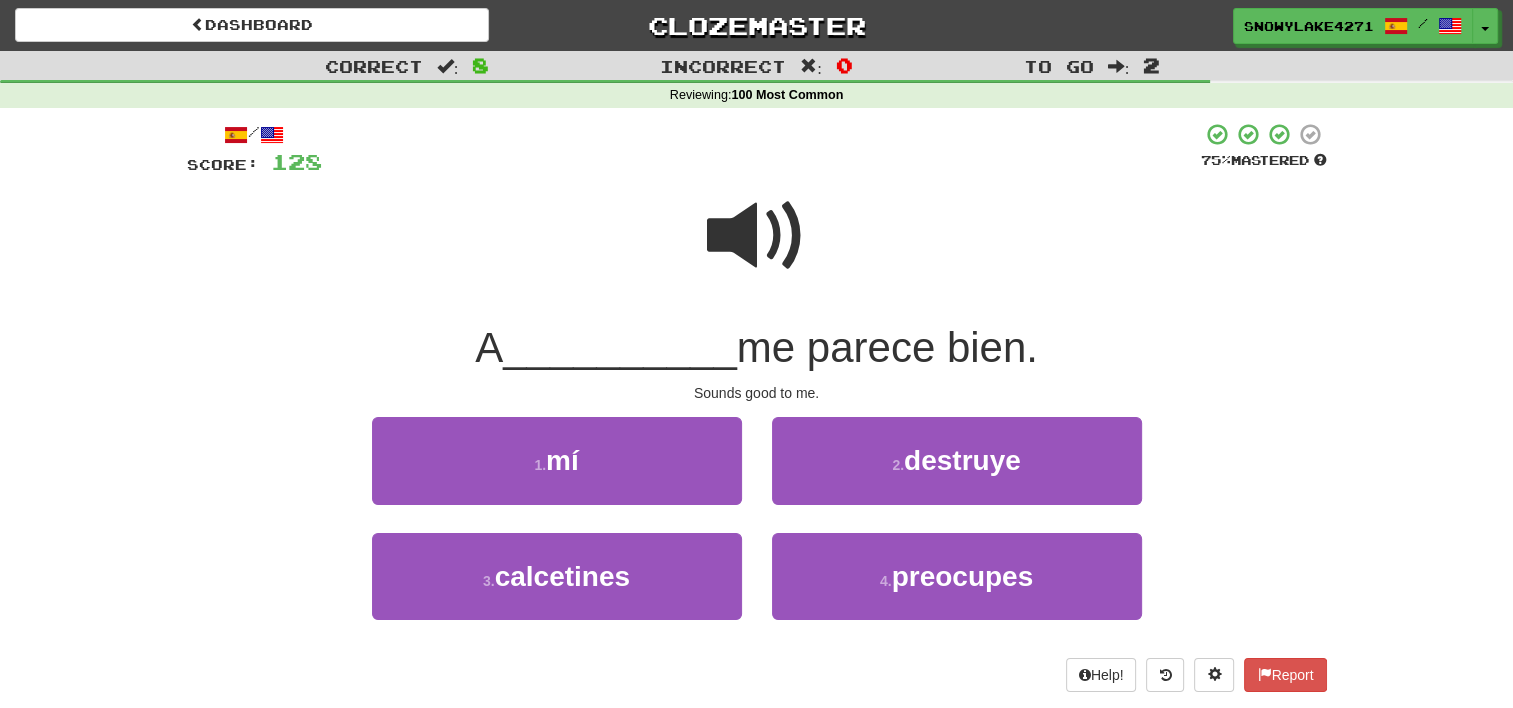click at bounding box center (757, 236) 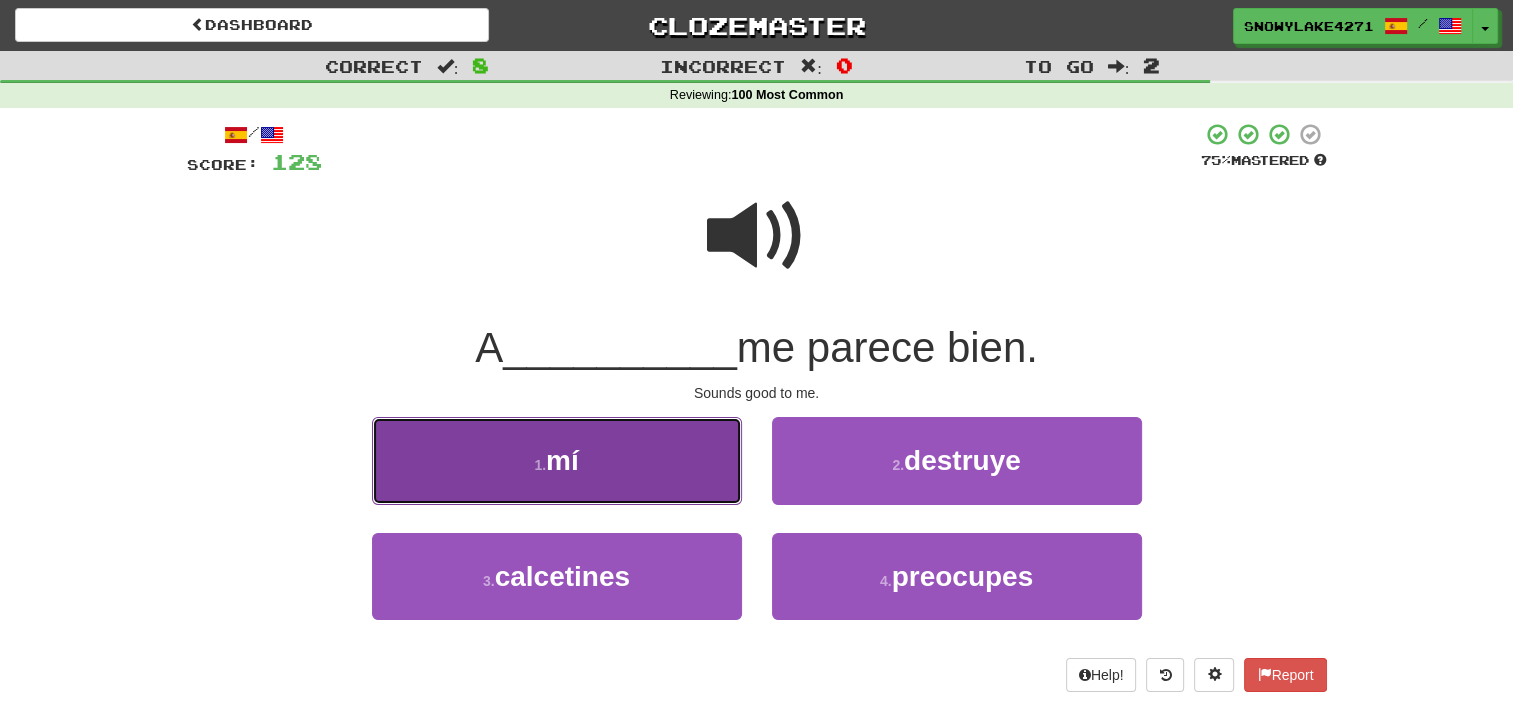 click on "1 .  mí" at bounding box center [557, 460] 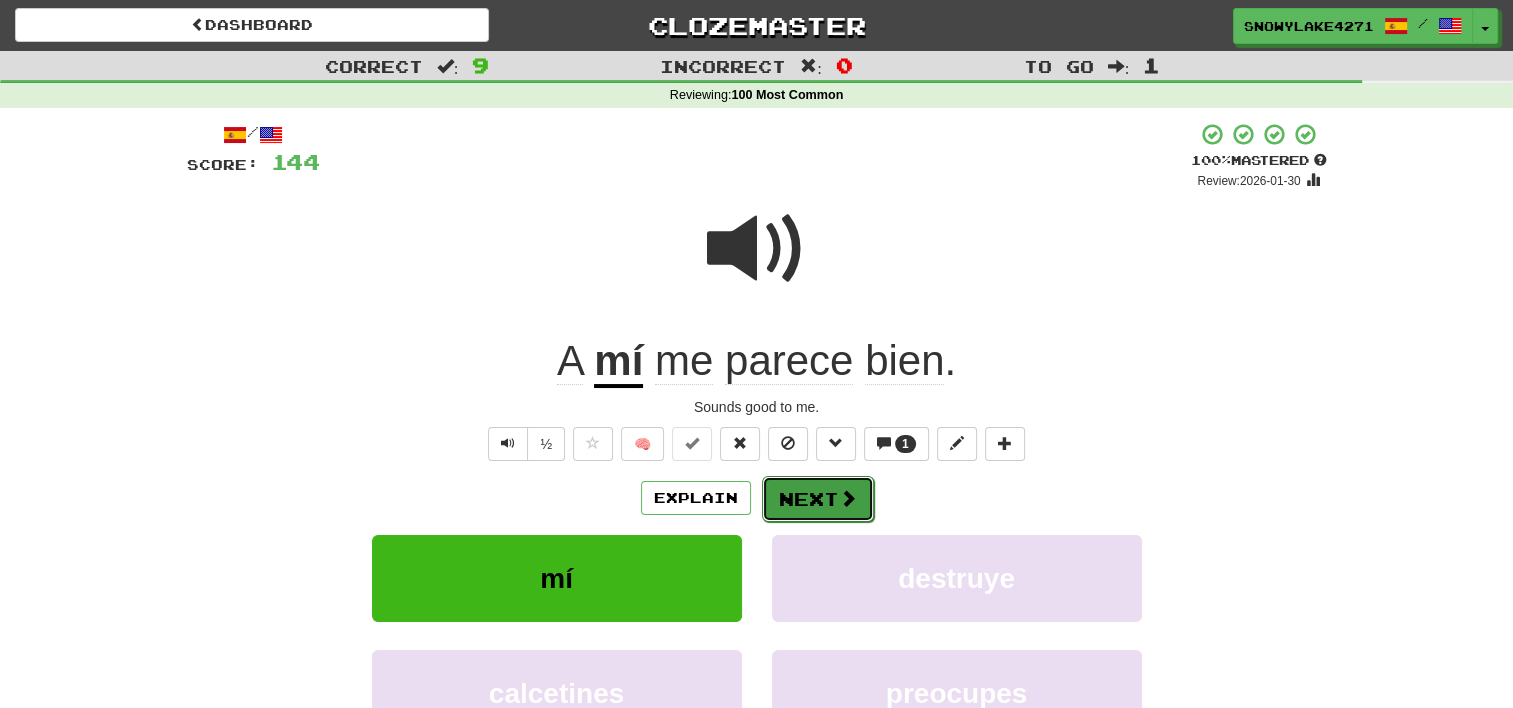 click on "Next" at bounding box center [818, 499] 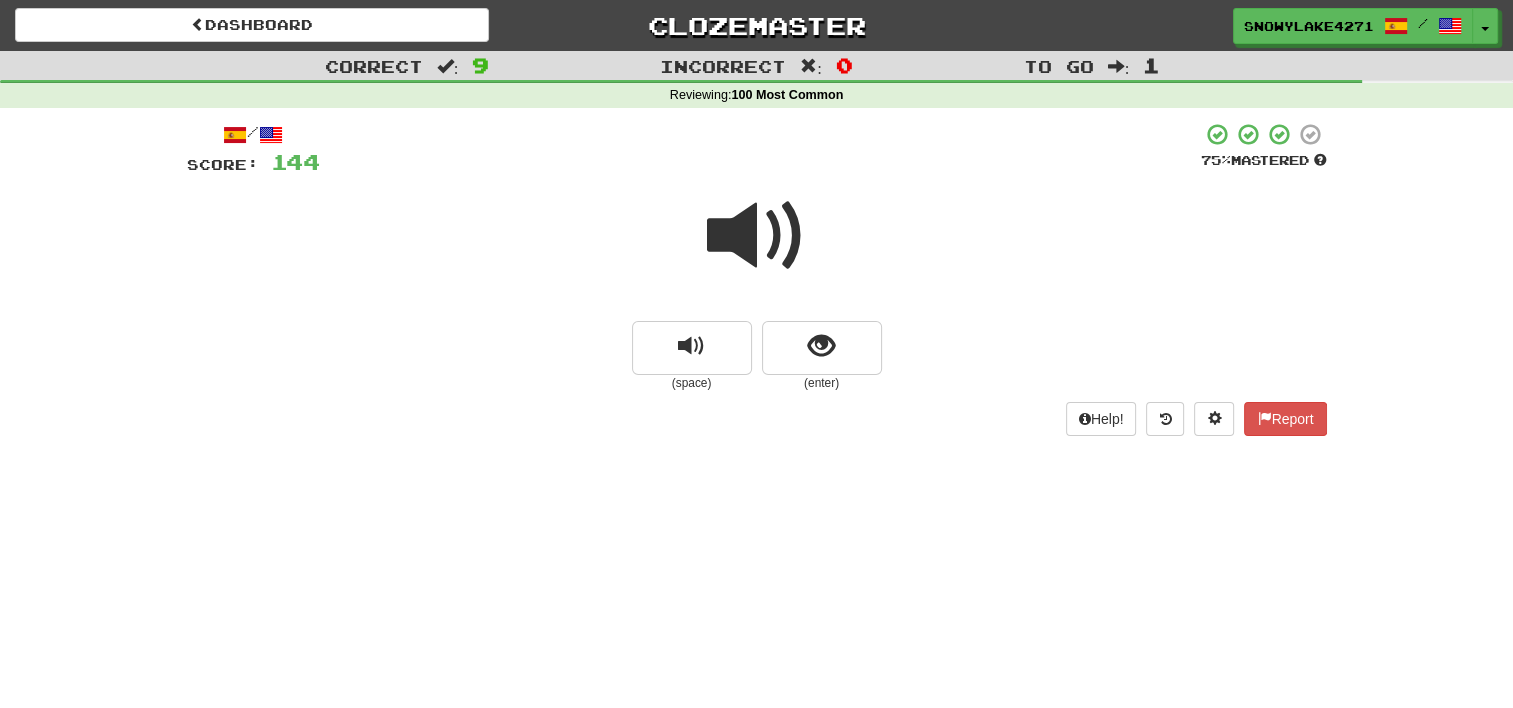 click at bounding box center [757, 236] 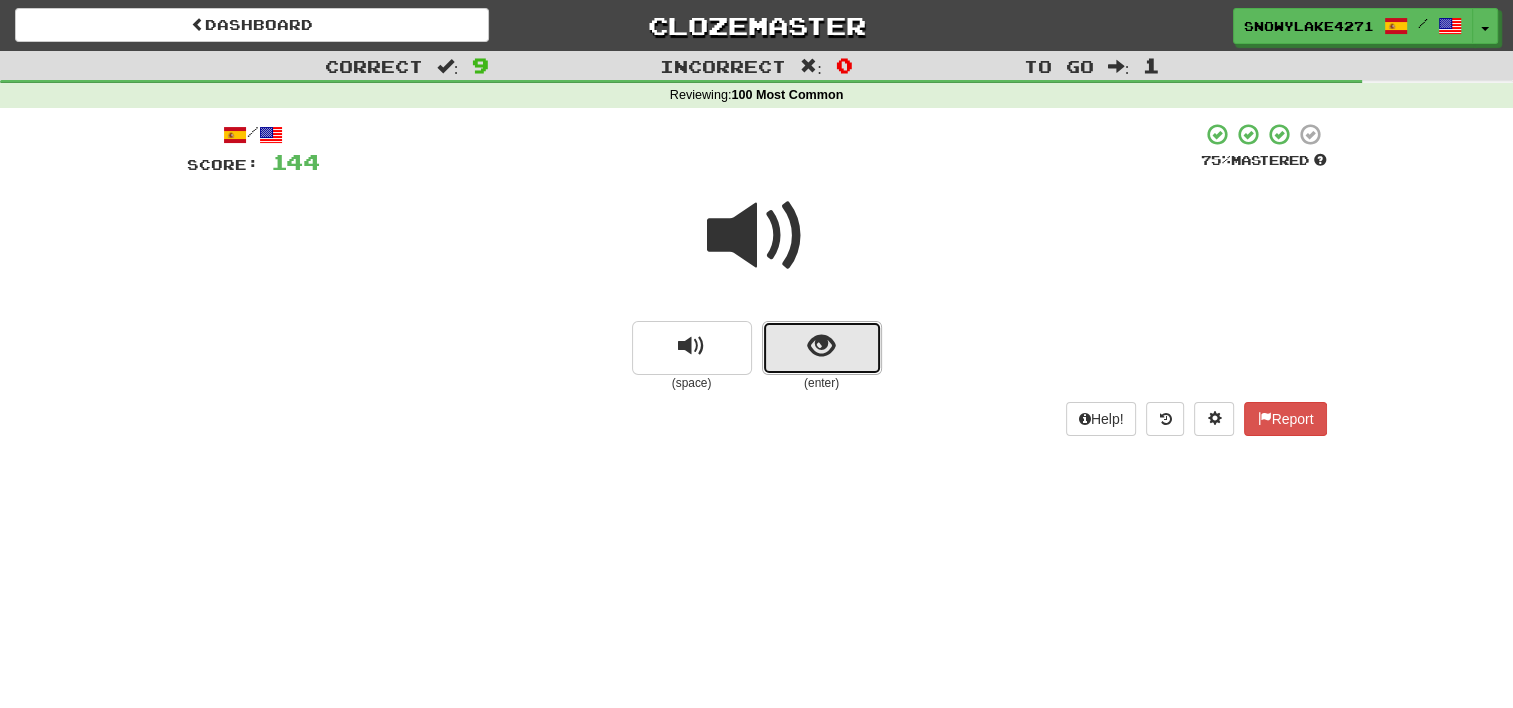 click at bounding box center (821, 346) 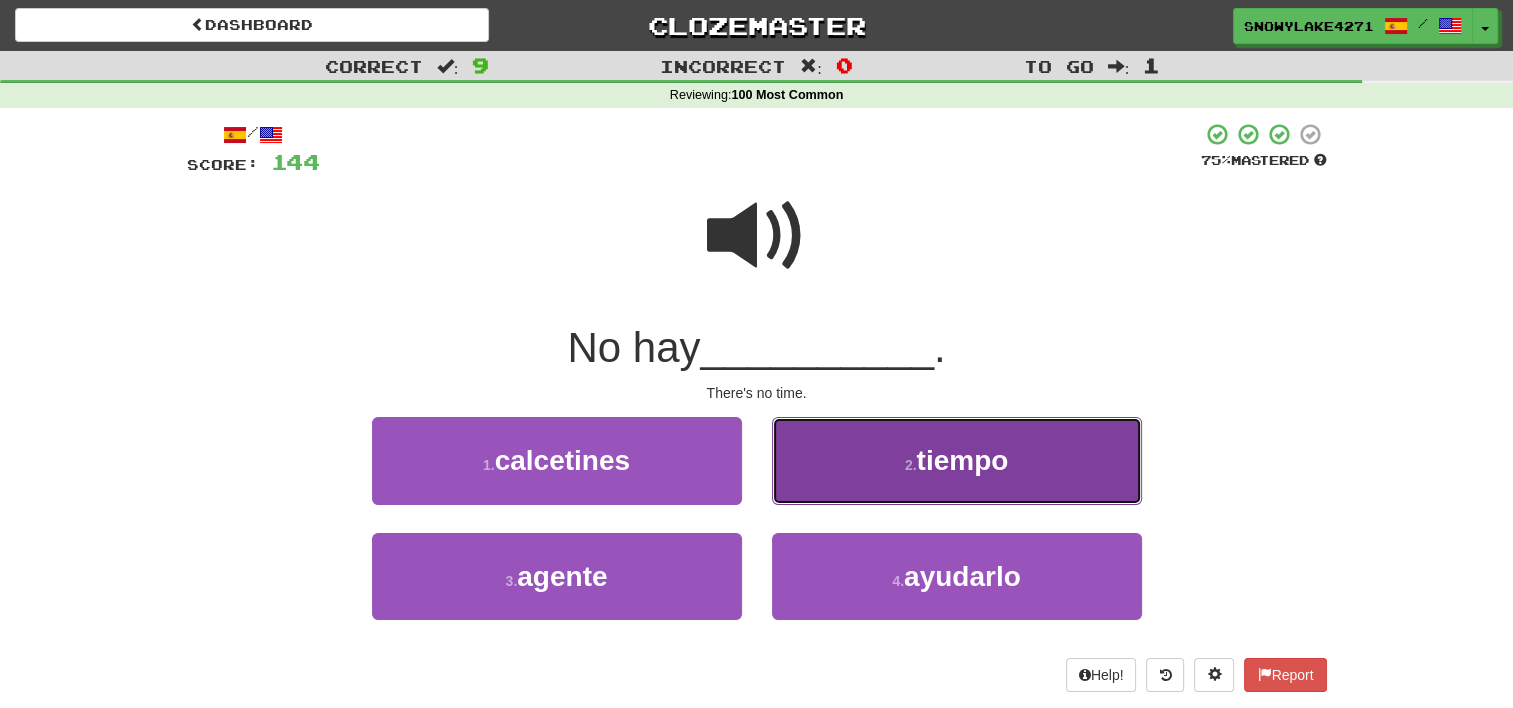 click on "2 .  tiempo" at bounding box center (957, 460) 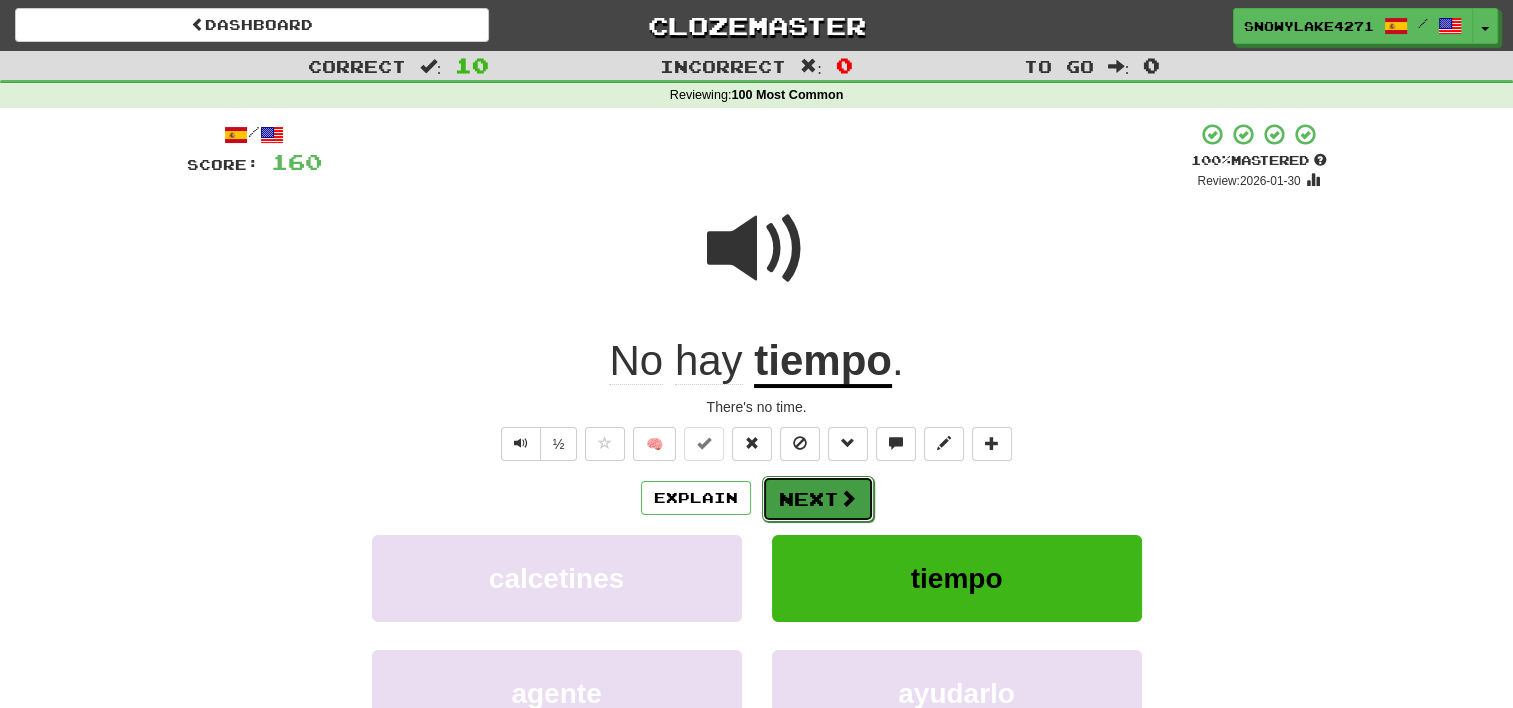 click on "Next" at bounding box center [818, 499] 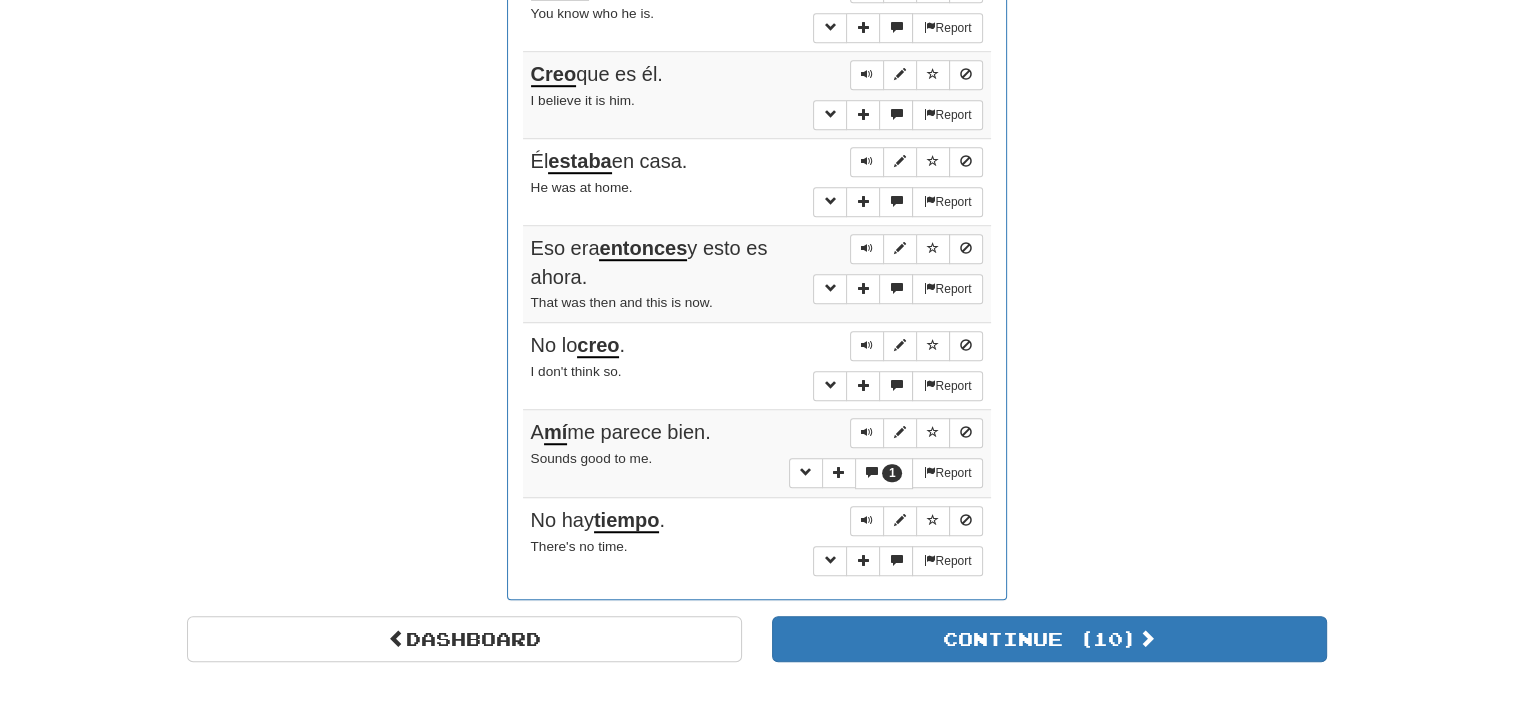 scroll, scrollTop: 1400, scrollLeft: 0, axis: vertical 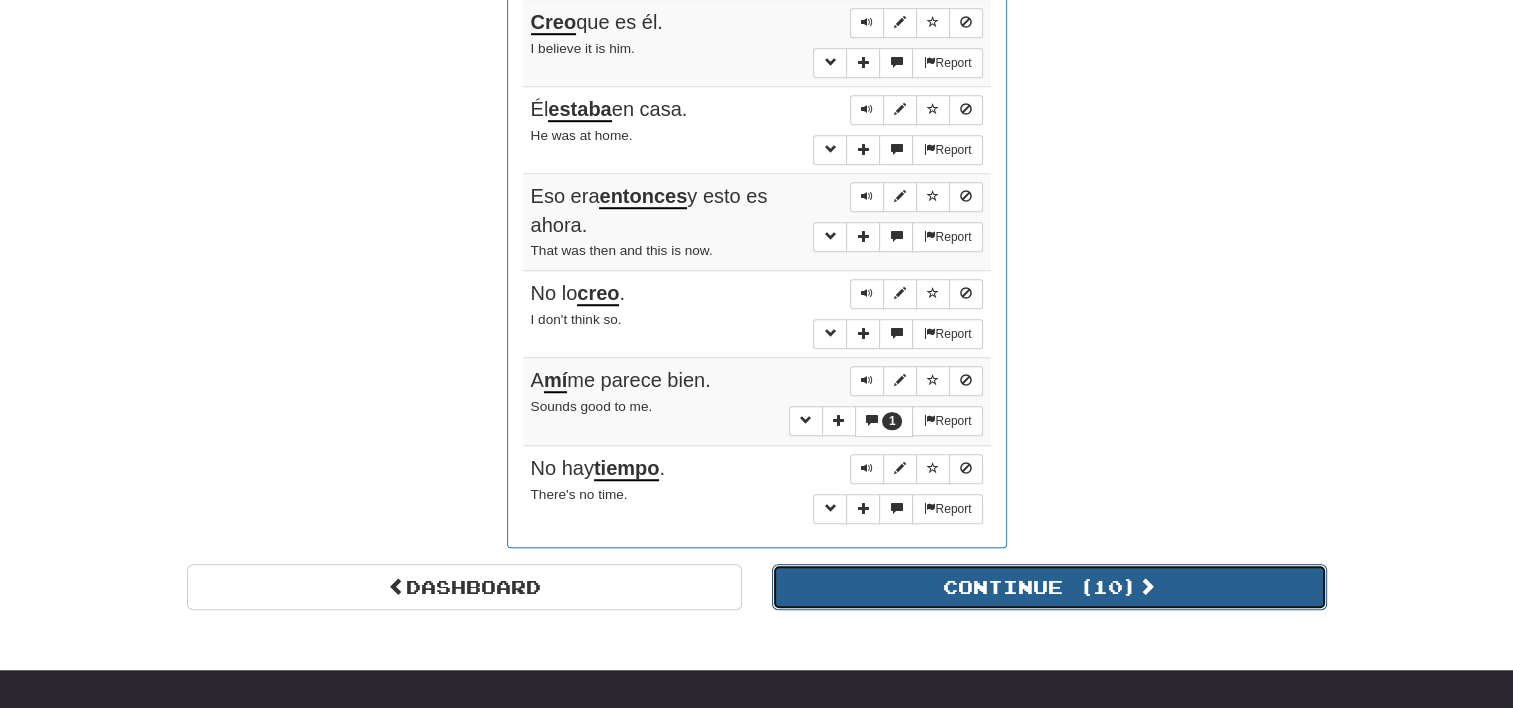 click on "Continue ( 10 )" at bounding box center [1049, 587] 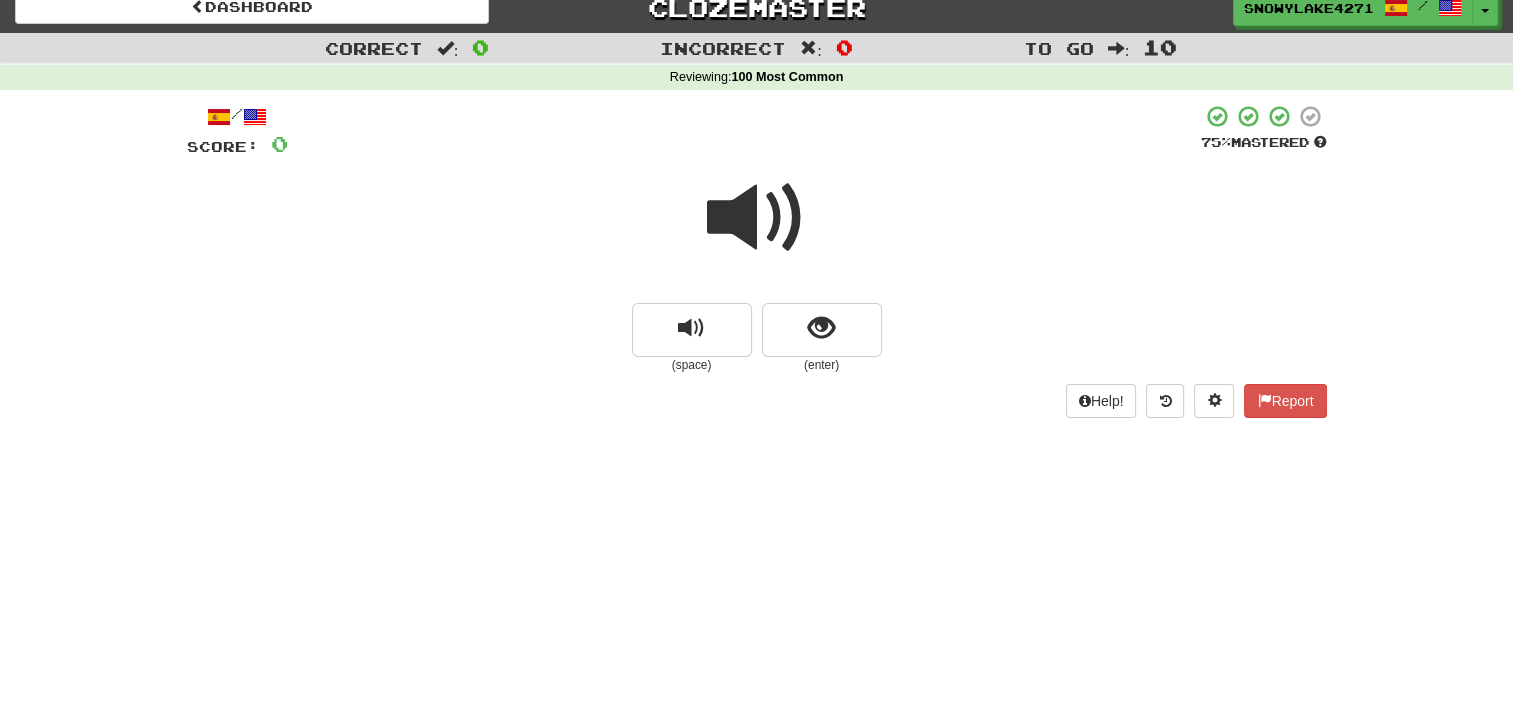 scroll, scrollTop: 0, scrollLeft: 0, axis: both 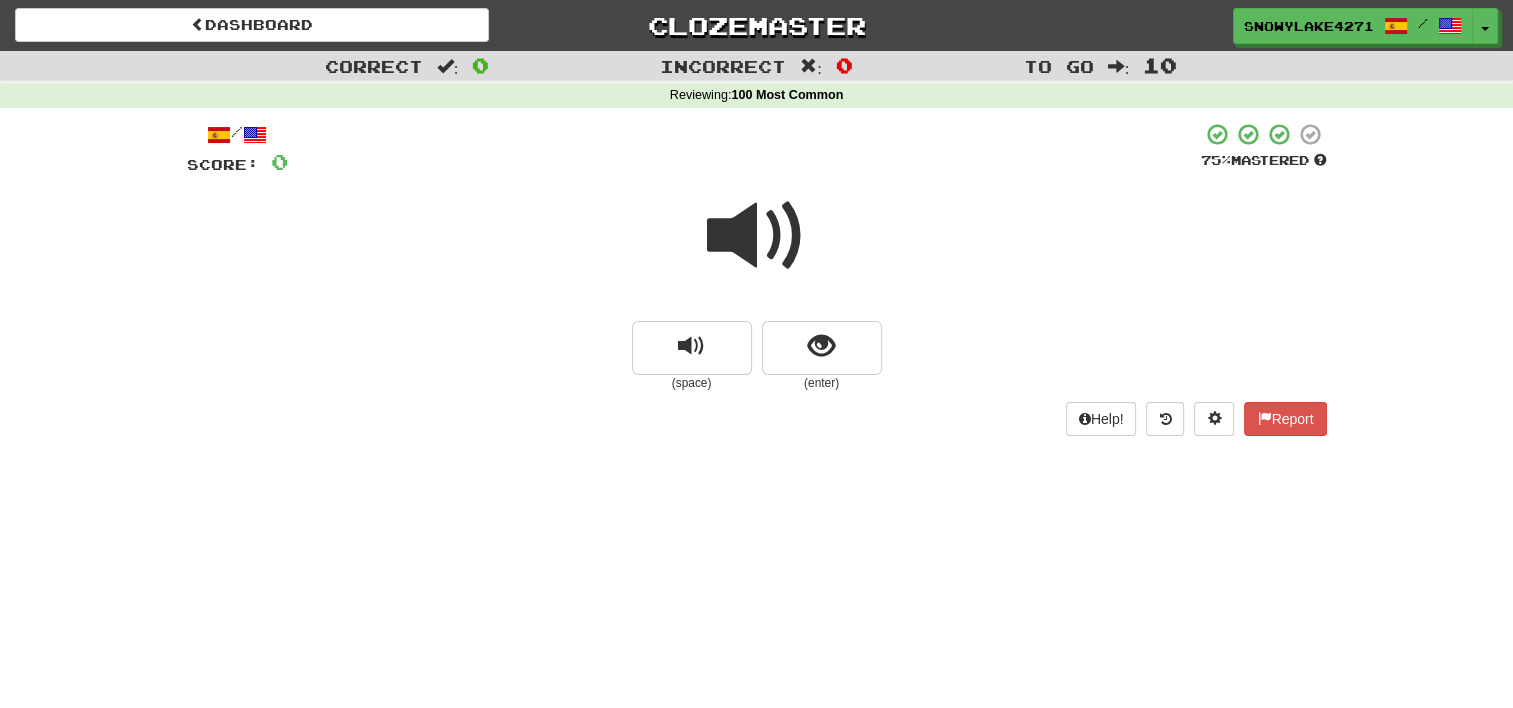 click at bounding box center (757, 236) 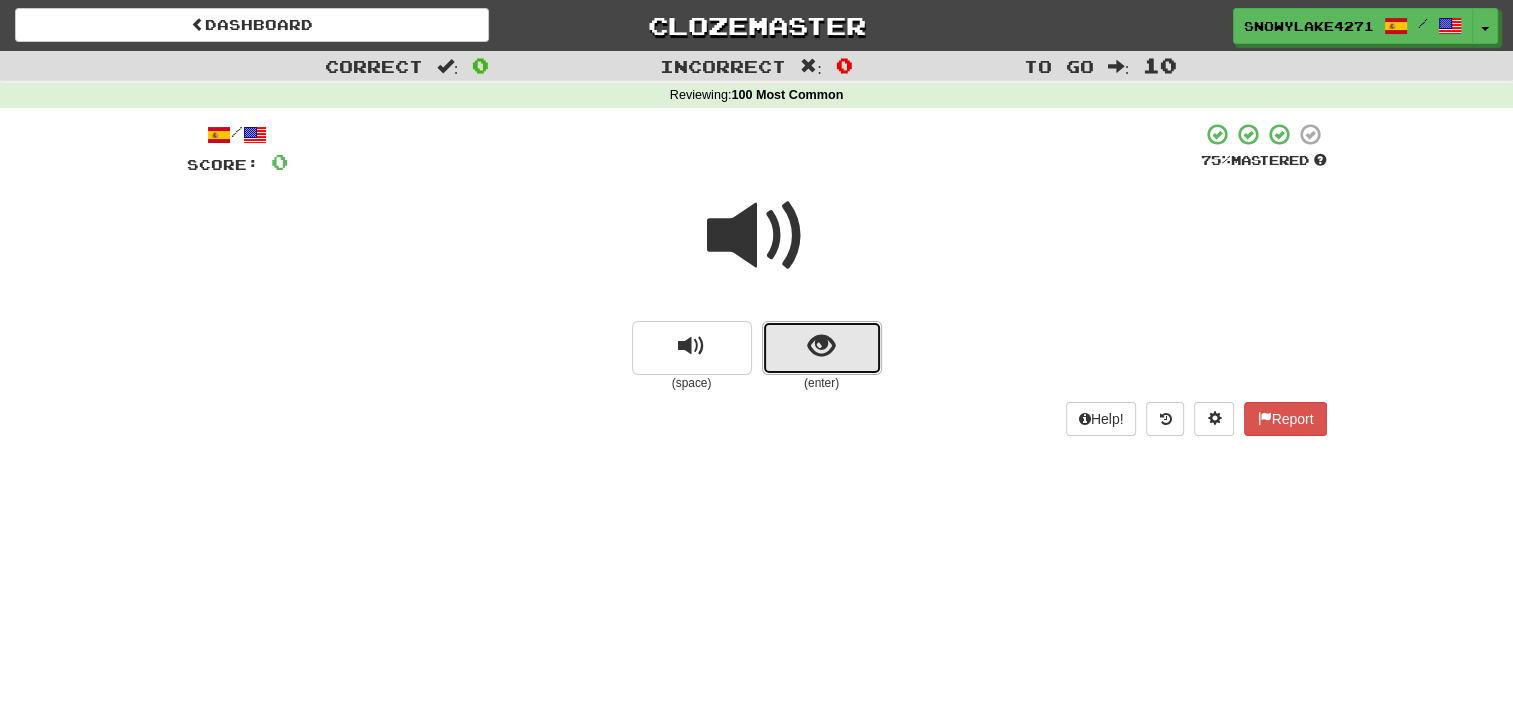 click at bounding box center (821, 346) 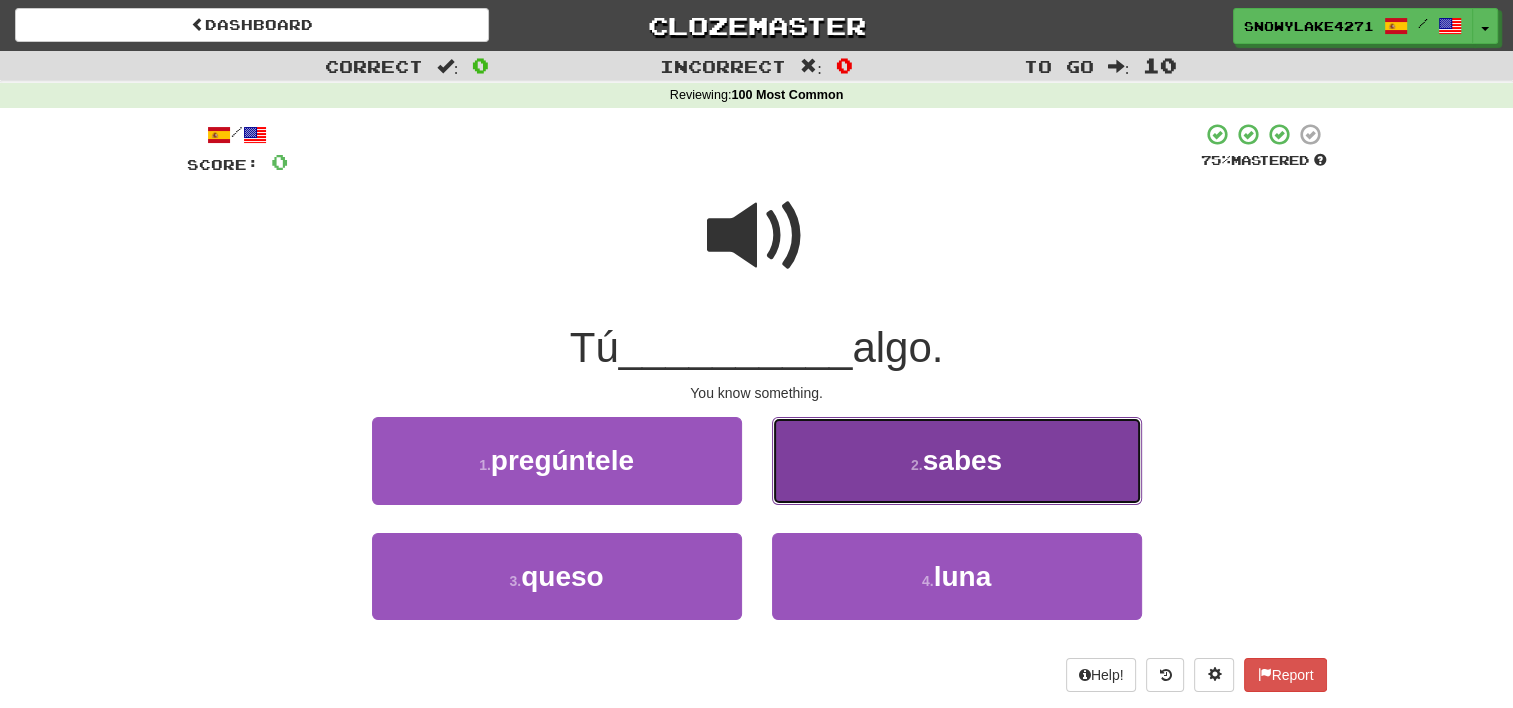 click on "2 .  sabes" at bounding box center (957, 460) 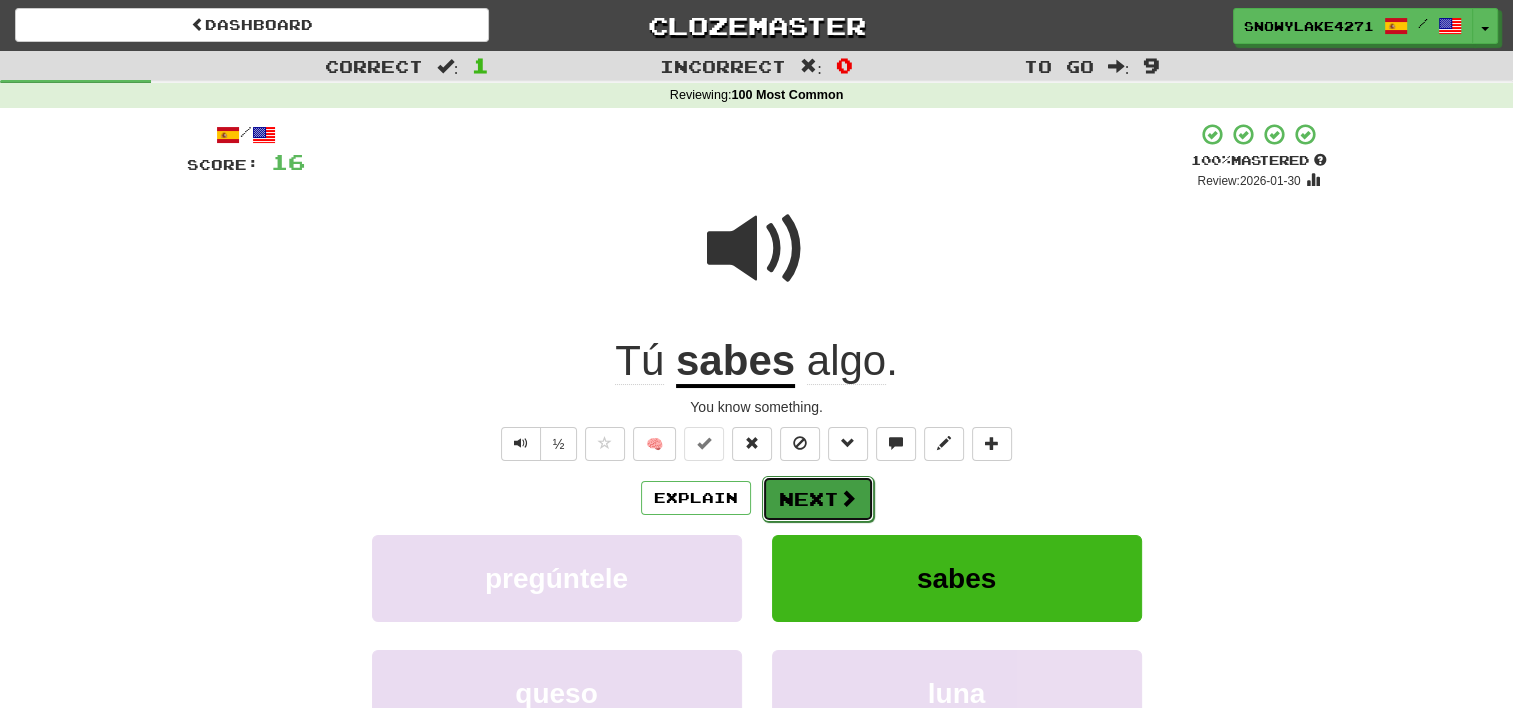 click on "Next" at bounding box center [818, 499] 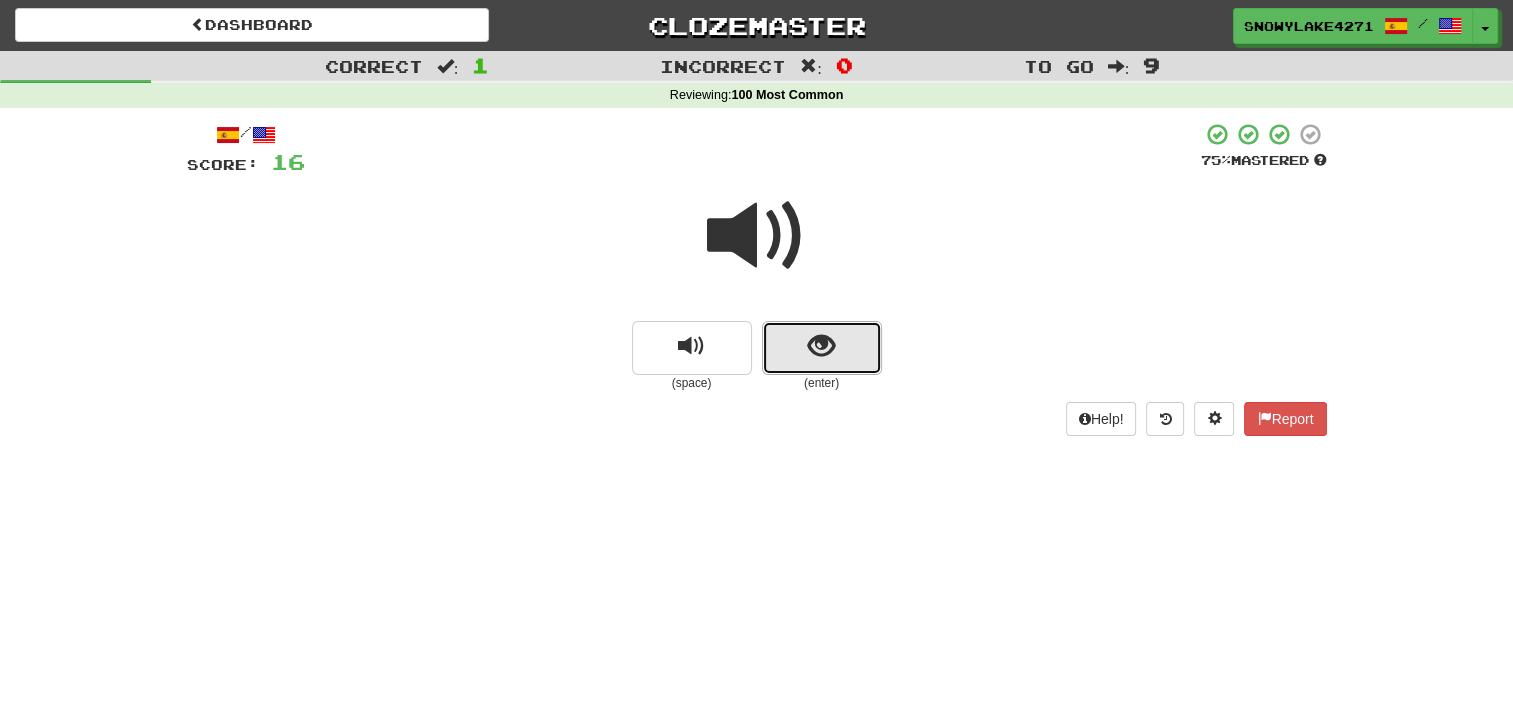 click at bounding box center (821, 346) 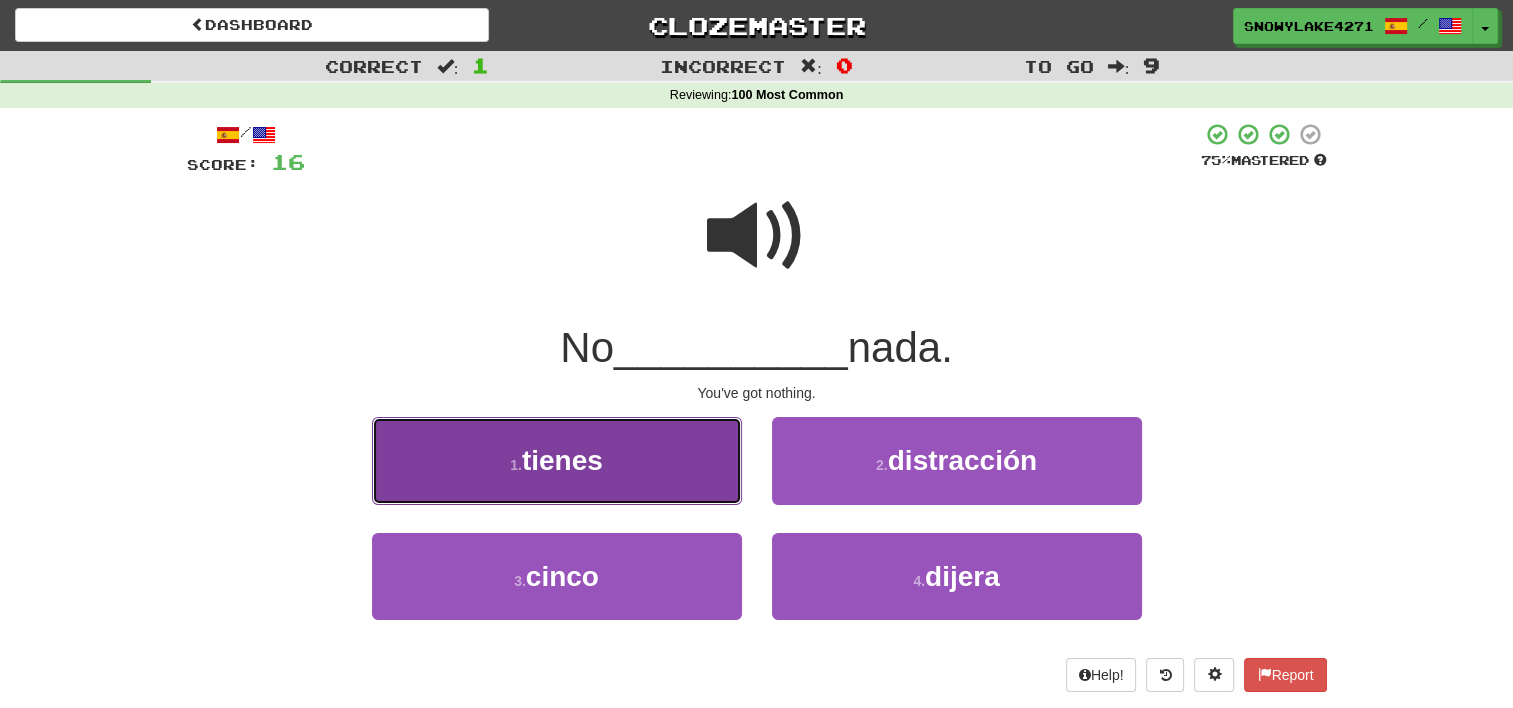 click on "1 .  tienes" at bounding box center [557, 460] 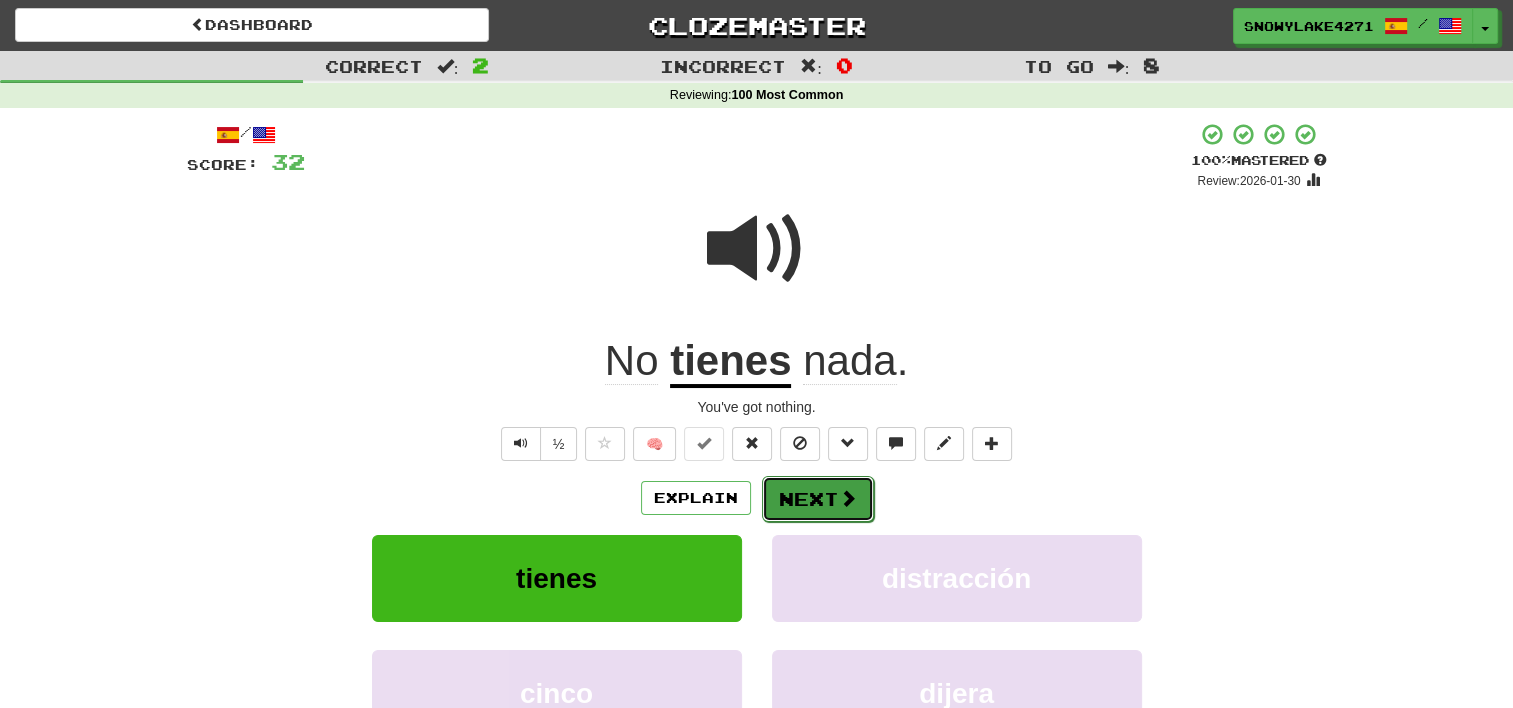 click at bounding box center (848, 498) 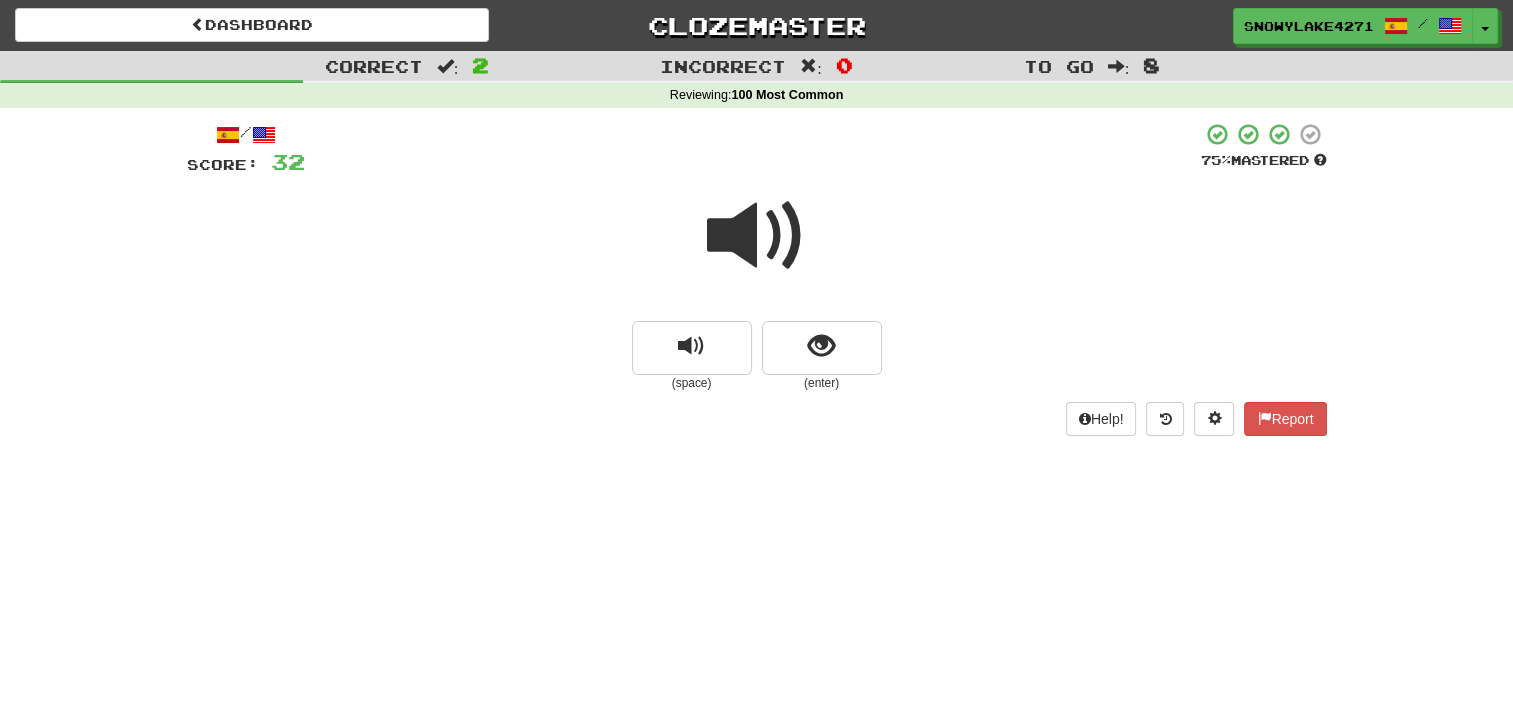 click at bounding box center (757, 236) 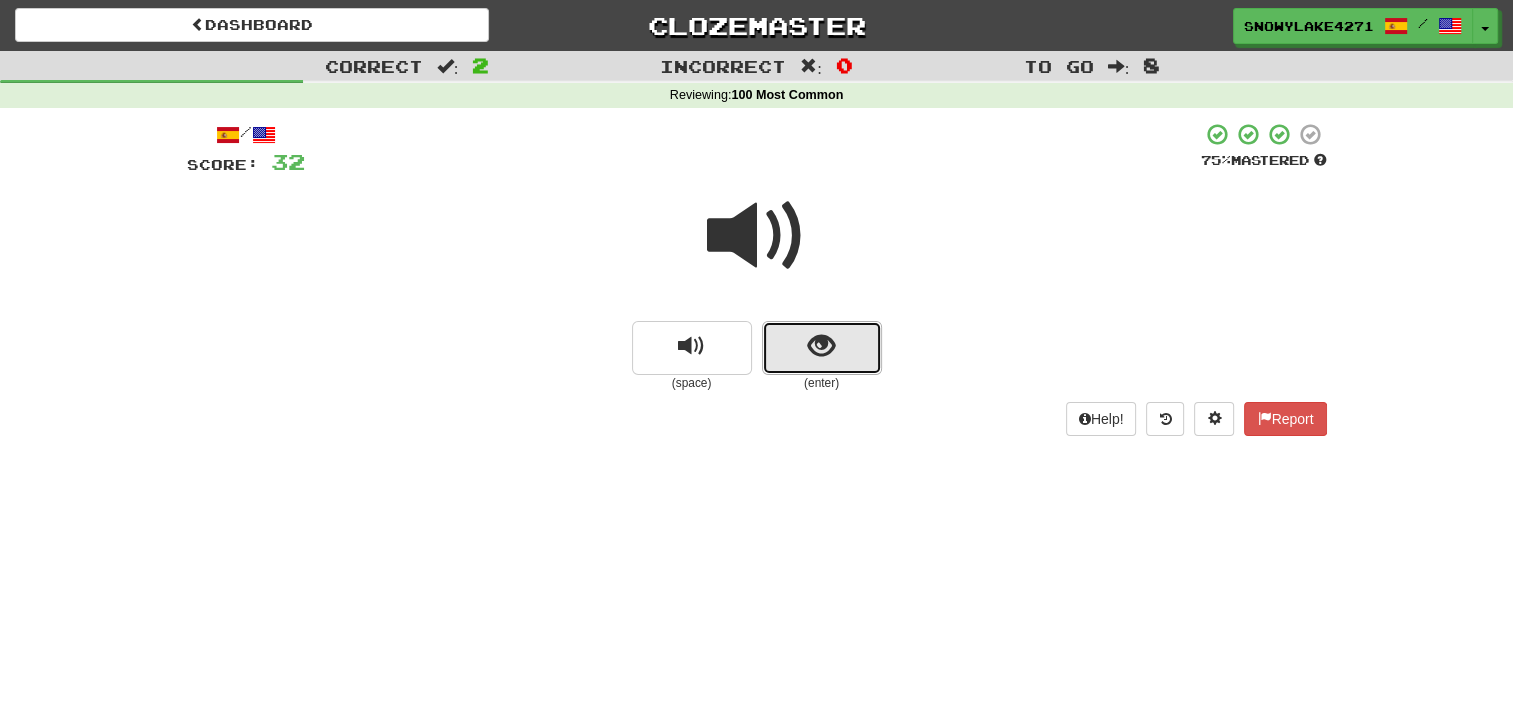 click at bounding box center [822, 348] 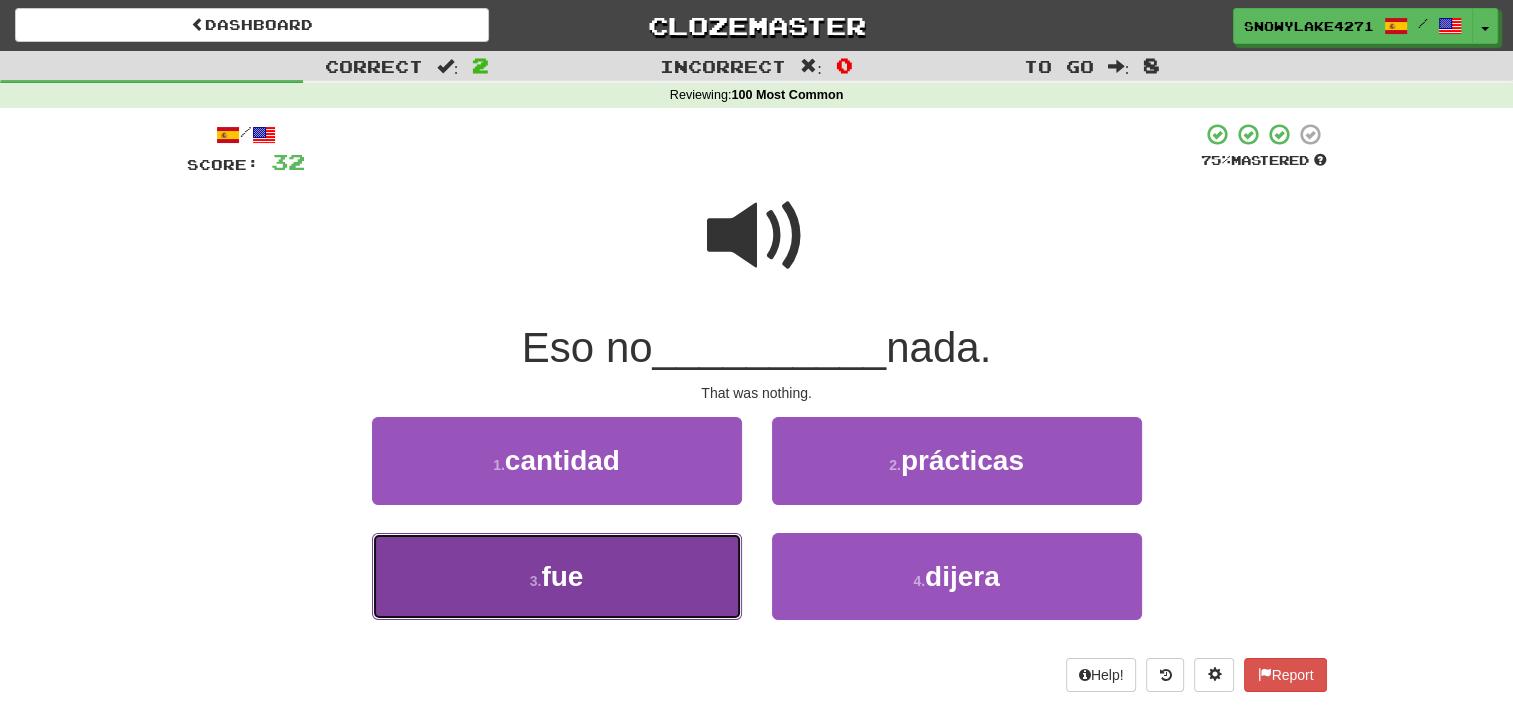 click on "3 .  fue" at bounding box center [557, 576] 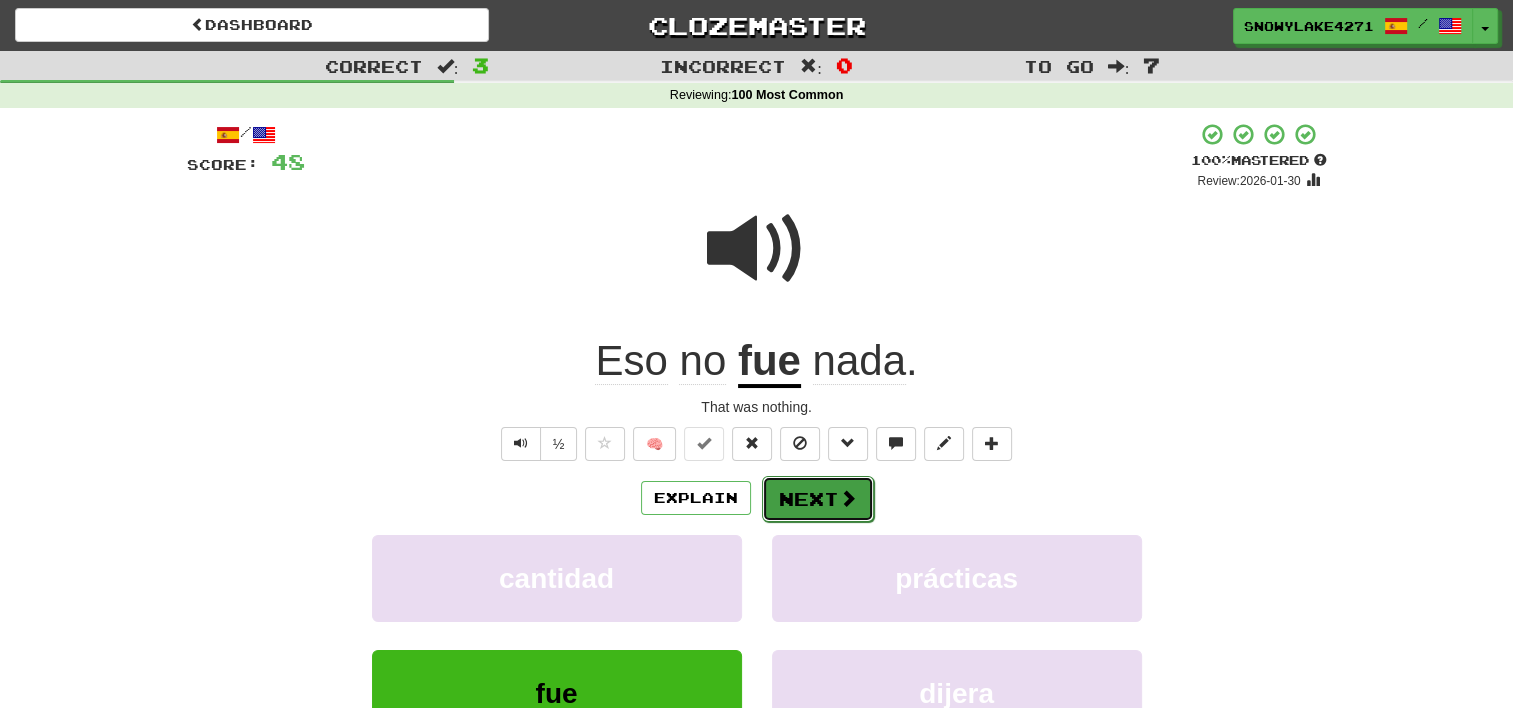 click on "Next" at bounding box center [818, 499] 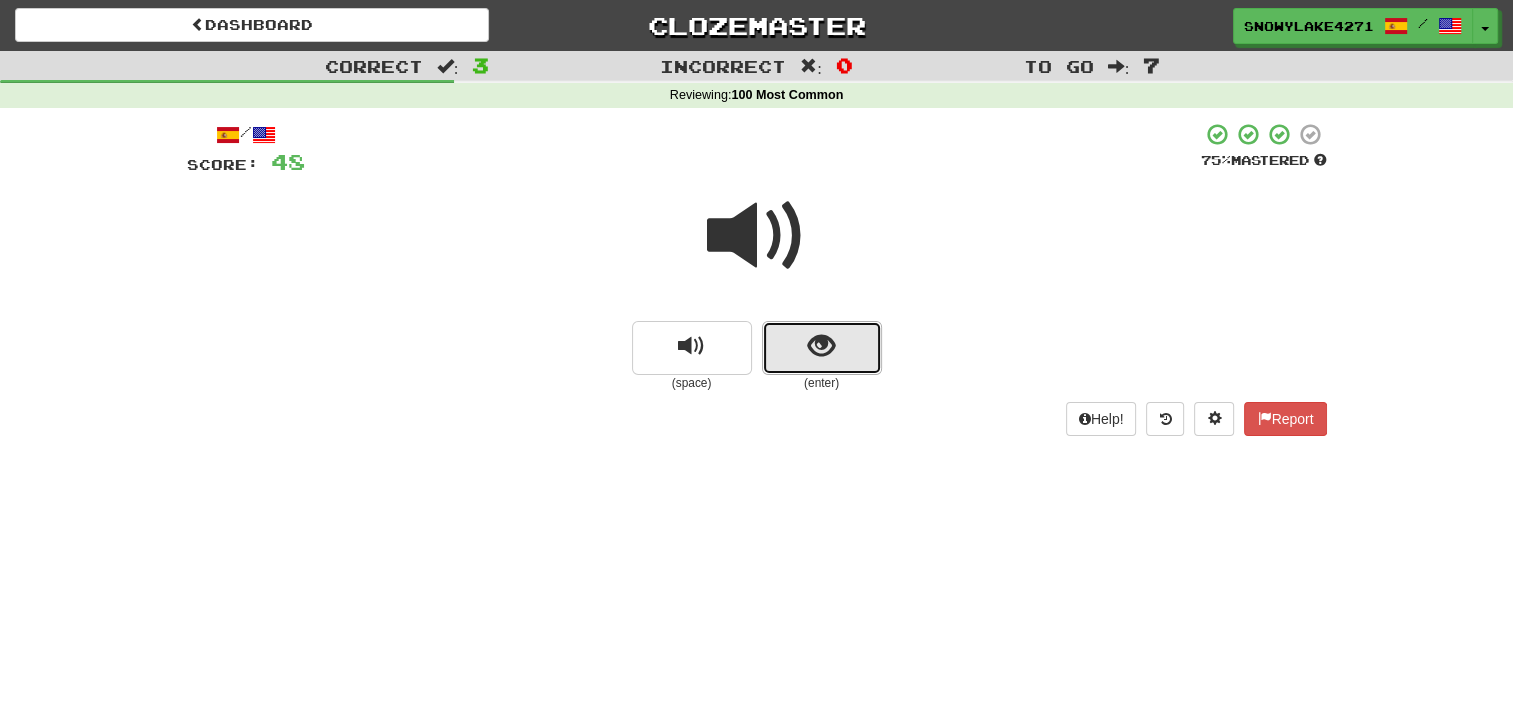 click at bounding box center (821, 346) 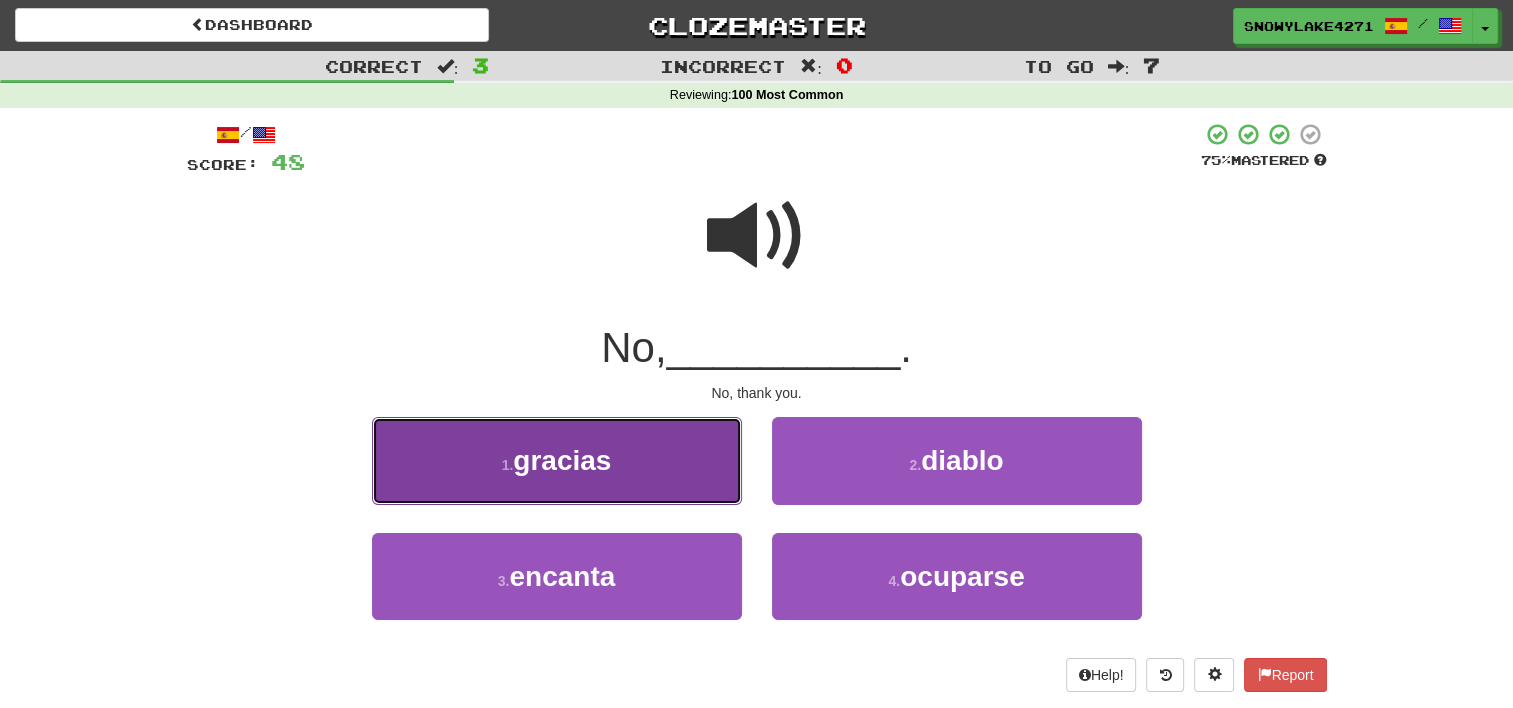 click on "1 .  gracias" at bounding box center (557, 460) 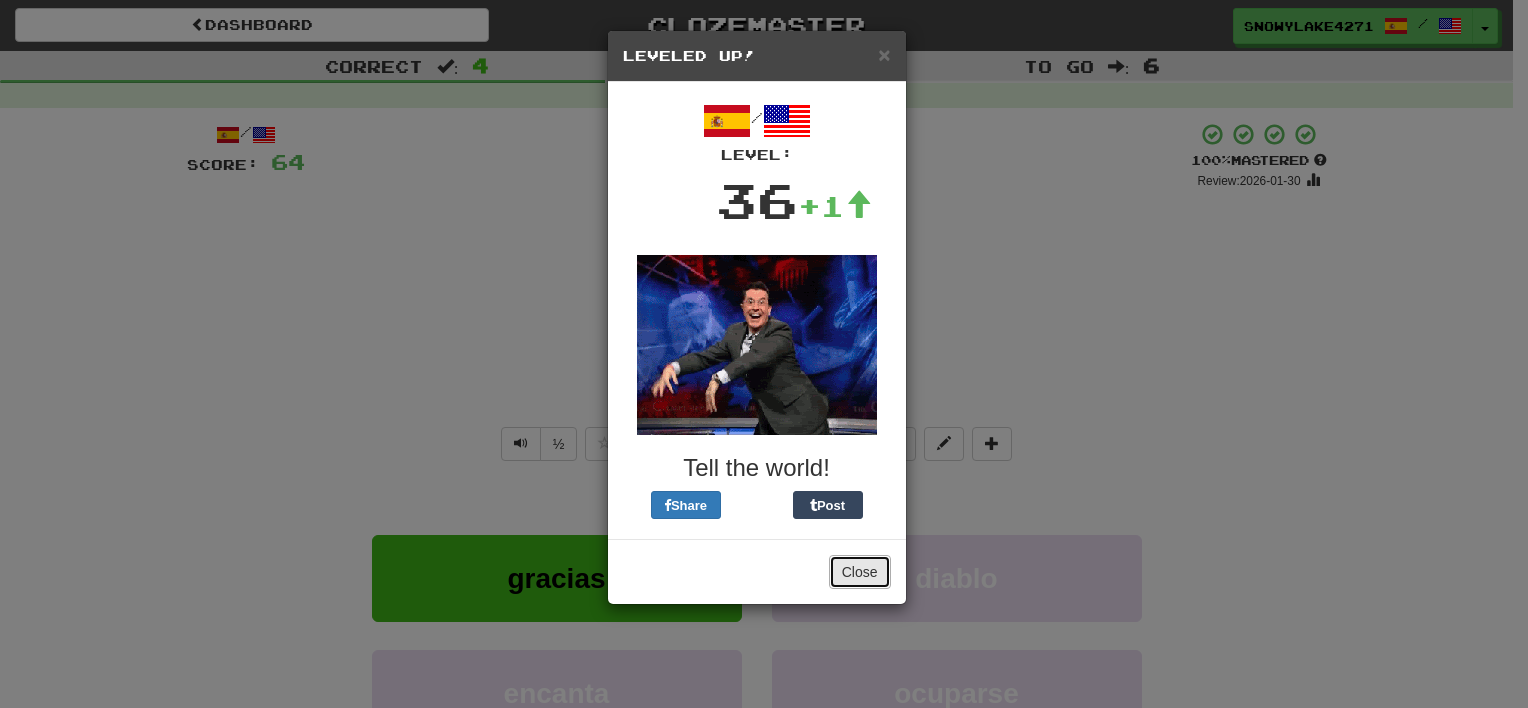 click on "Close" at bounding box center [860, 572] 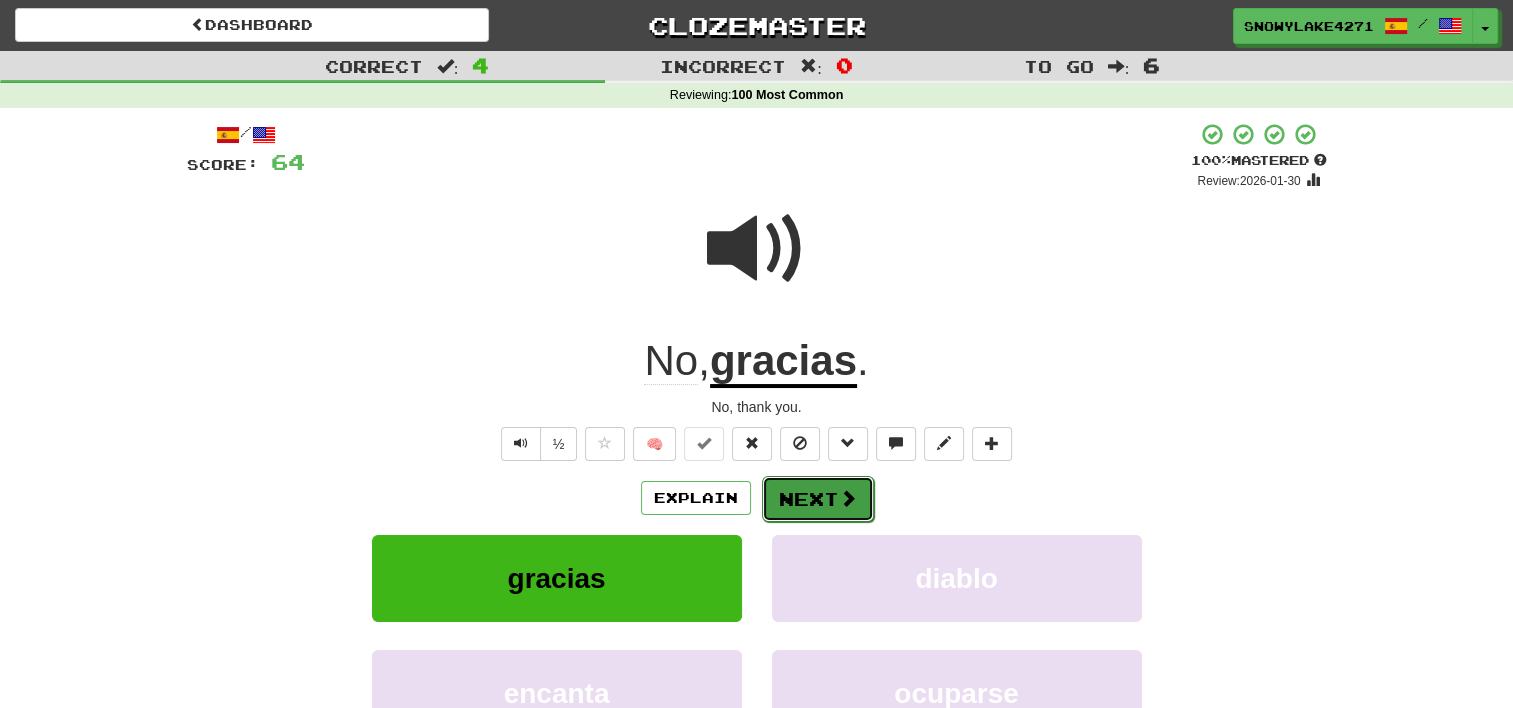 click on "Next" at bounding box center [818, 499] 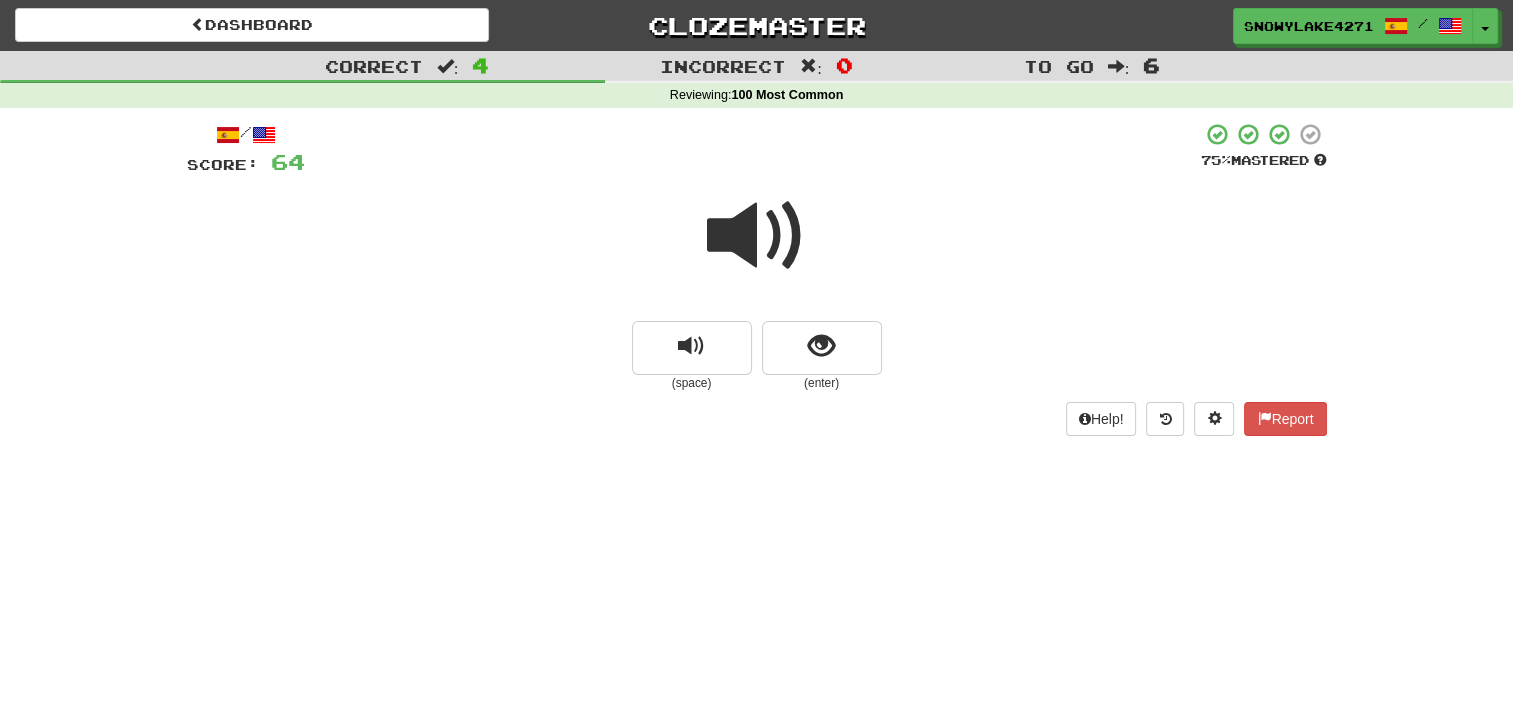 click at bounding box center (757, 236) 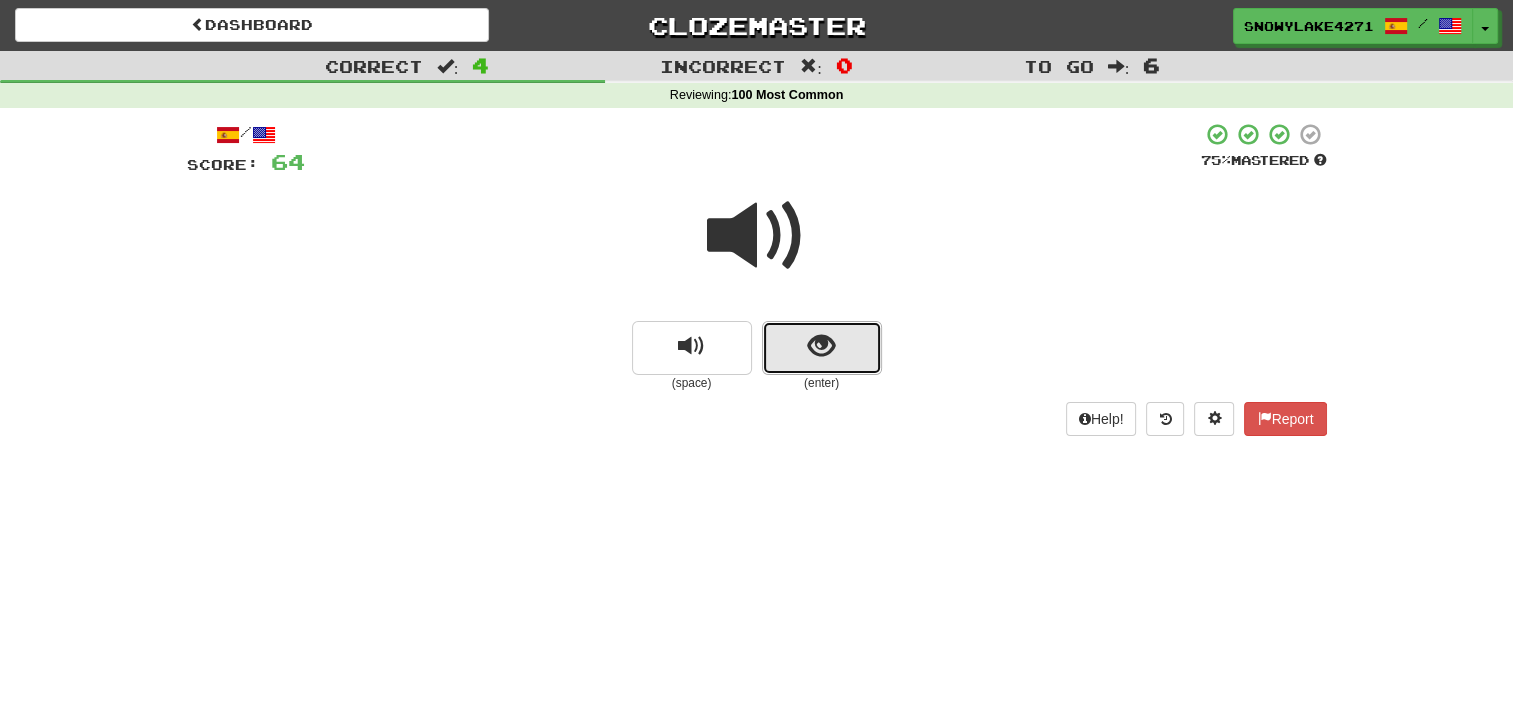 click at bounding box center [822, 348] 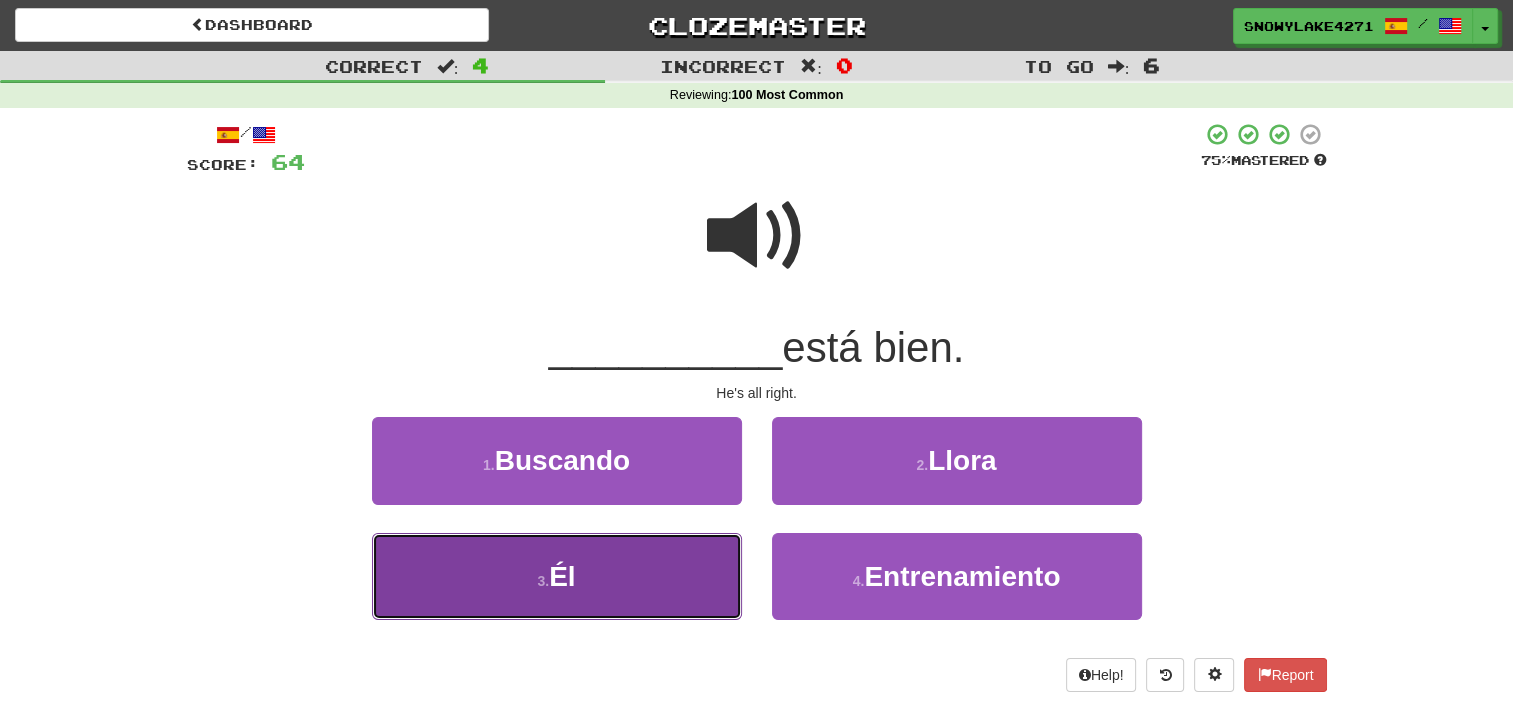 click on "3 .  Él" at bounding box center (557, 576) 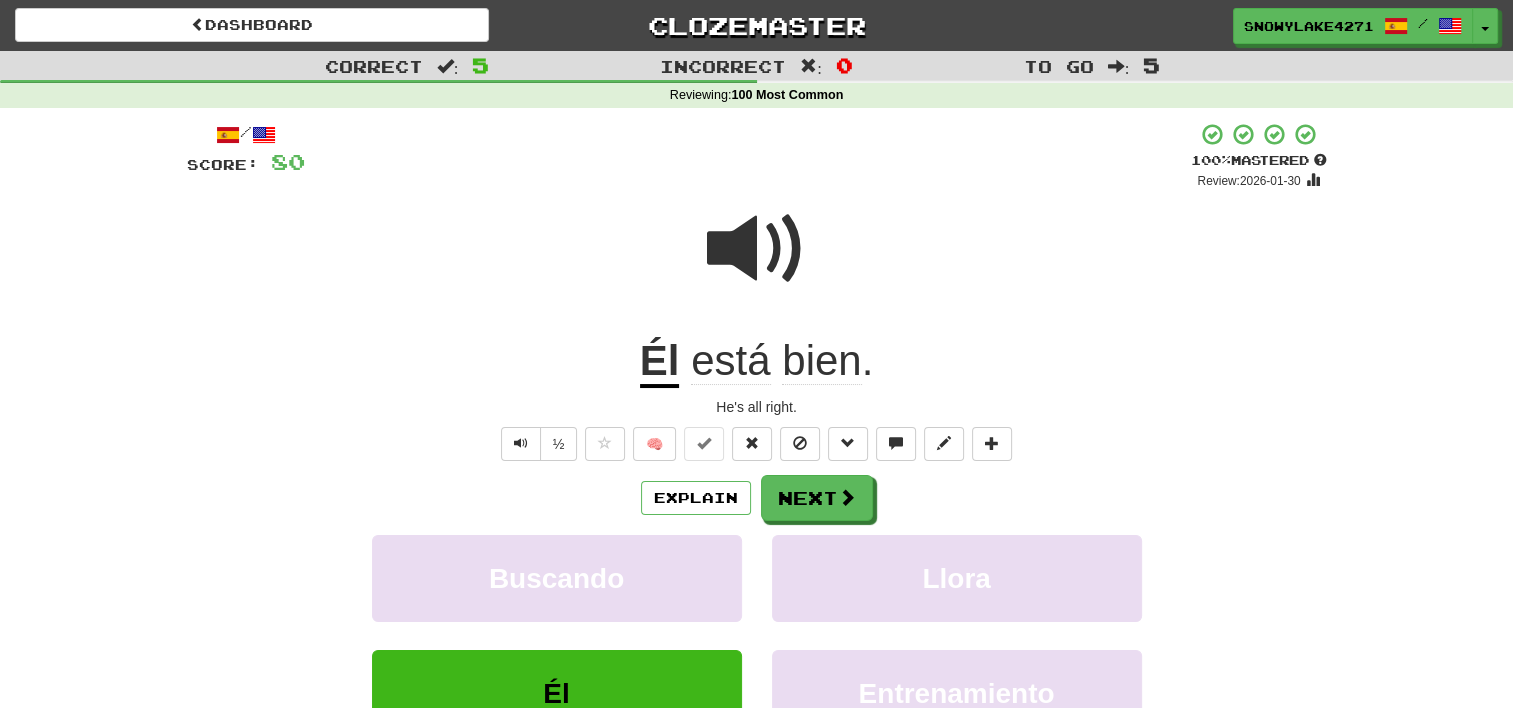 click at bounding box center [757, 249] 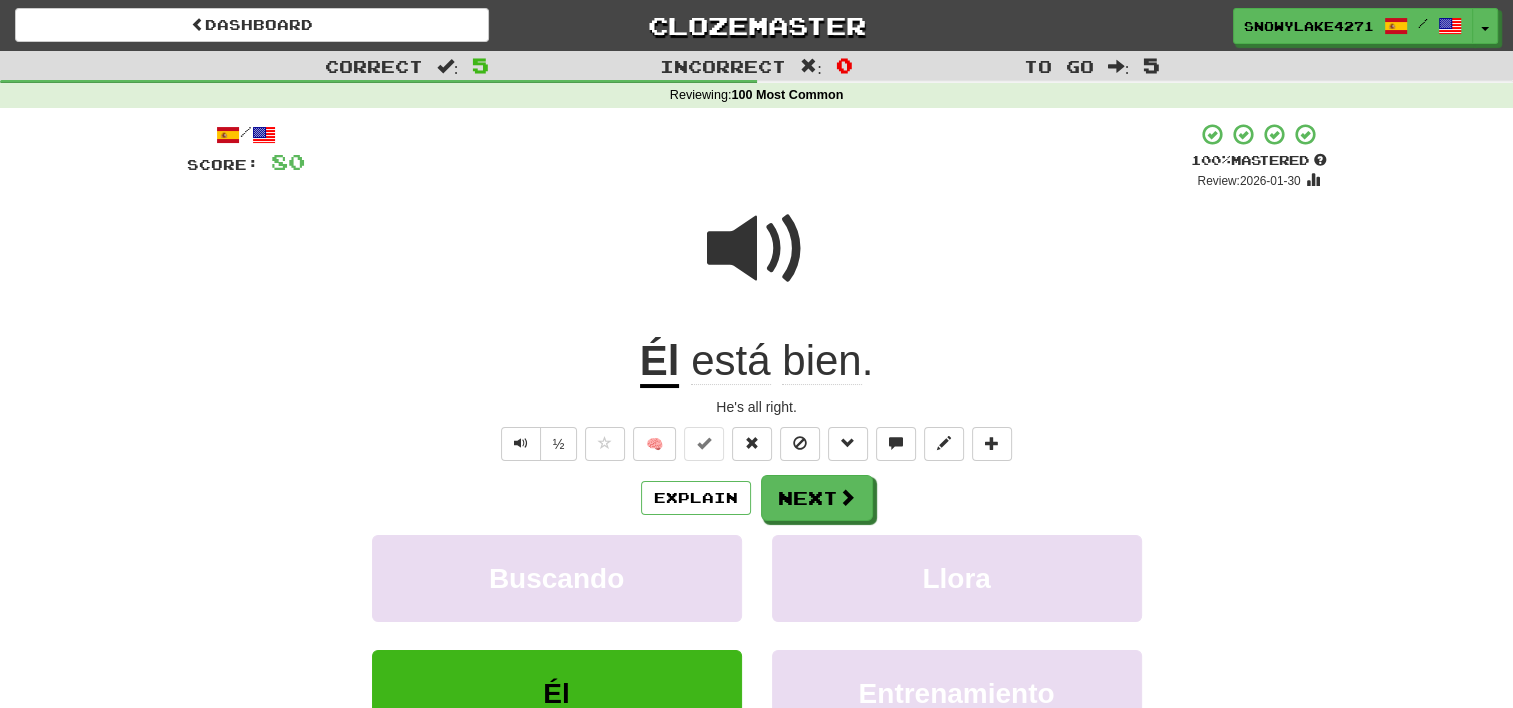 click at bounding box center (757, 249) 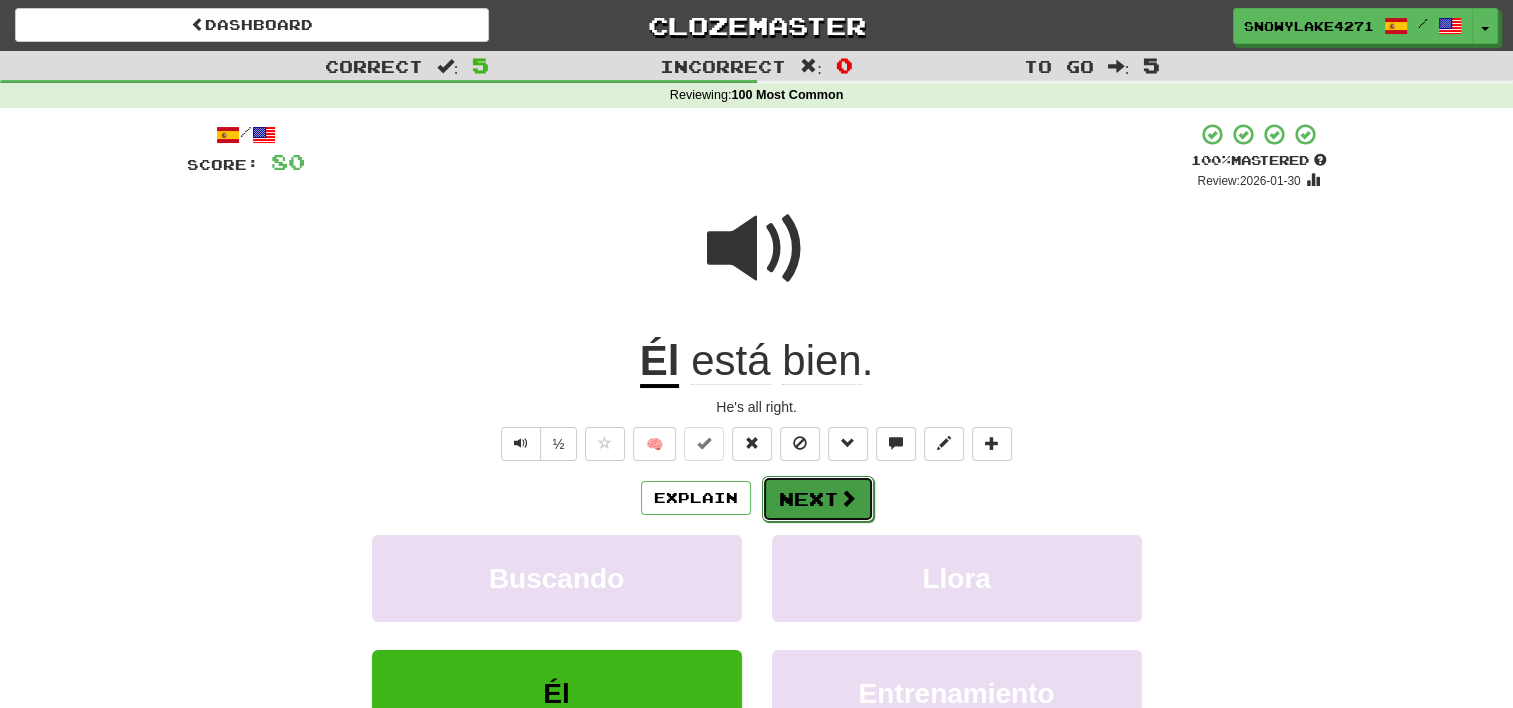 click on "Next" at bounding box center [818, 499] 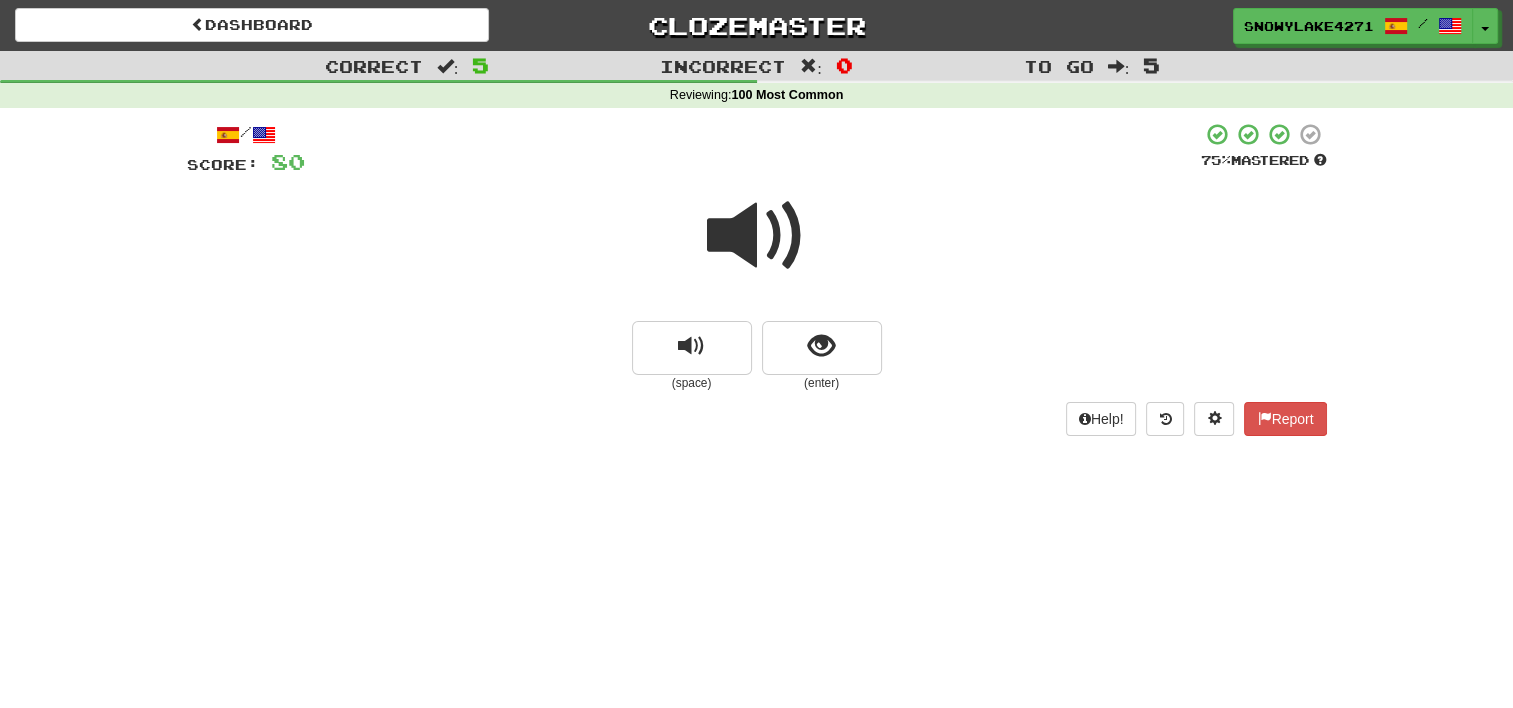 click at bounding box center [757, 236] 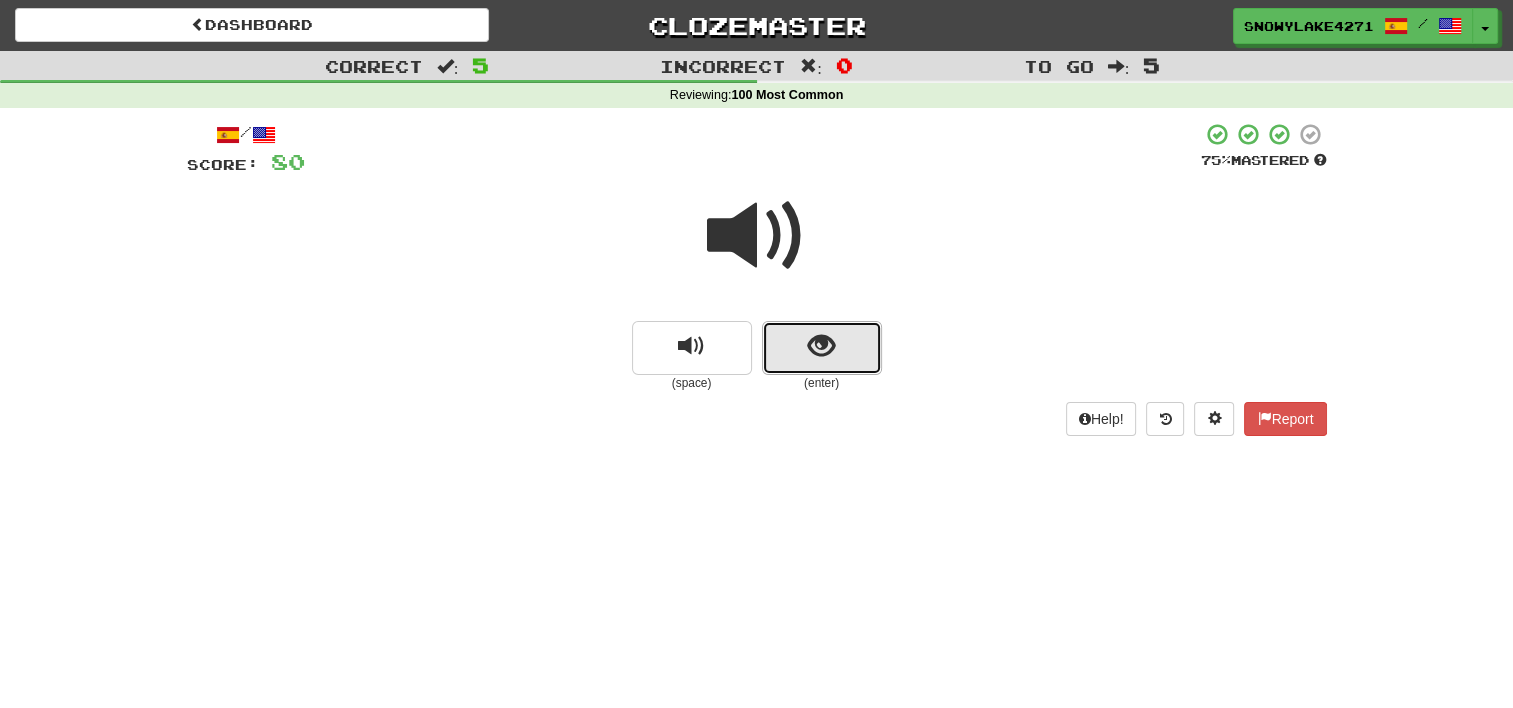 click at bounding box center (822, 348) 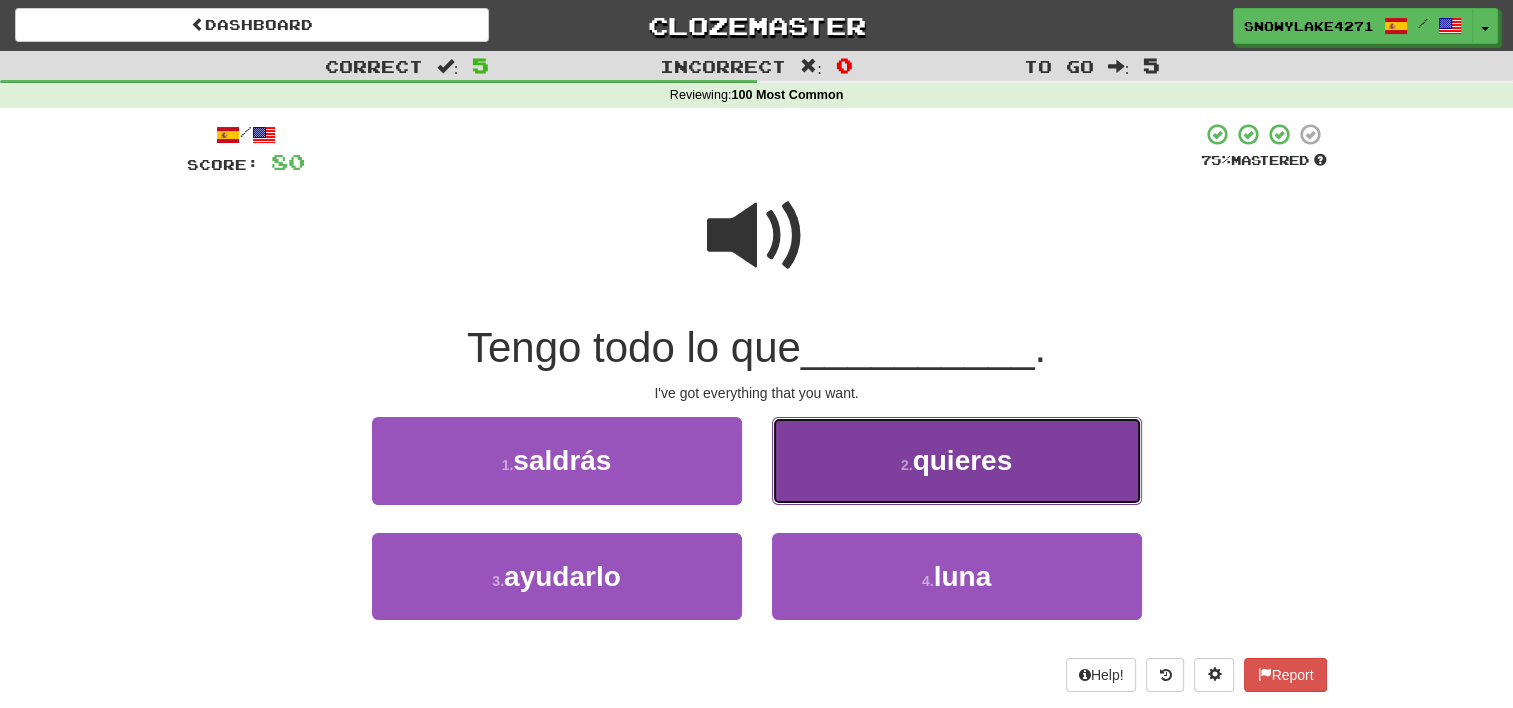 click on "2 .  quieres" at bounding box center [957, 460] 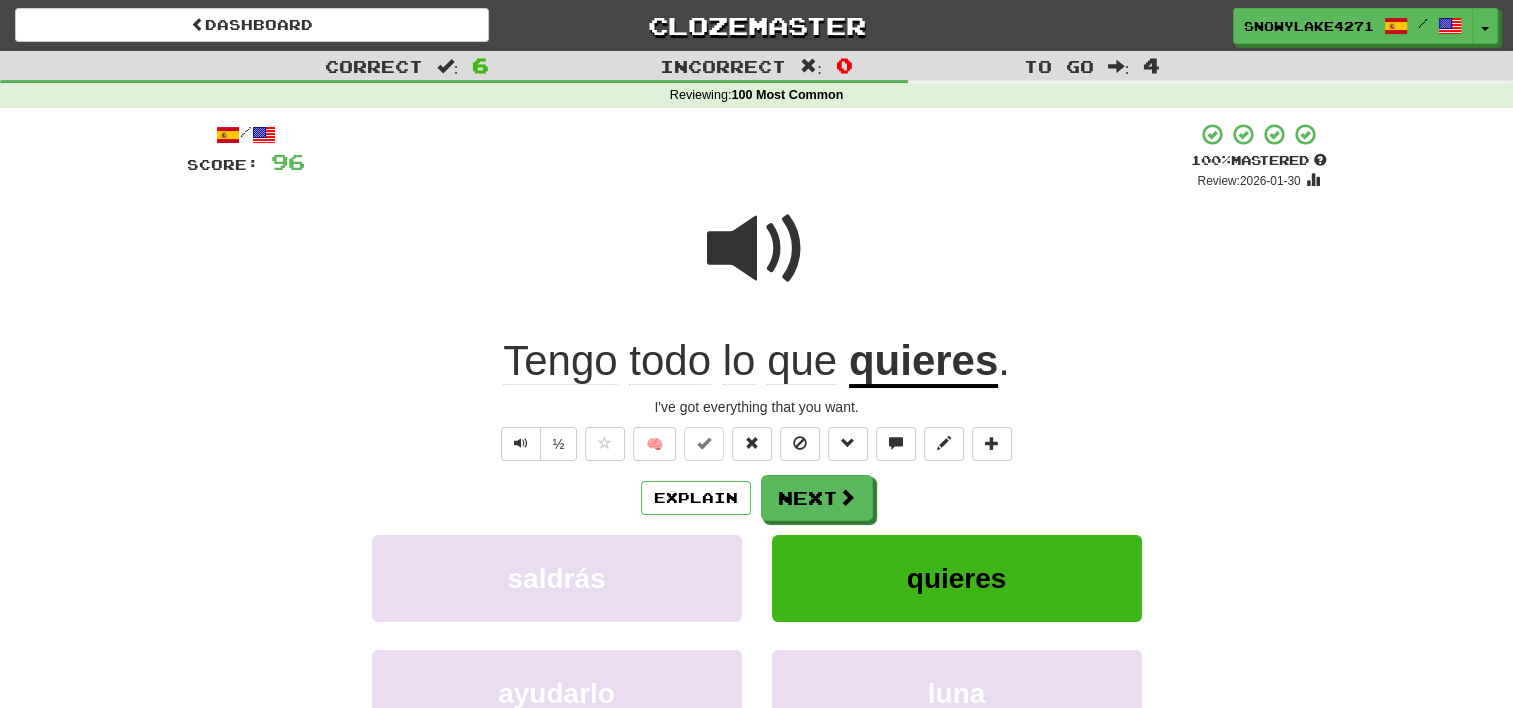 click at bounding box center [757, 249] 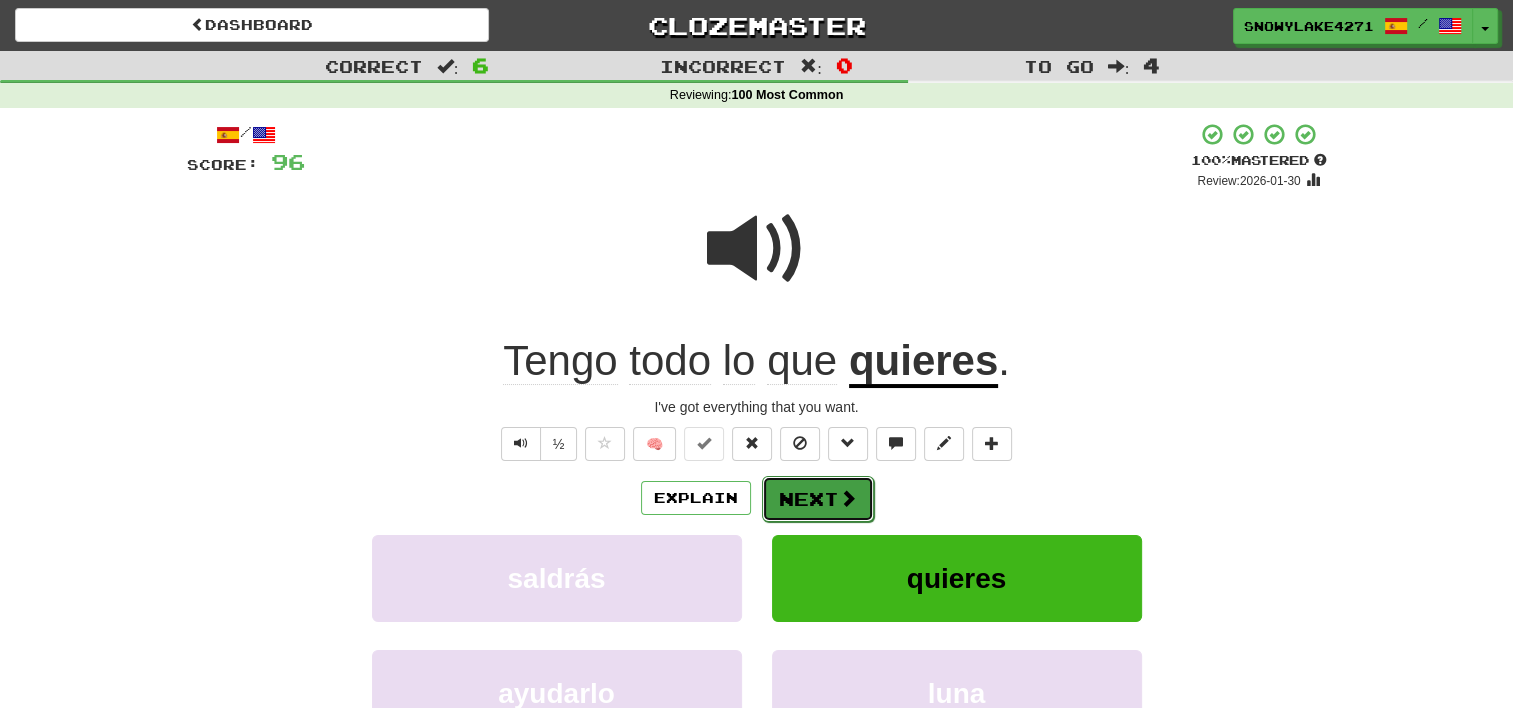 click on "Next" at bounding box center [818, 499] 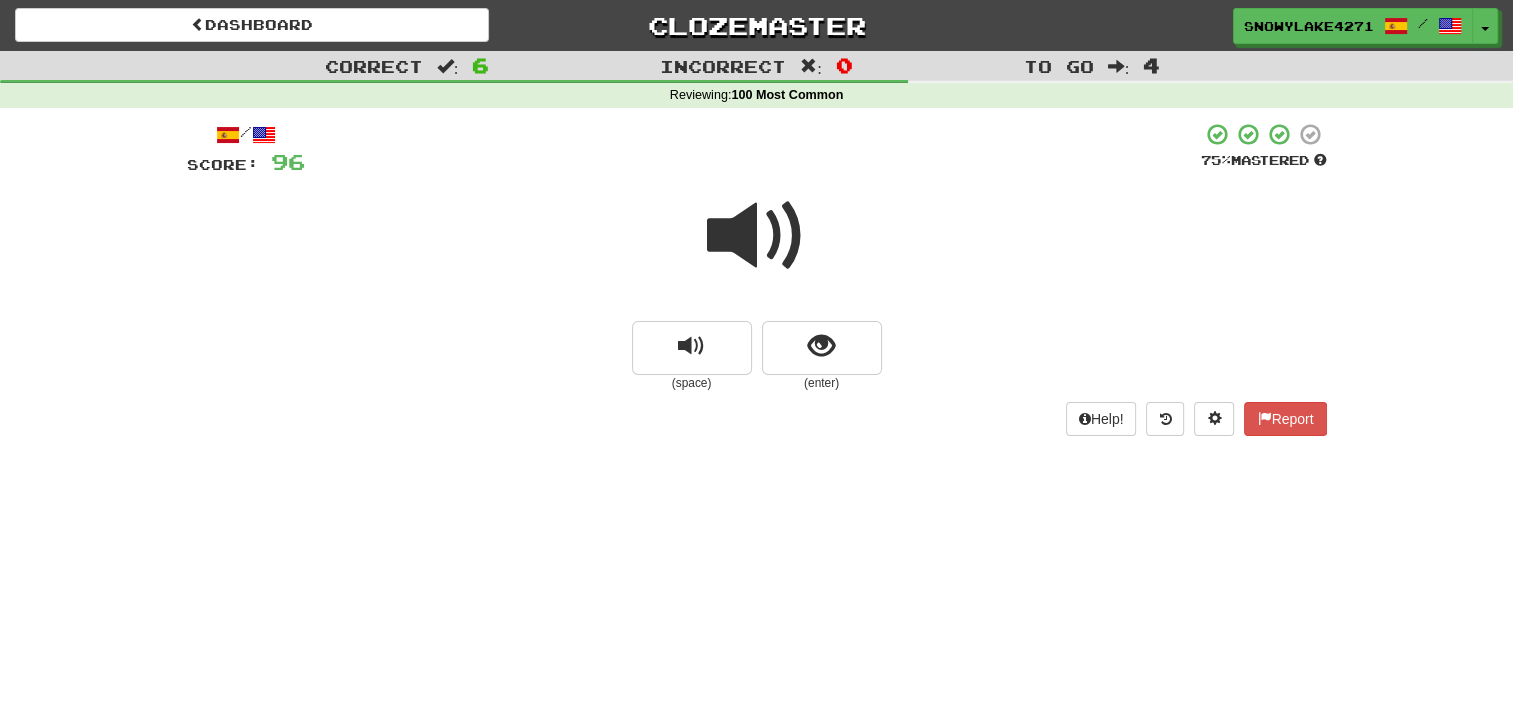 click at bounding box center [757, 236] 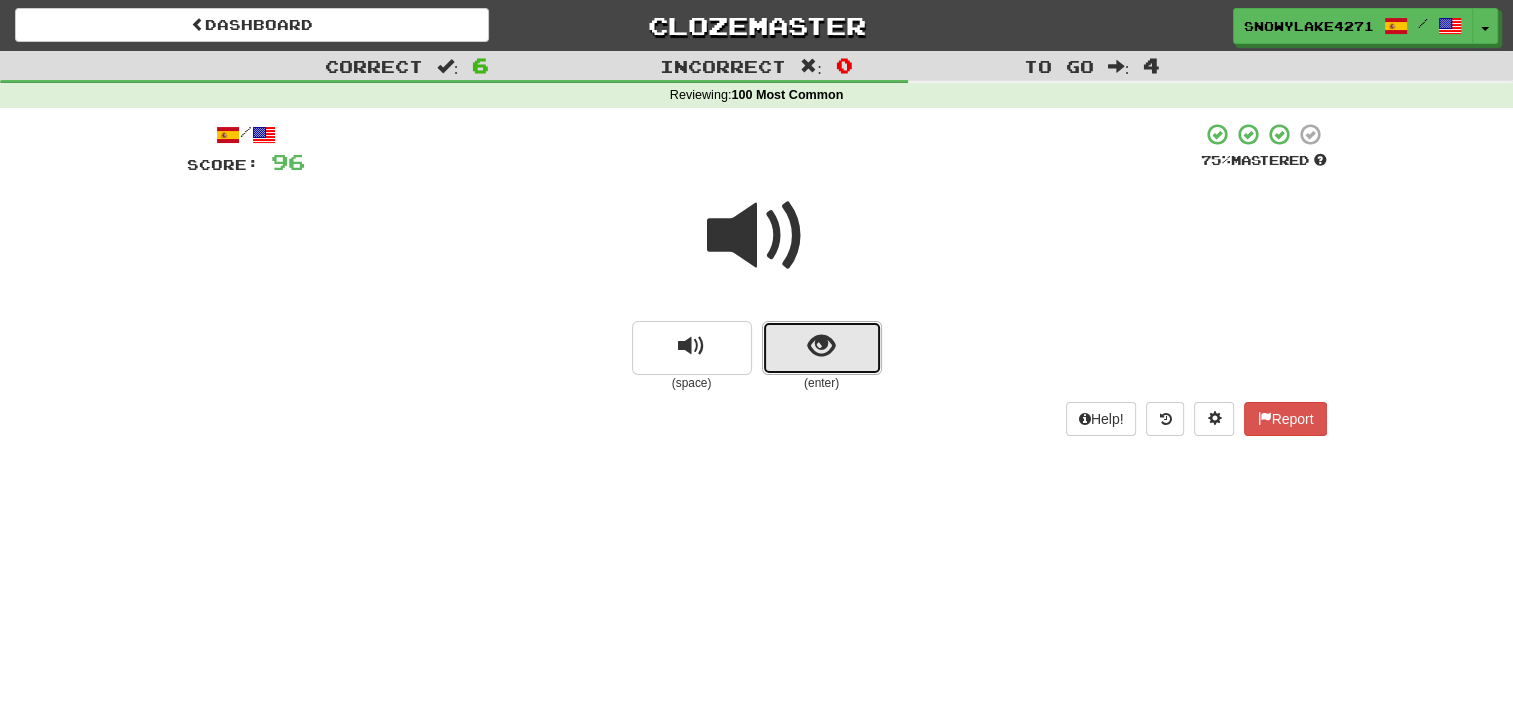 click at bounding box center (821, 346) 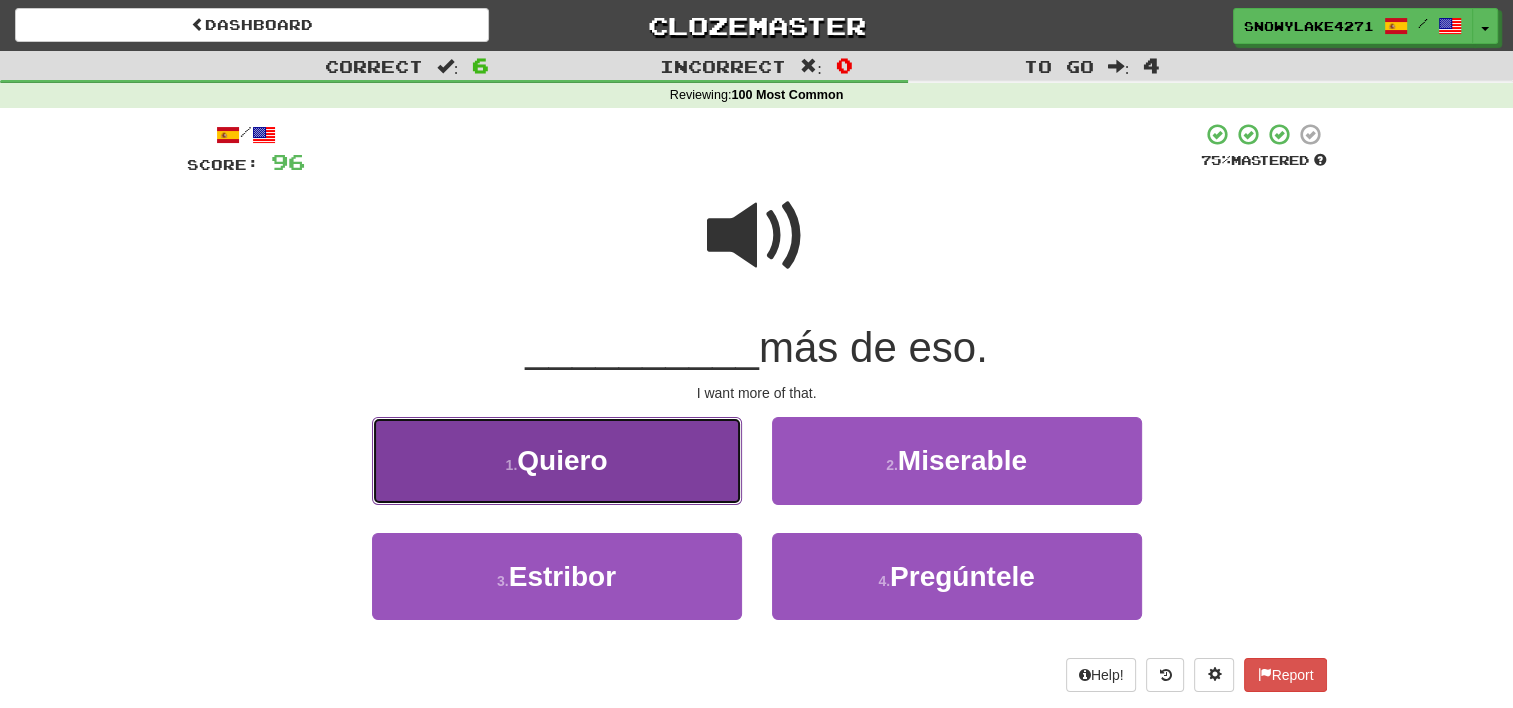 click on "1 .  Quiero" at bounding box center [557, 460] 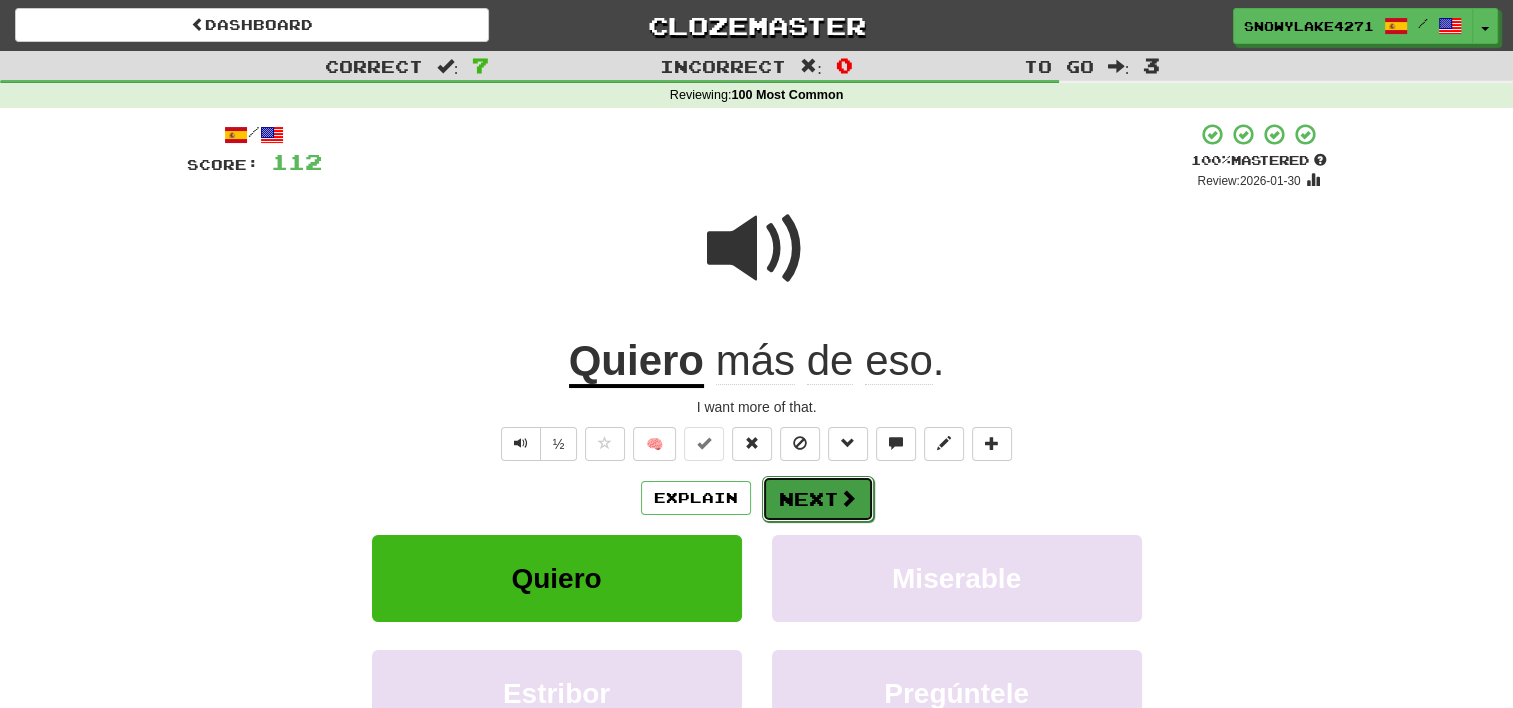 click on "Next" at bounding box center (818, 499) 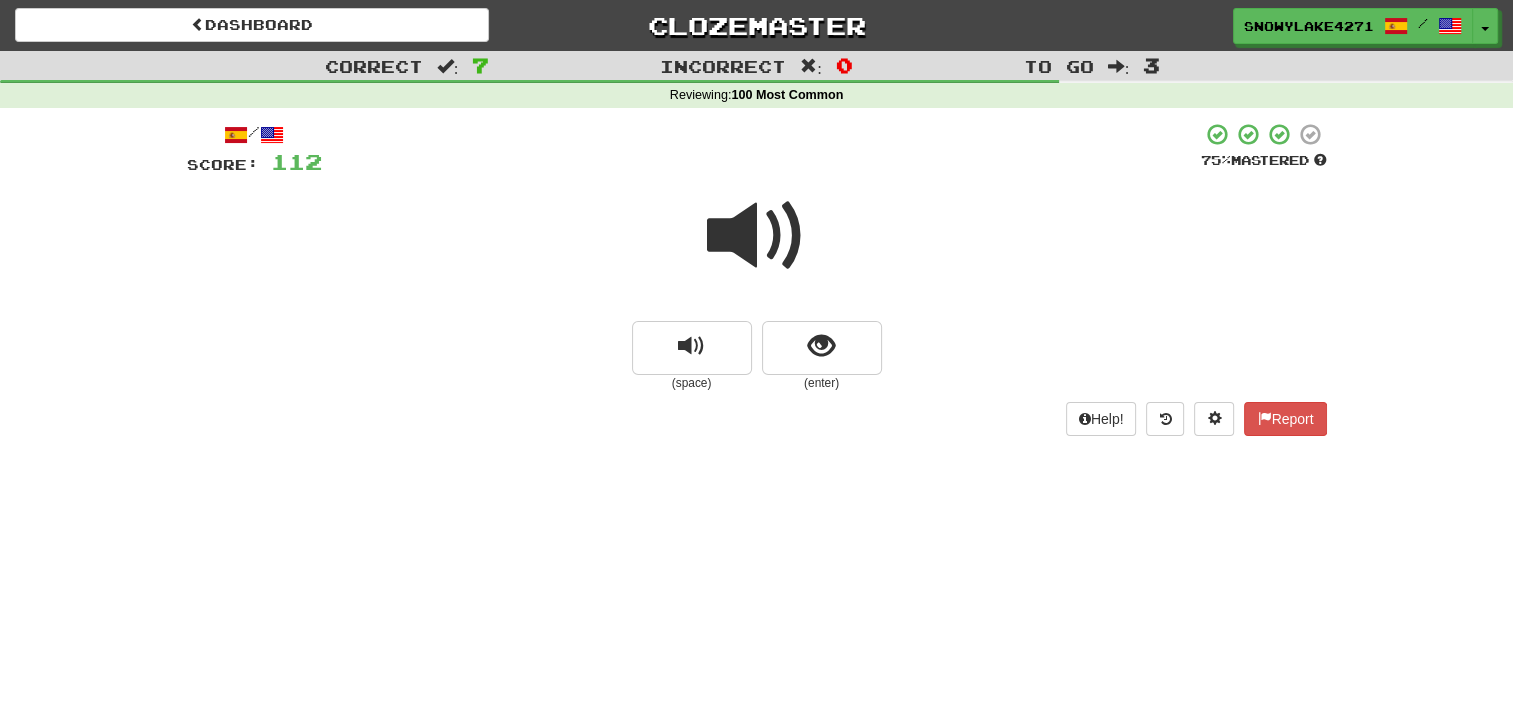 click at bounding box center [757, 236] 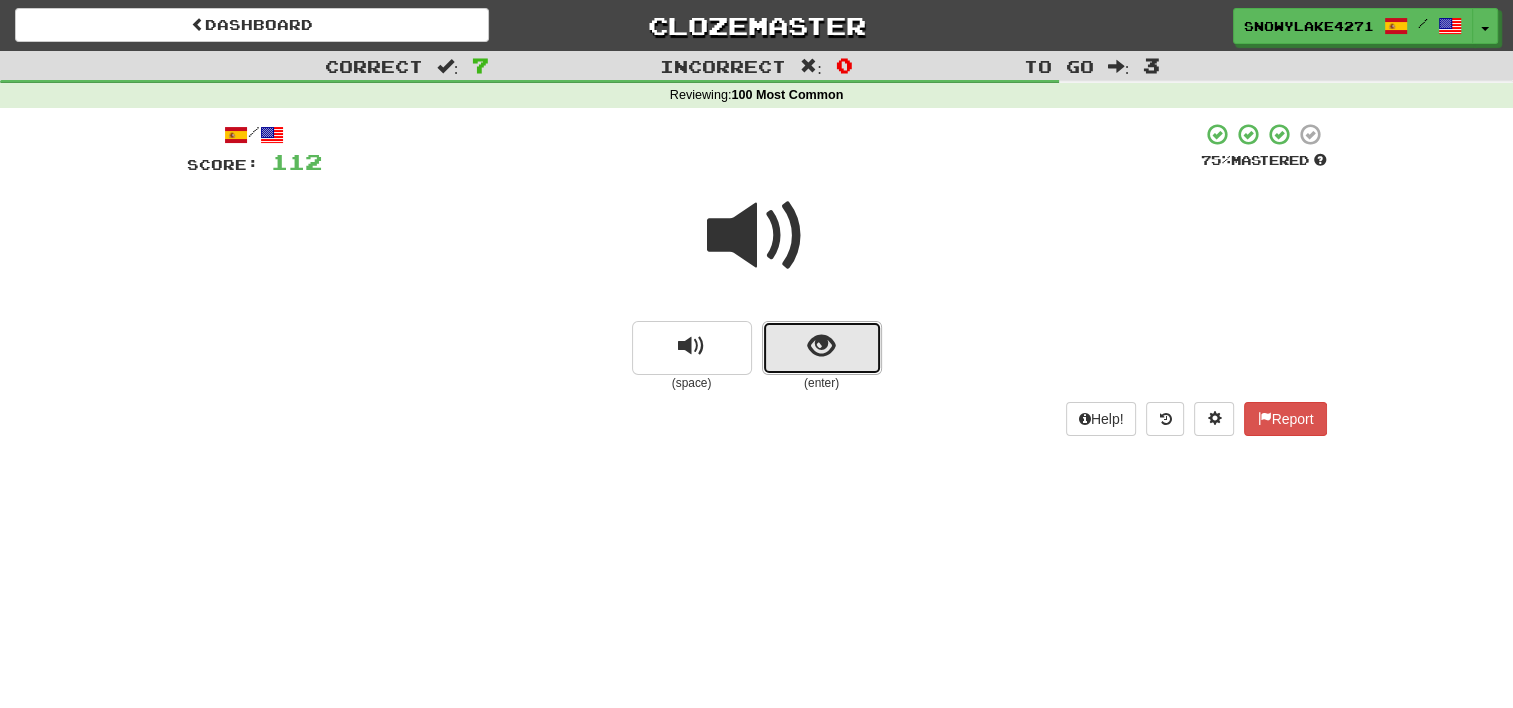click at bounding box center [822, 348] 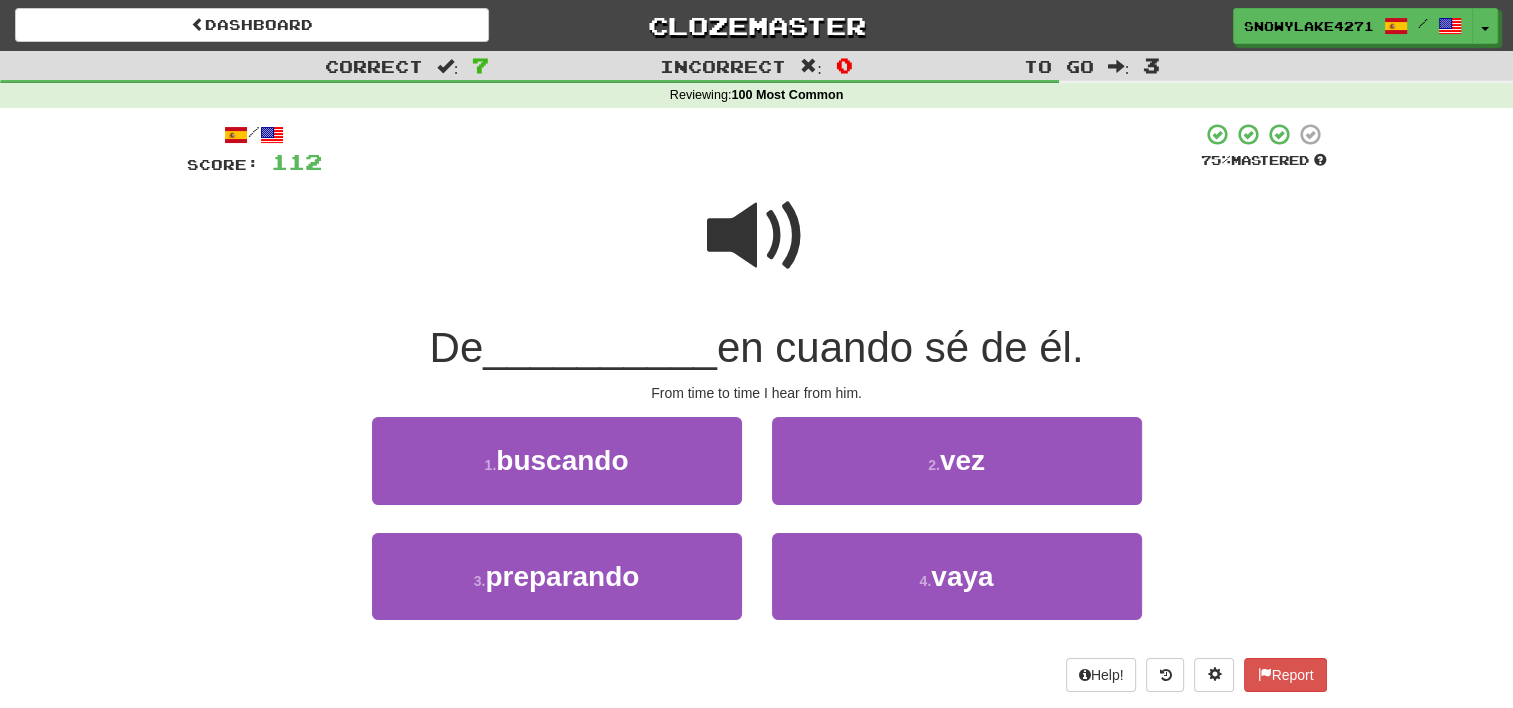 click at bounding box center [757, 236] 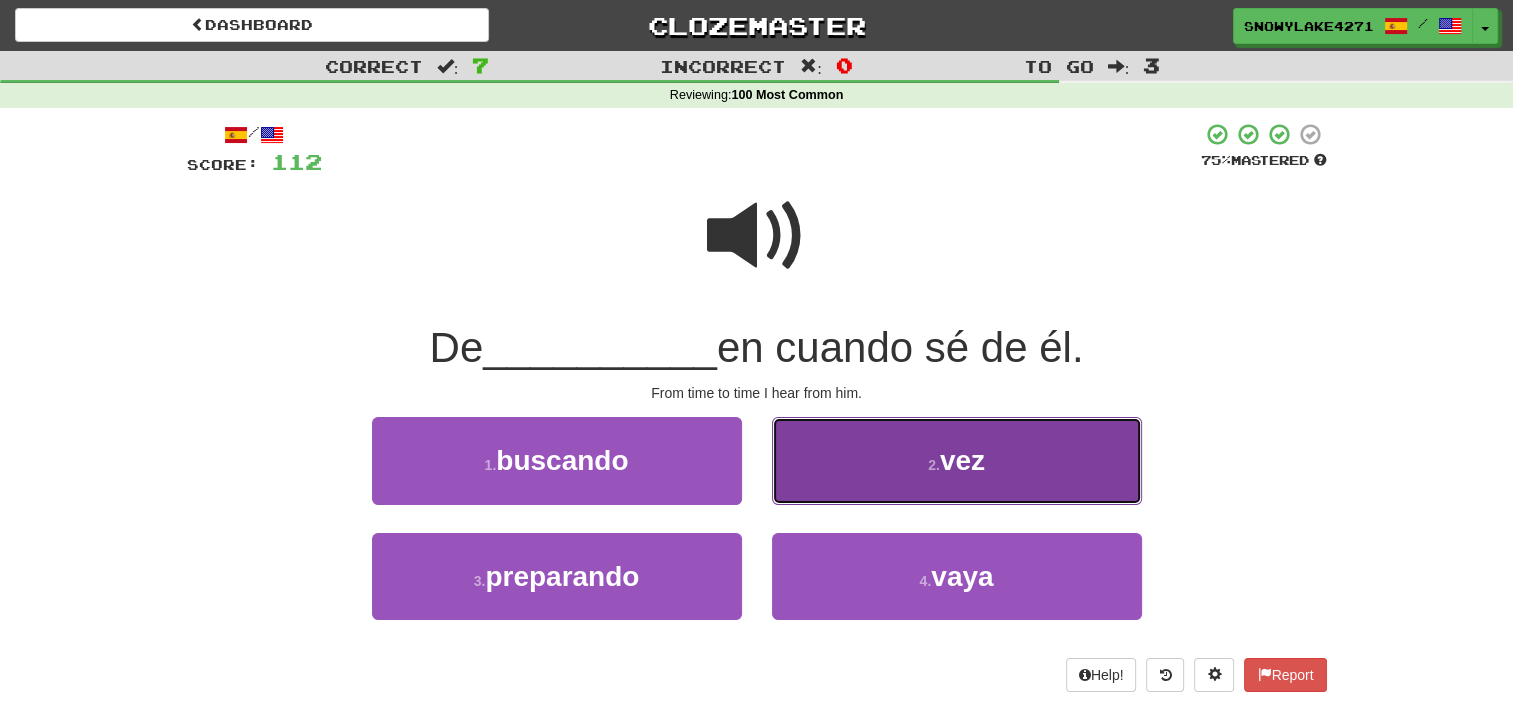 click on "2 .  vez" at bounding box center (957, 460) 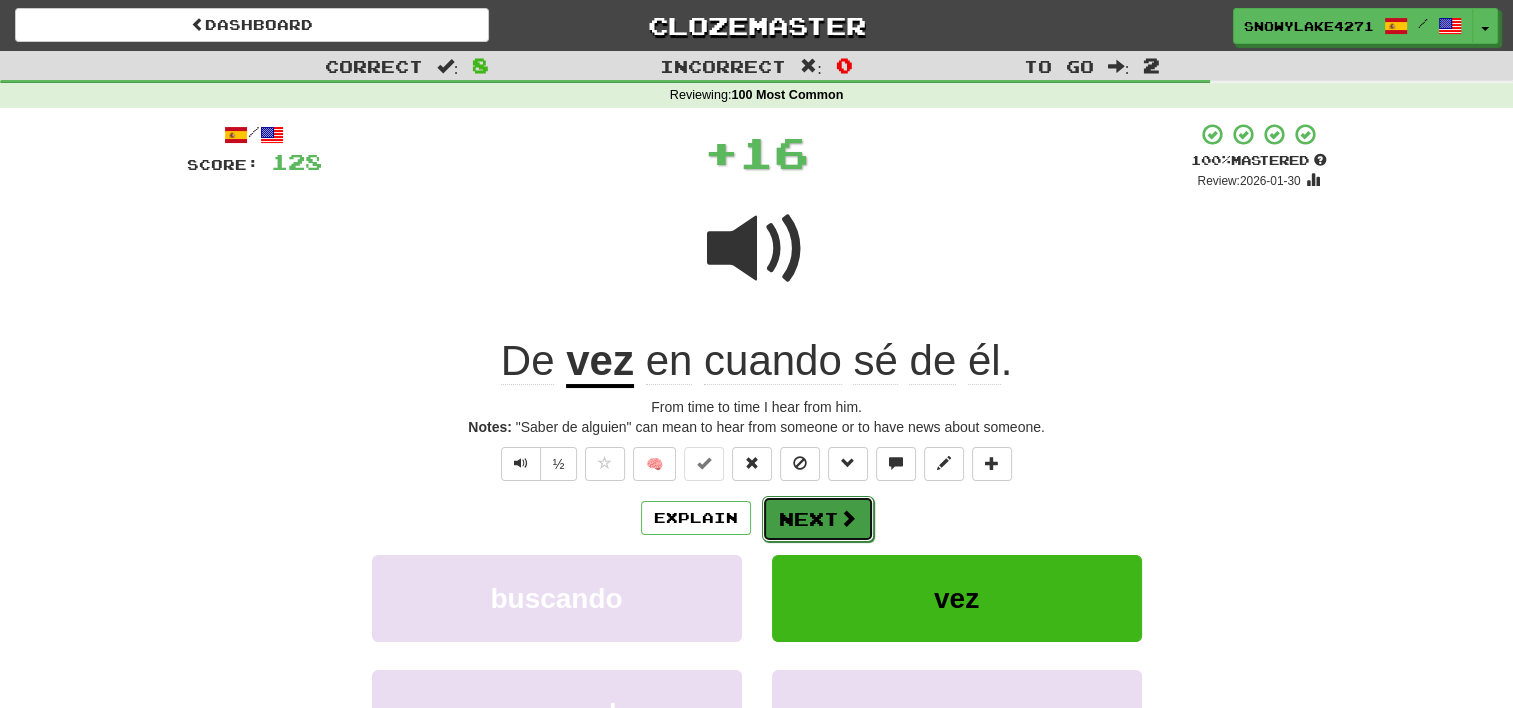 click at bounding box center (848, 518) 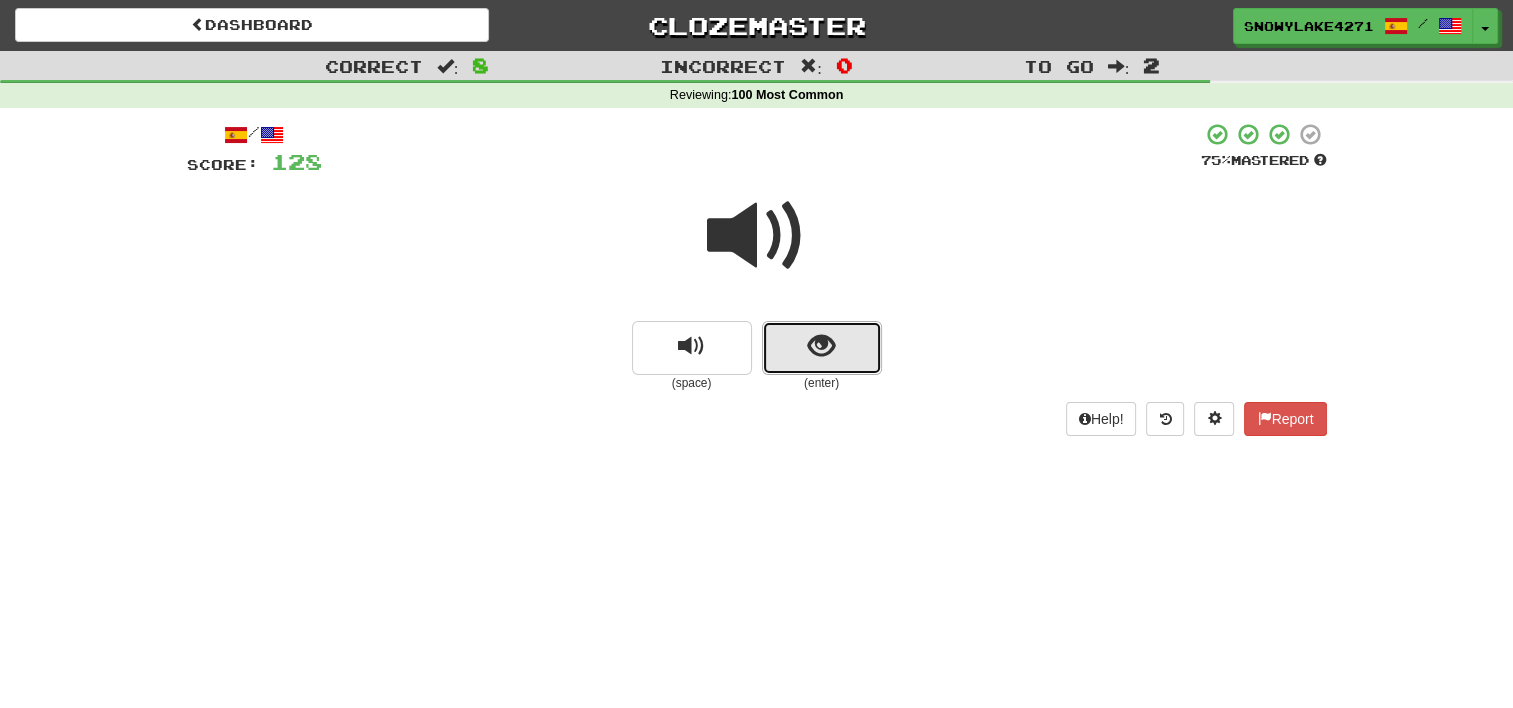click at bounding box center [822, 348] 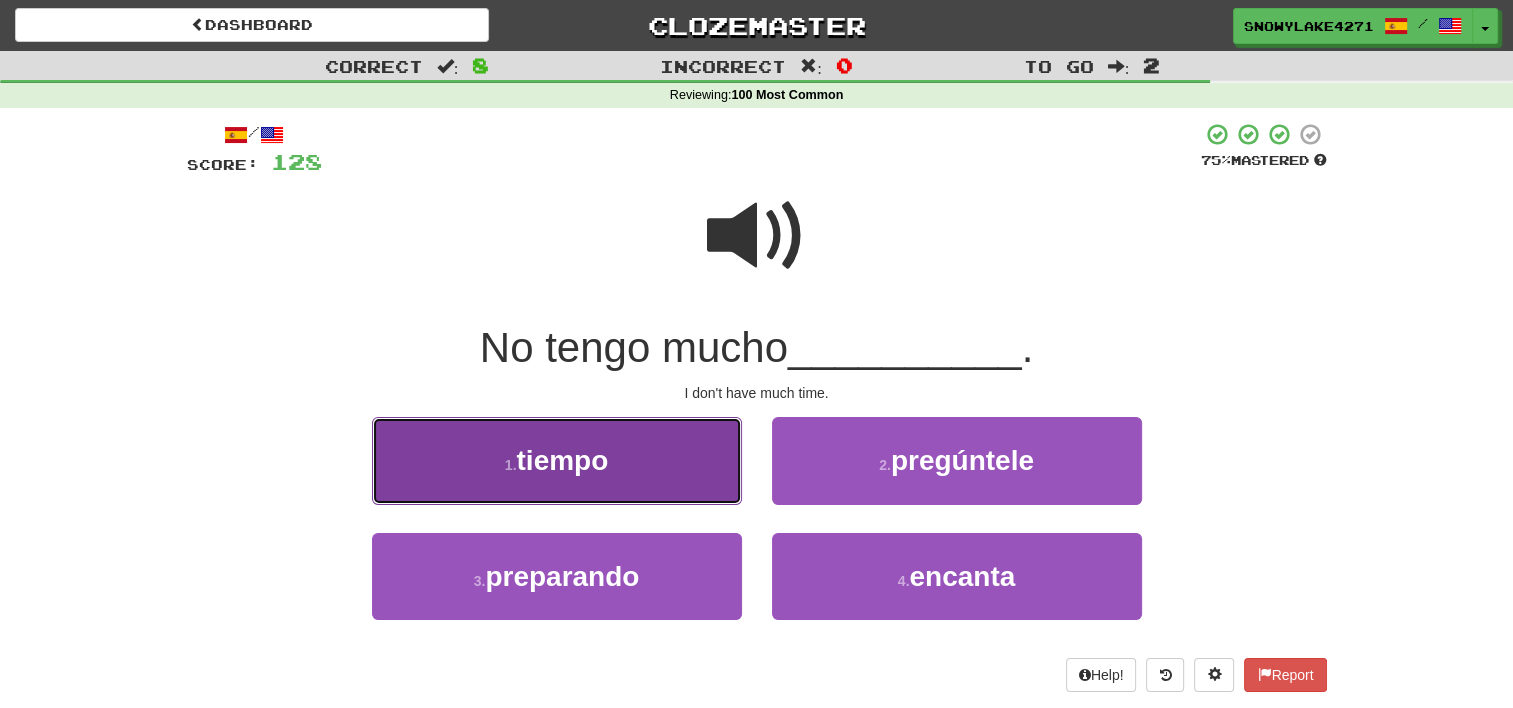 click on "1 .  tiempo" at bounding box center (557, 460) 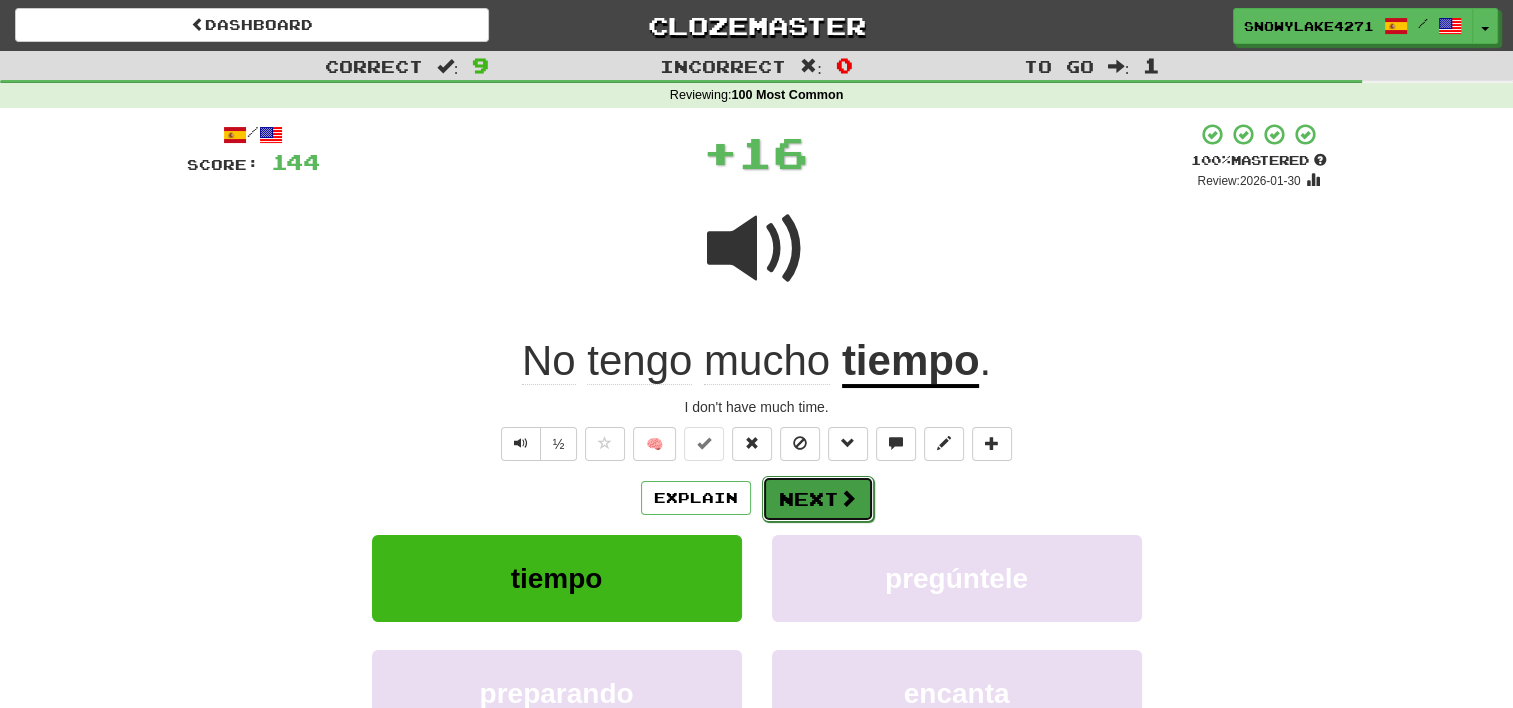 click at bounding box center (848, 498) 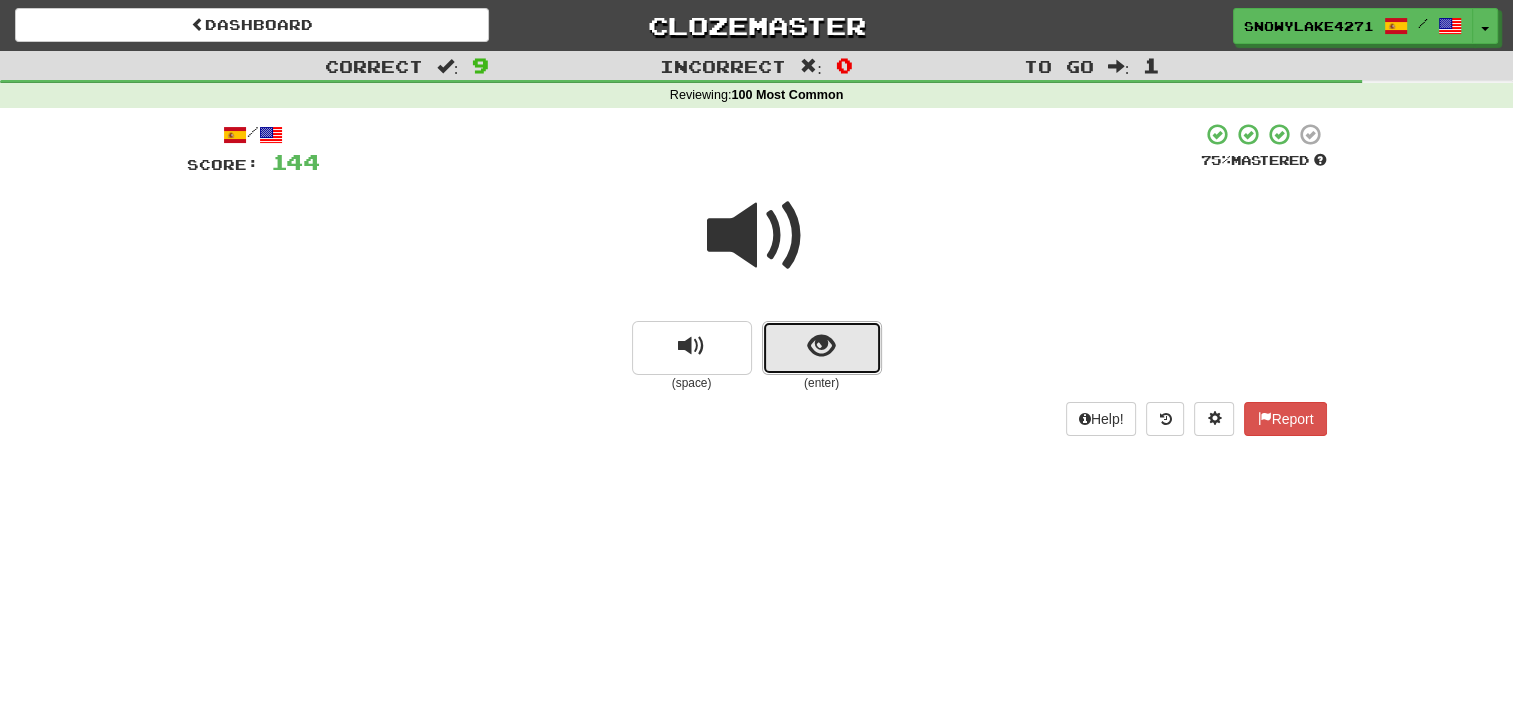 click at bounding box center (822, 348) 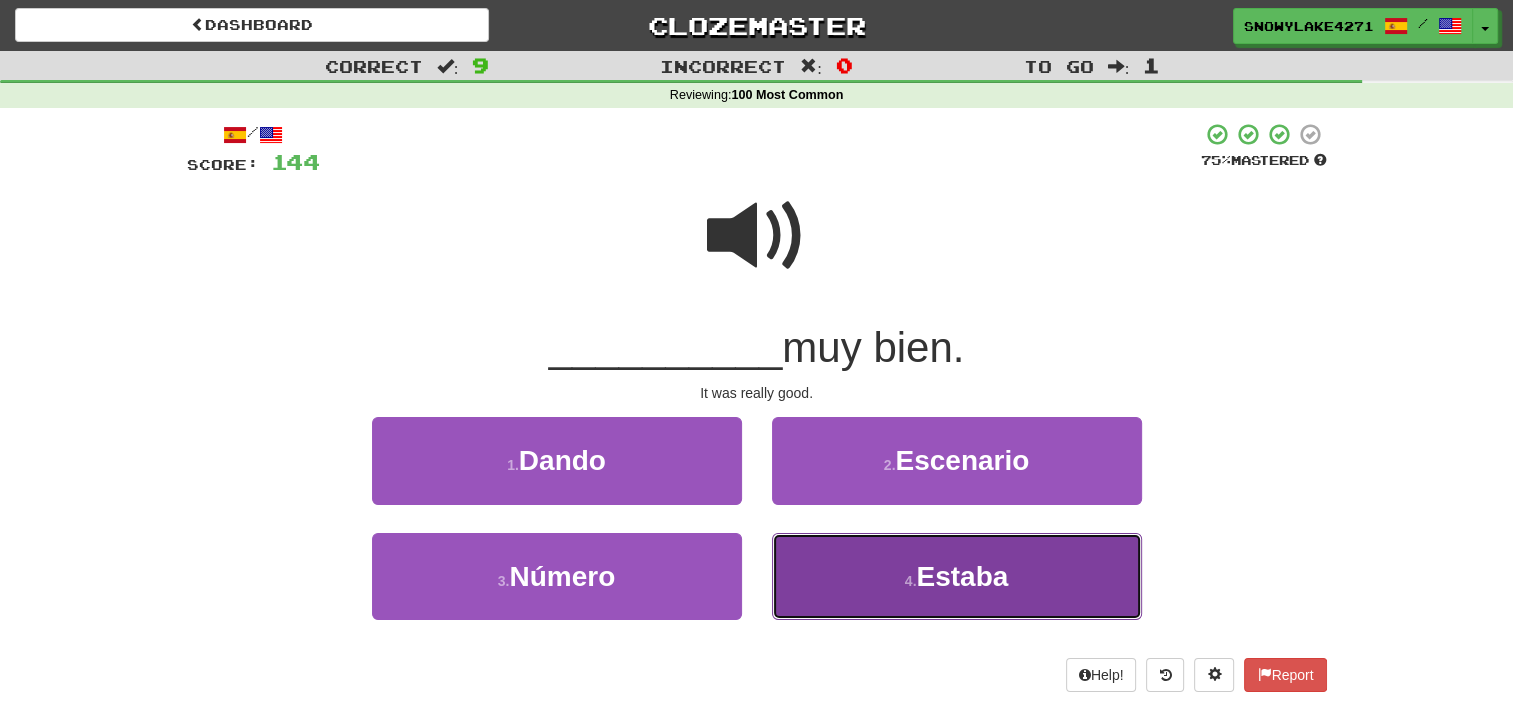 click on "4 .  Estaba" at bounding box center (957, 576) 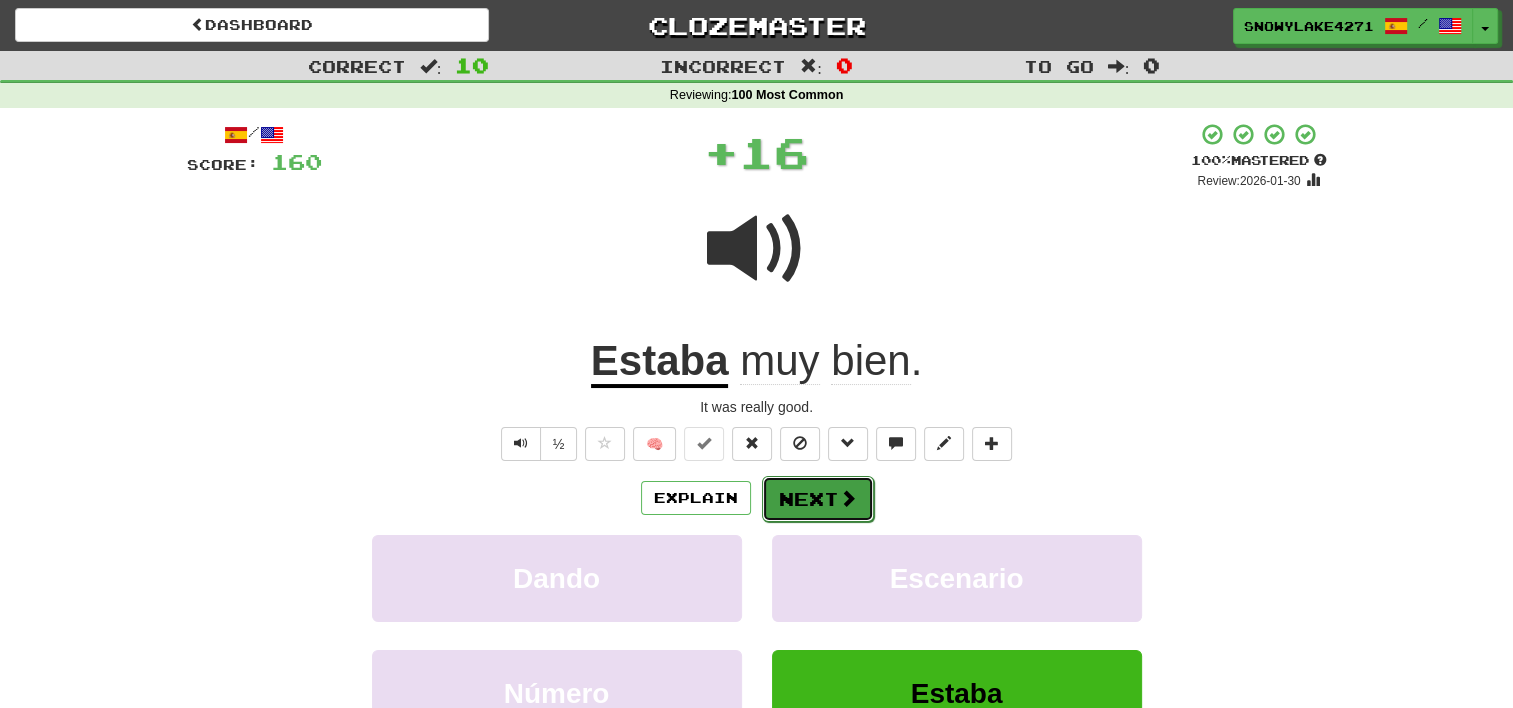 click on "Next" at bounding box center (818, 499) 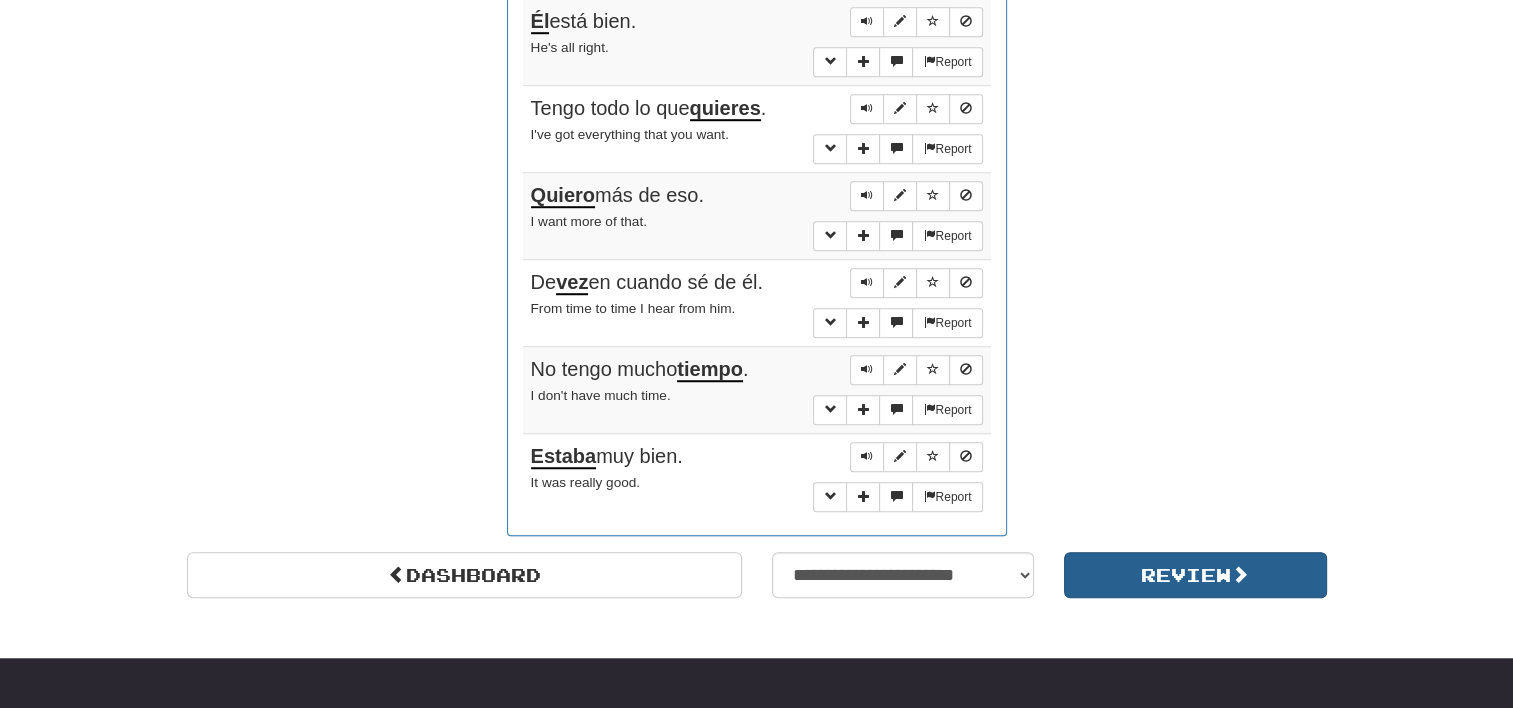 scroll, scrollTop: 1400, scrollLeft: 0, axis: vertical 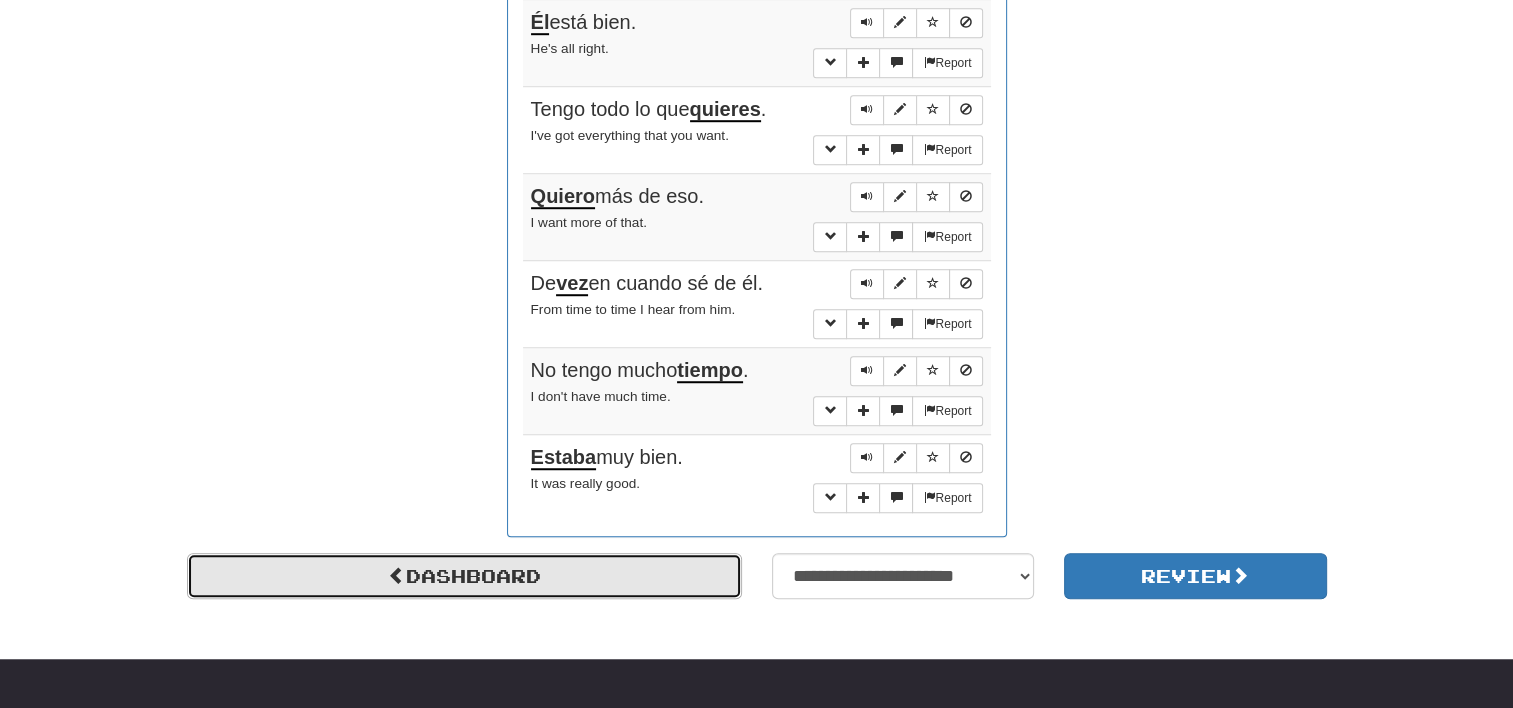 click on "Dashboard" at bounding box center [464, 576] 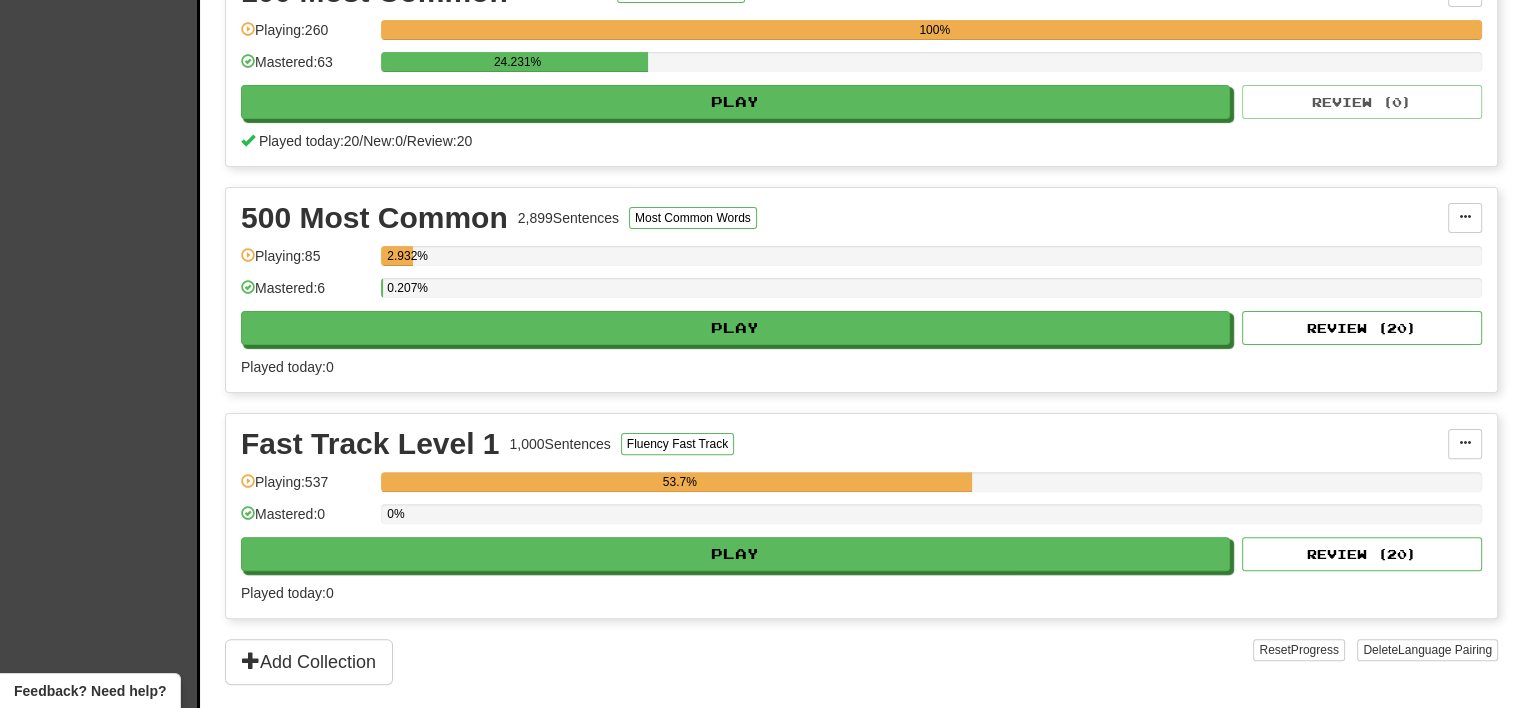 scroll, scrollTop: 600, scrollLeft: 0, axis: vertical 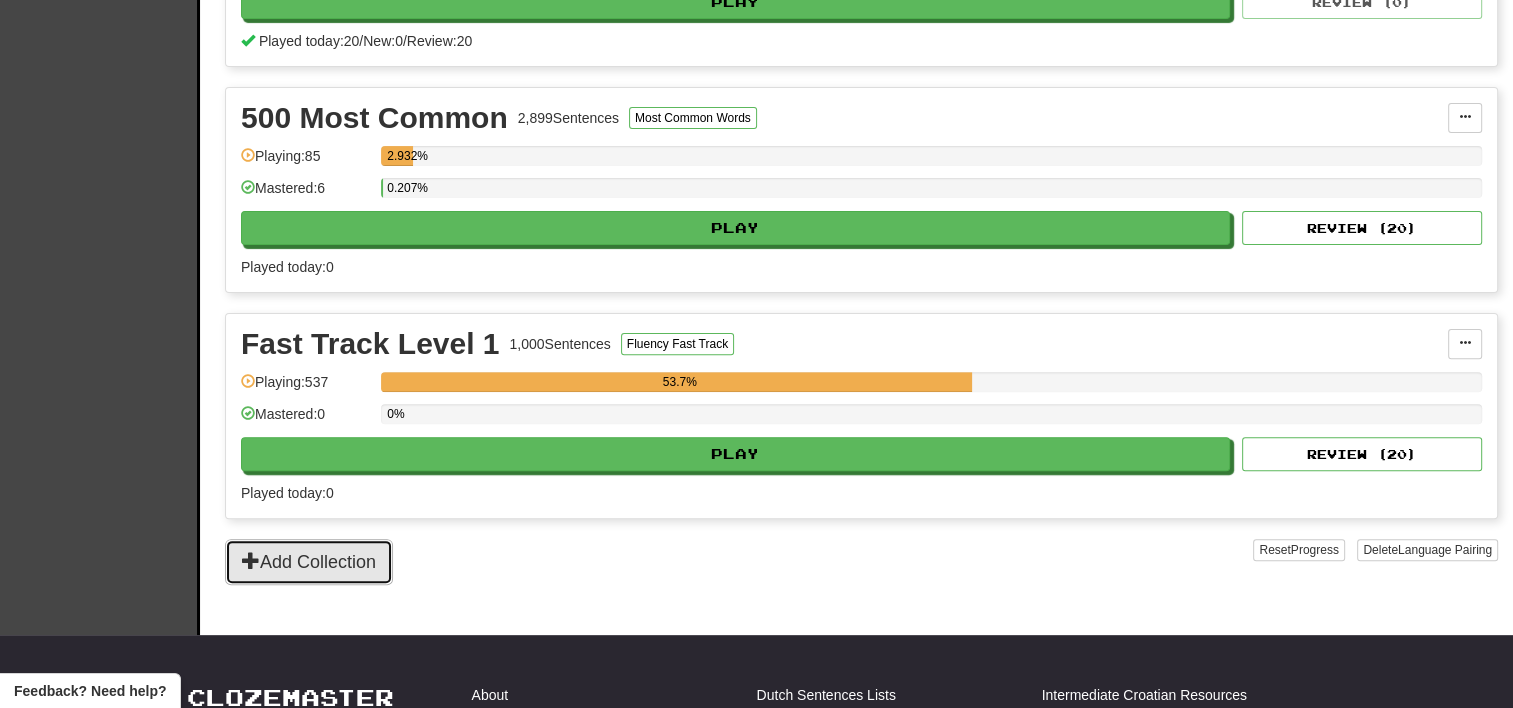 click on "Add Collection" at bounding box center (309, 562) 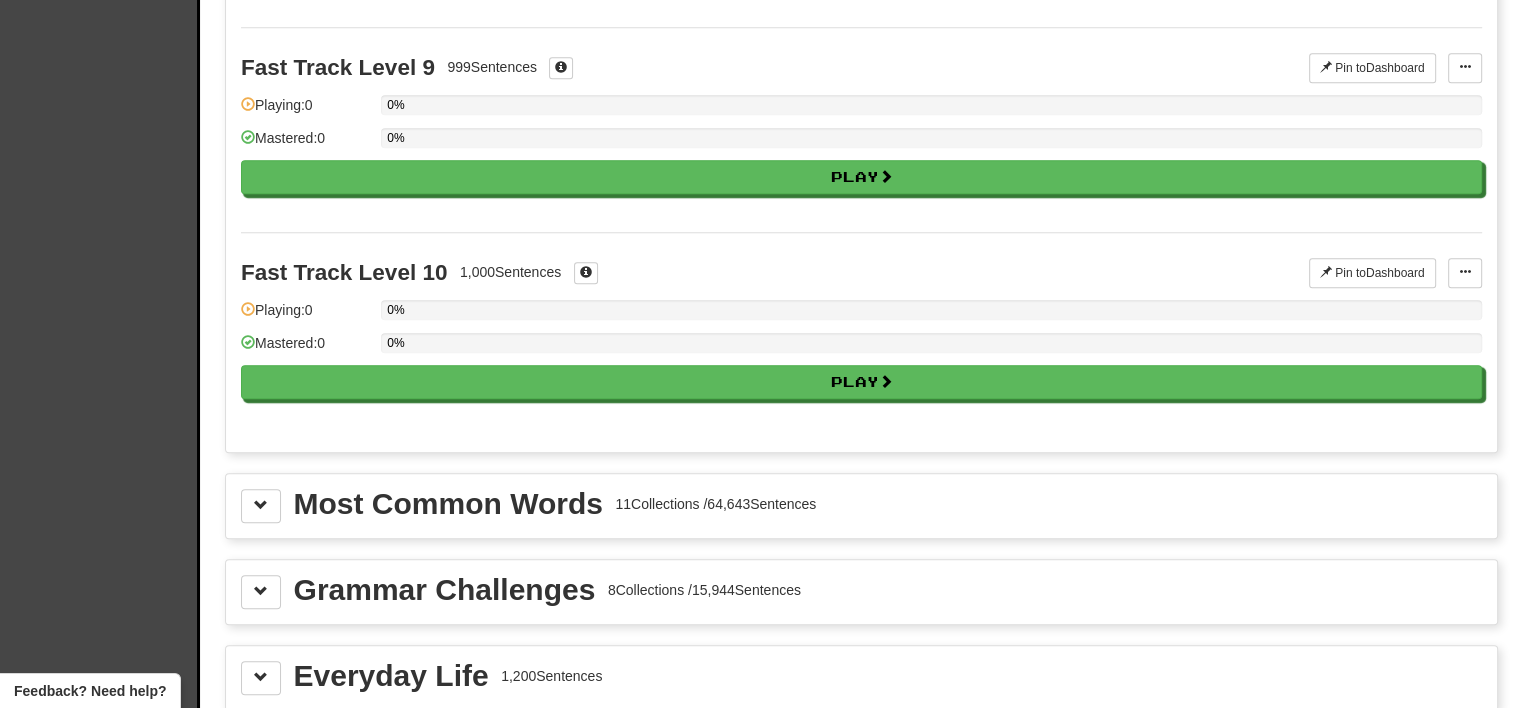scroll, scrollTop: 1800, scrollLeft: 0, axis: vertical 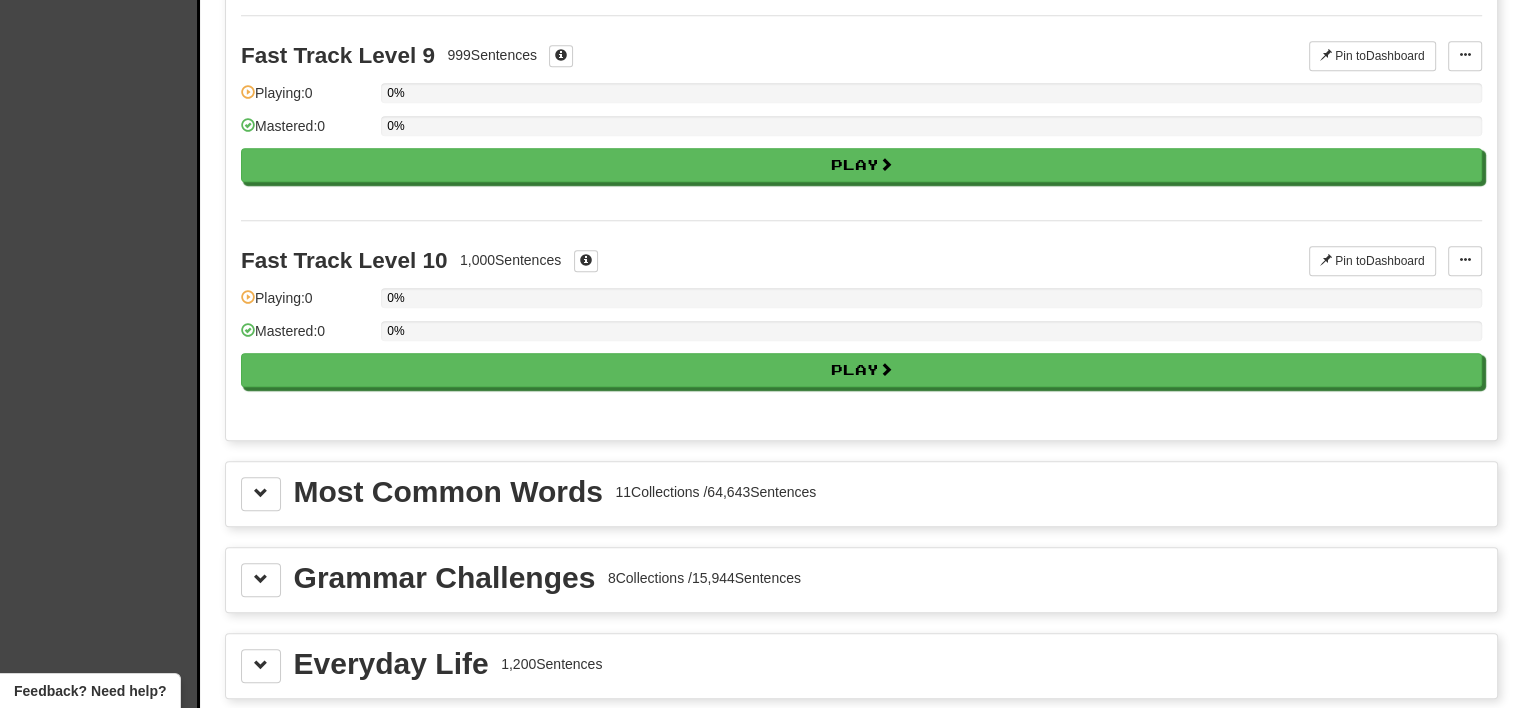 click on "Everyday Life" at bounding box center (391, 664) 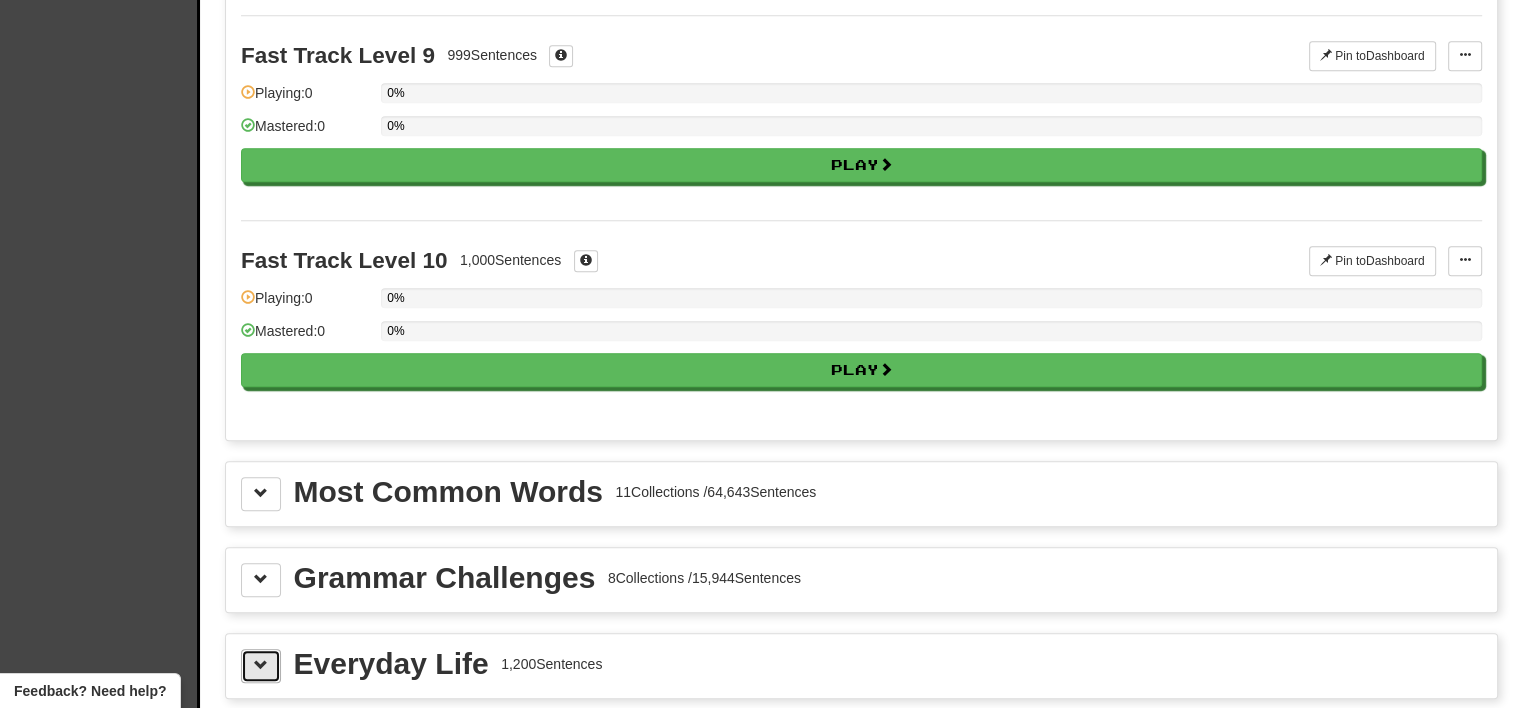 click at bounding box center (261, 665) 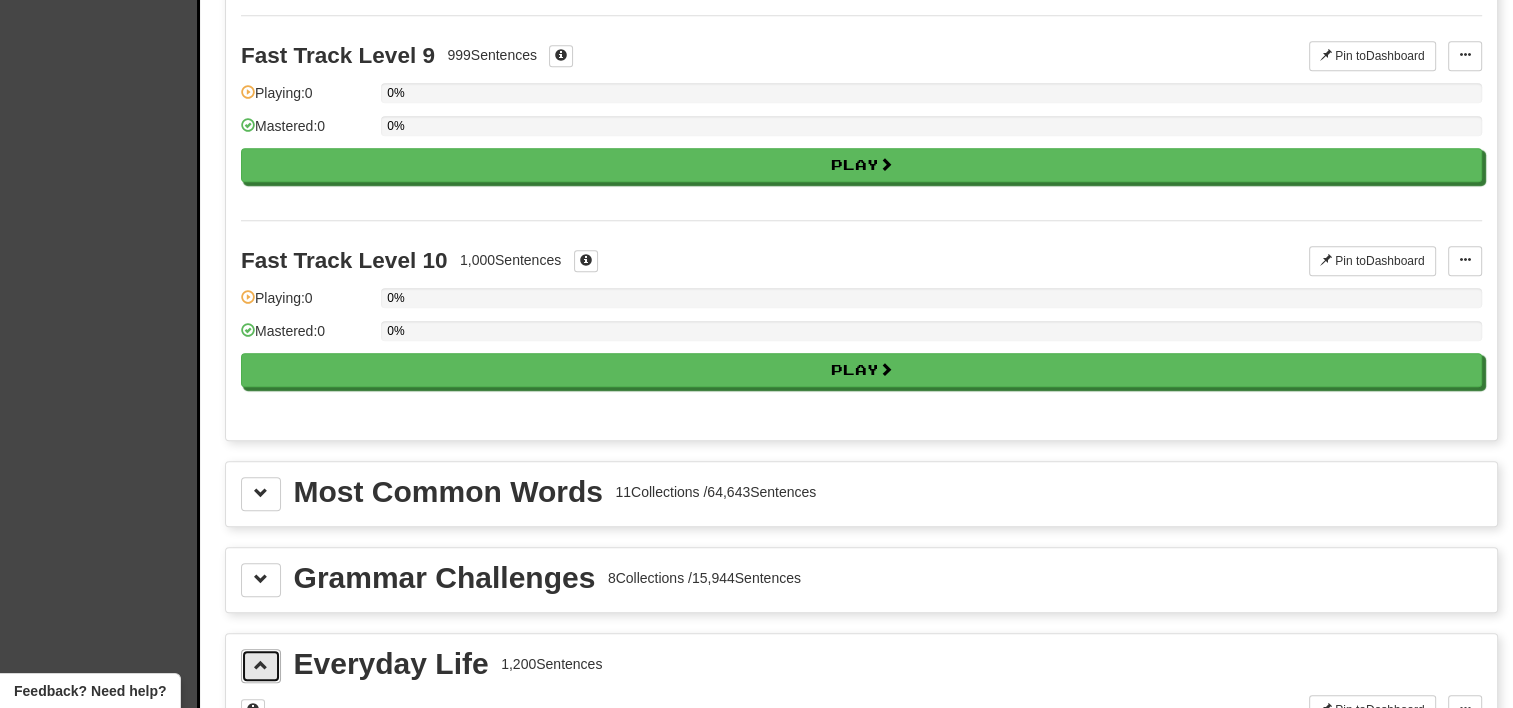 click at bounding box center (261, 665) 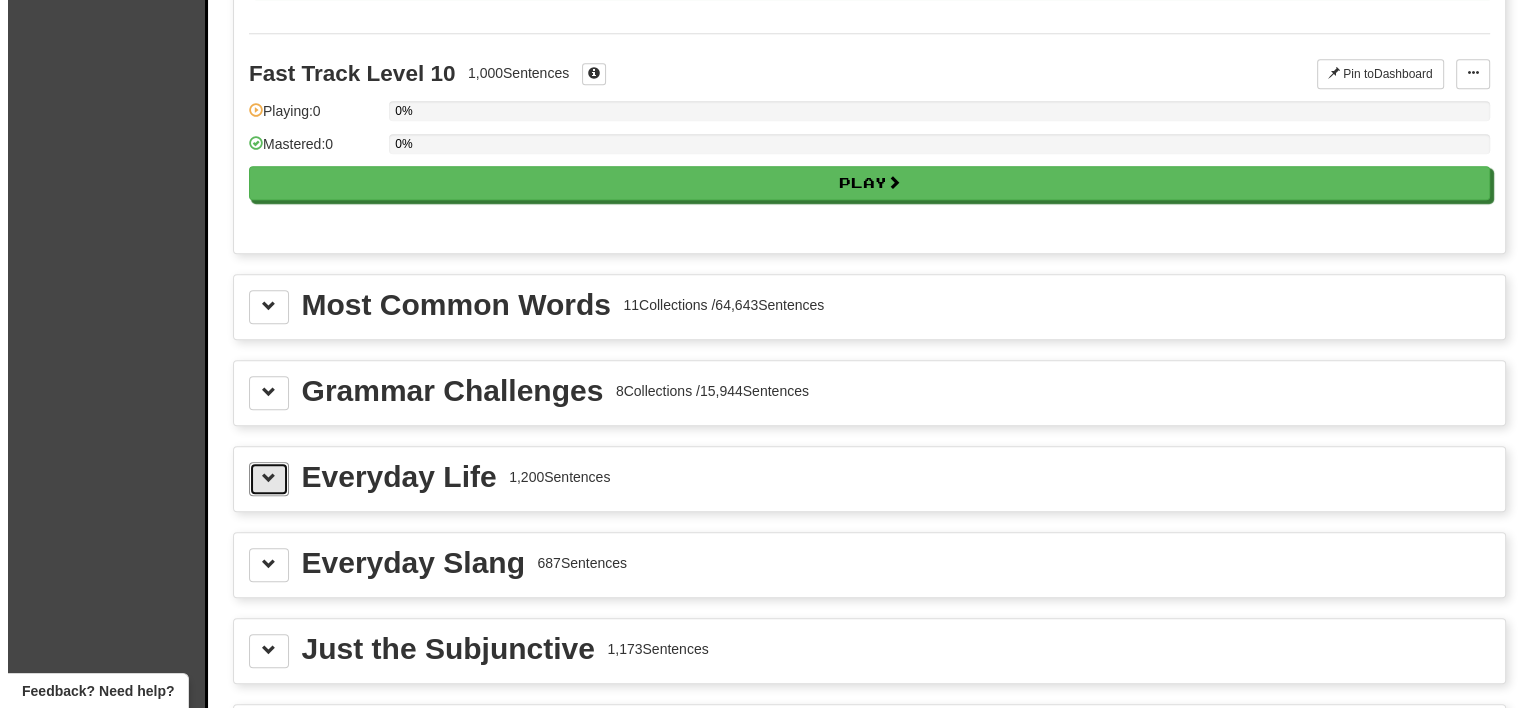 scroll, scrollTop: 2000, scrollLeft: 0, axis: vertical 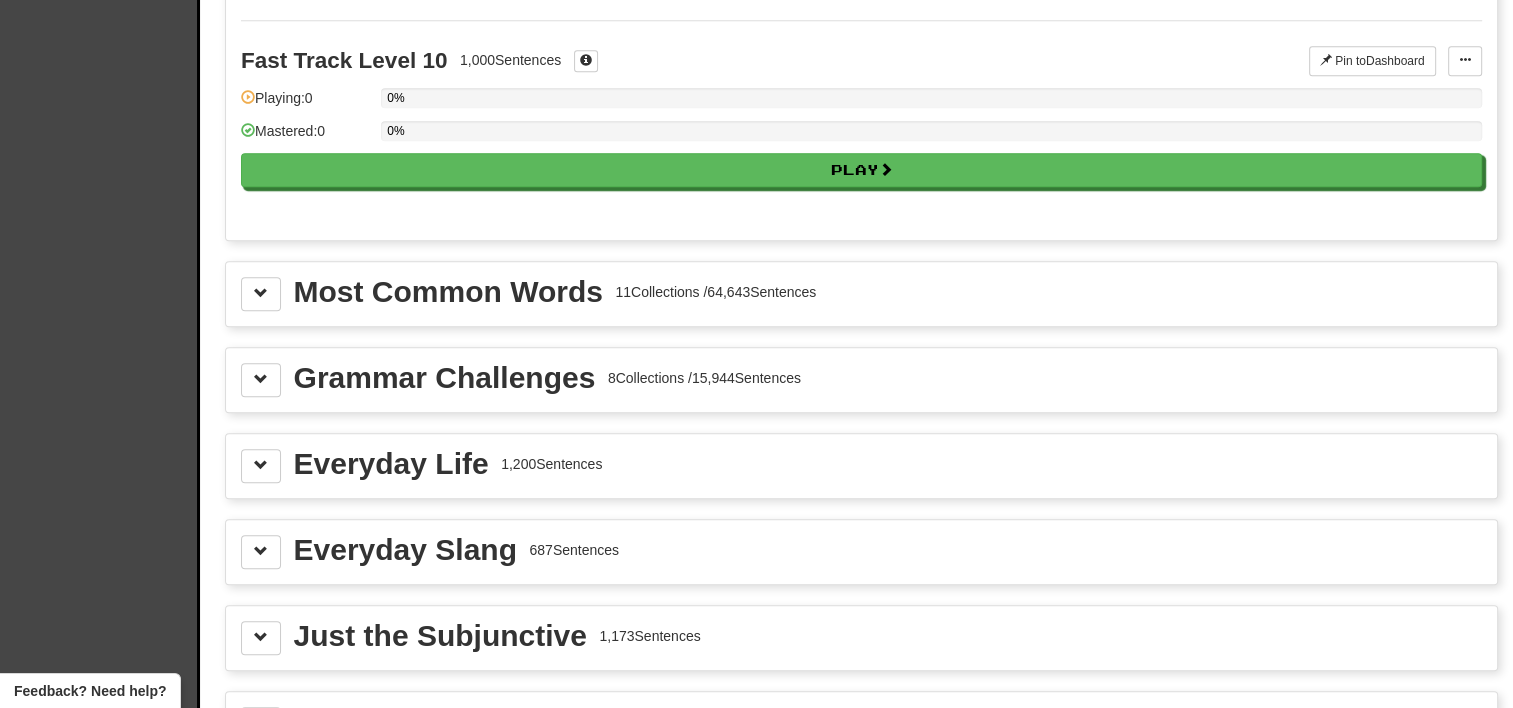 click on "Everyday Life" at bounding box center (391, 464) 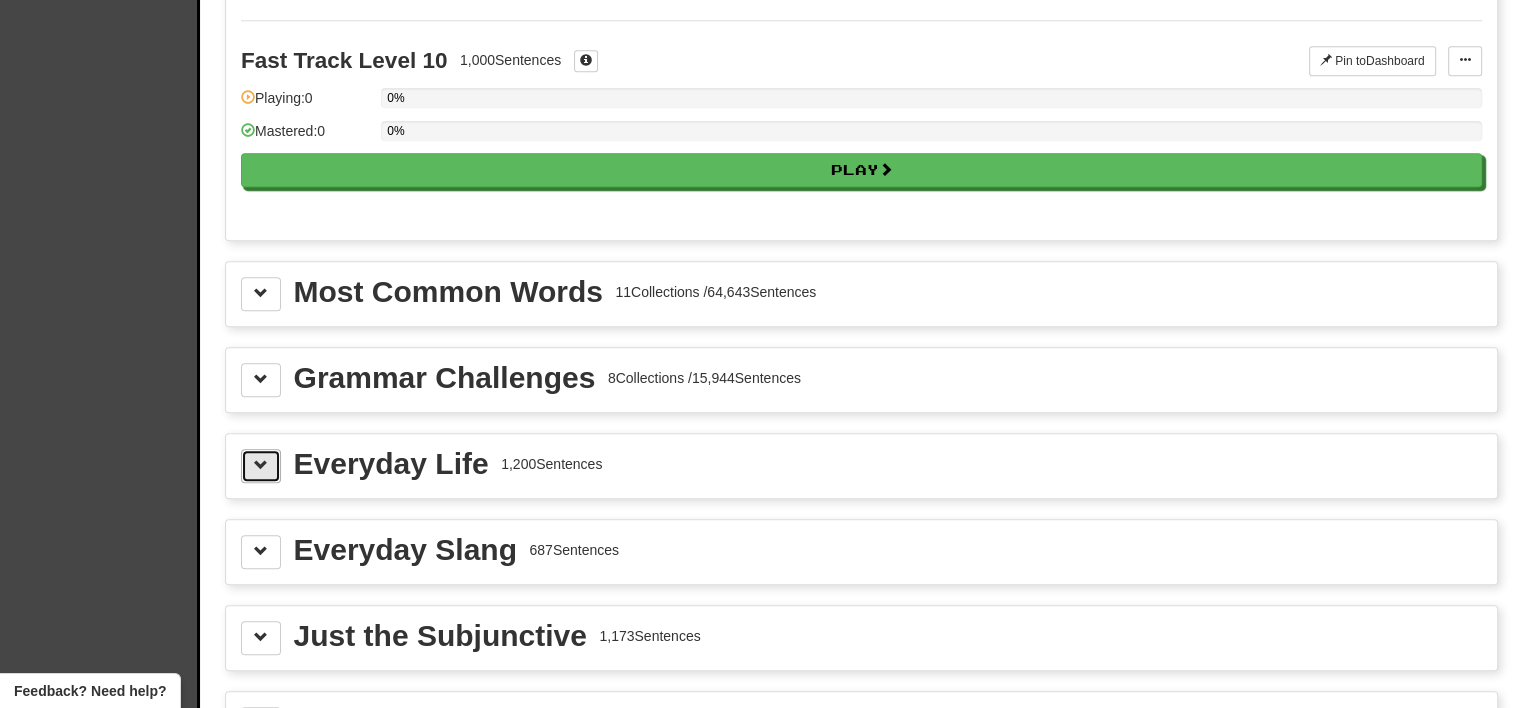 click at bounding box center (261, 465) 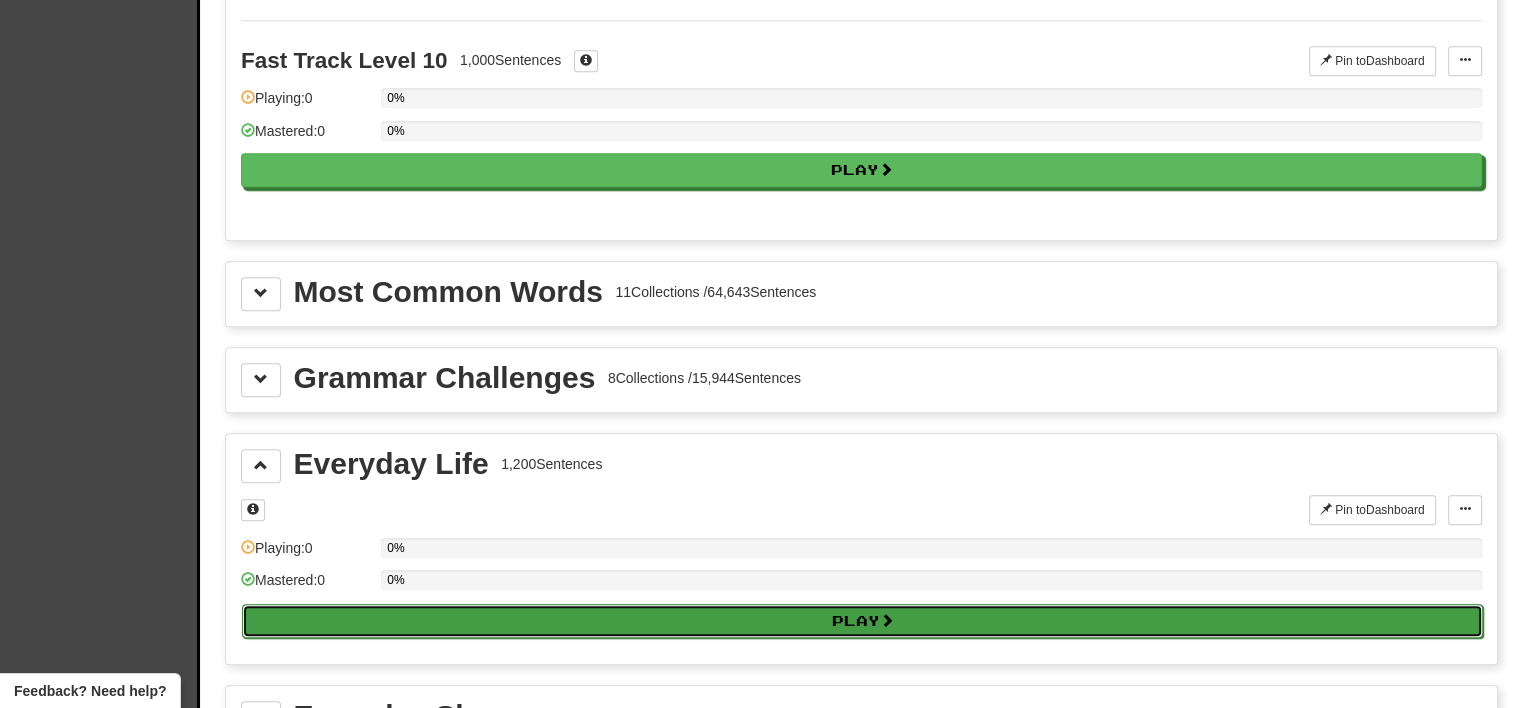 click on "Play" at bounding box center [862, 621] 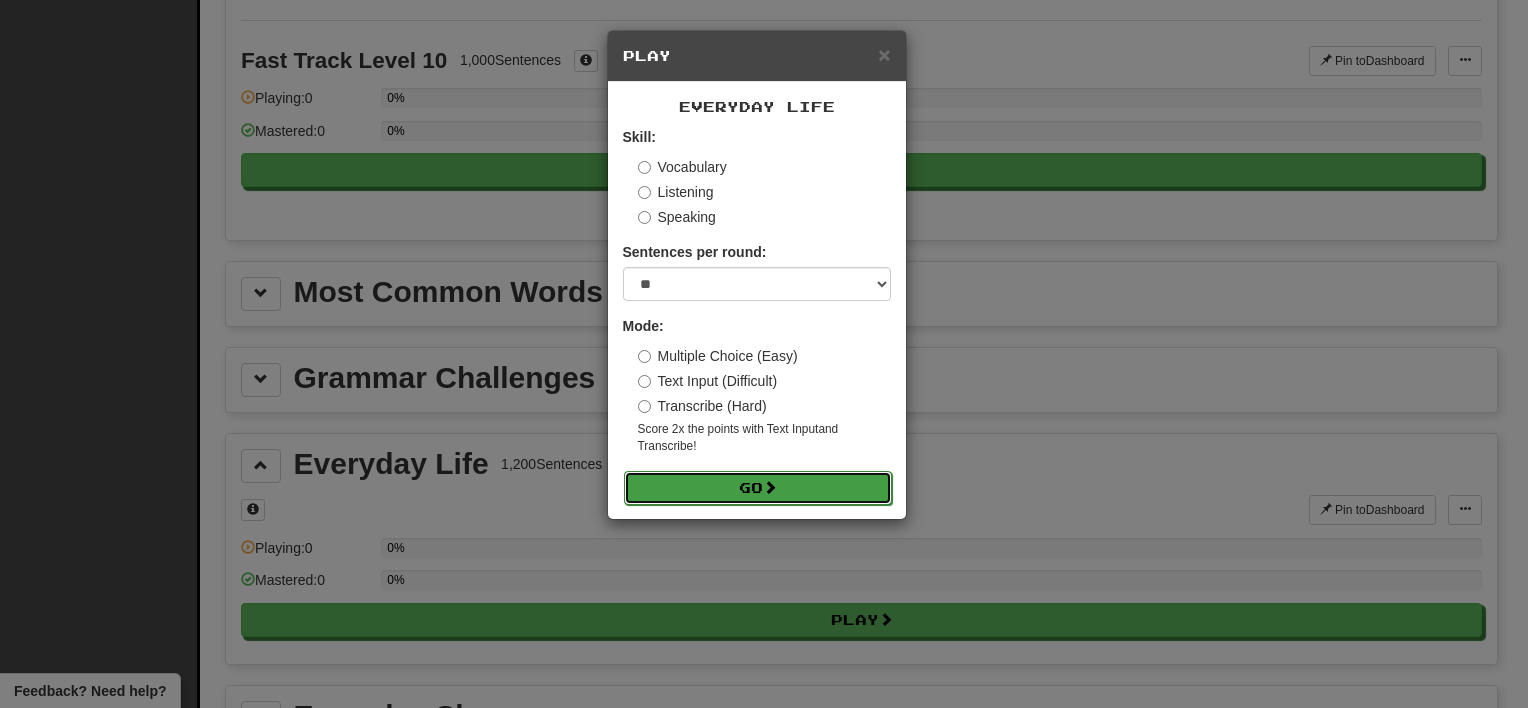 click on "Go" at bounding box center (758, 488) 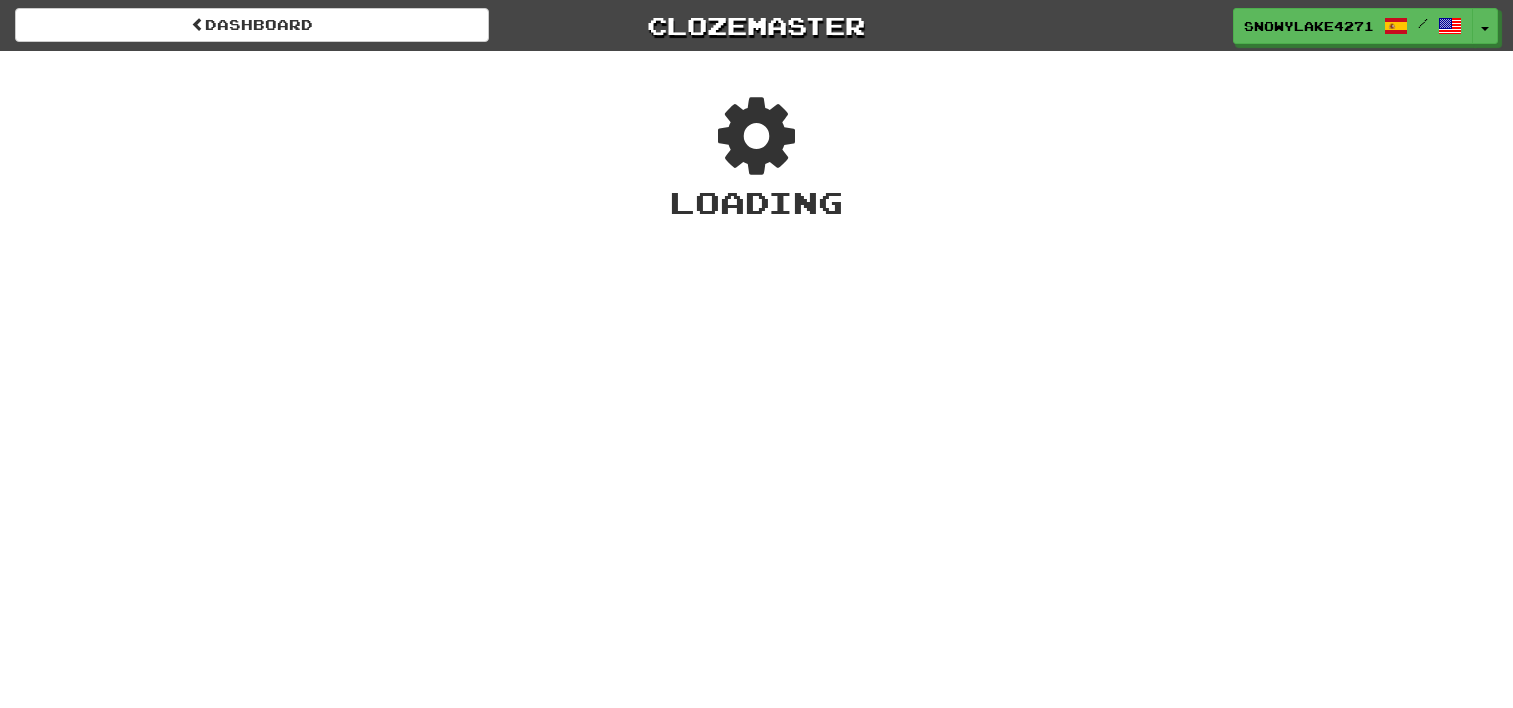 scroll, scrollTop: 0, scrollLeft: 0, axis: both 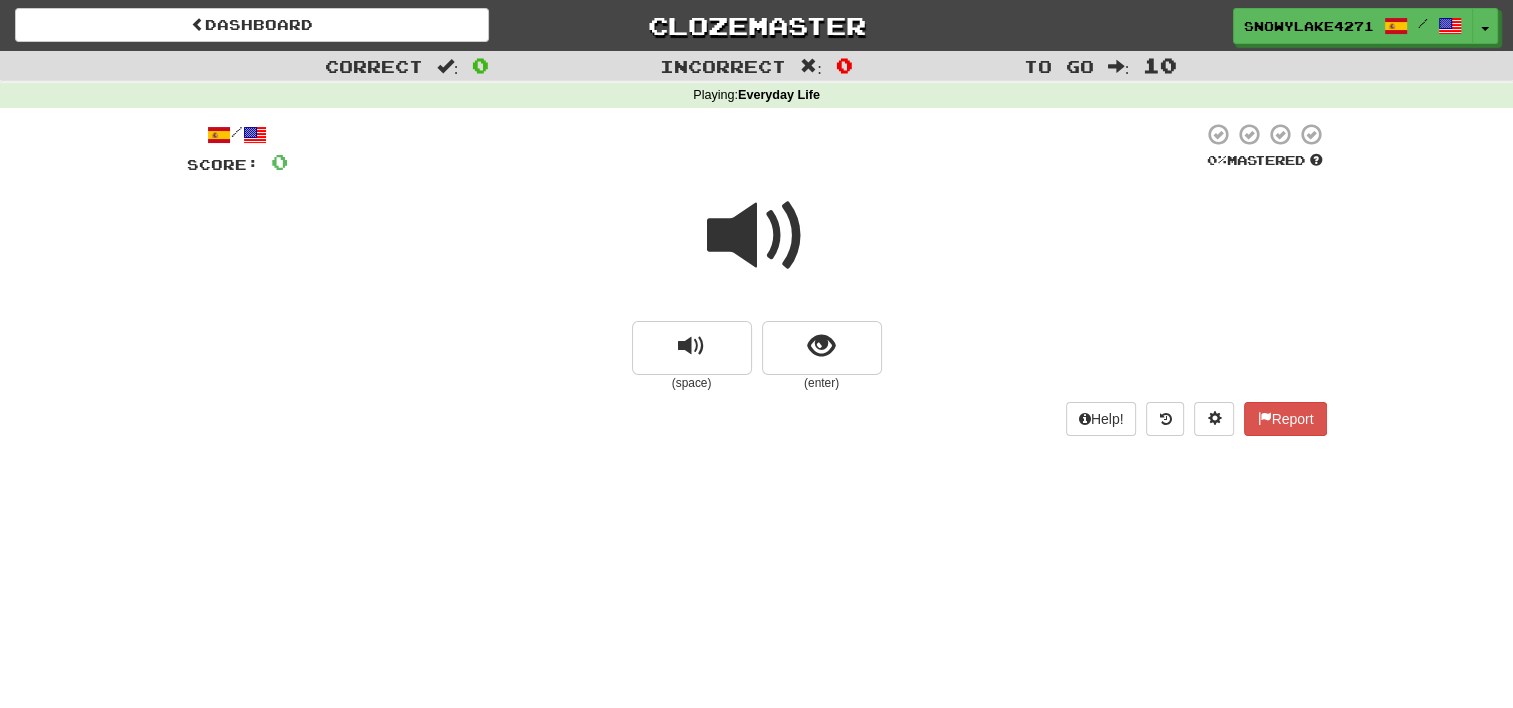 click at bounding box center [757, 236] 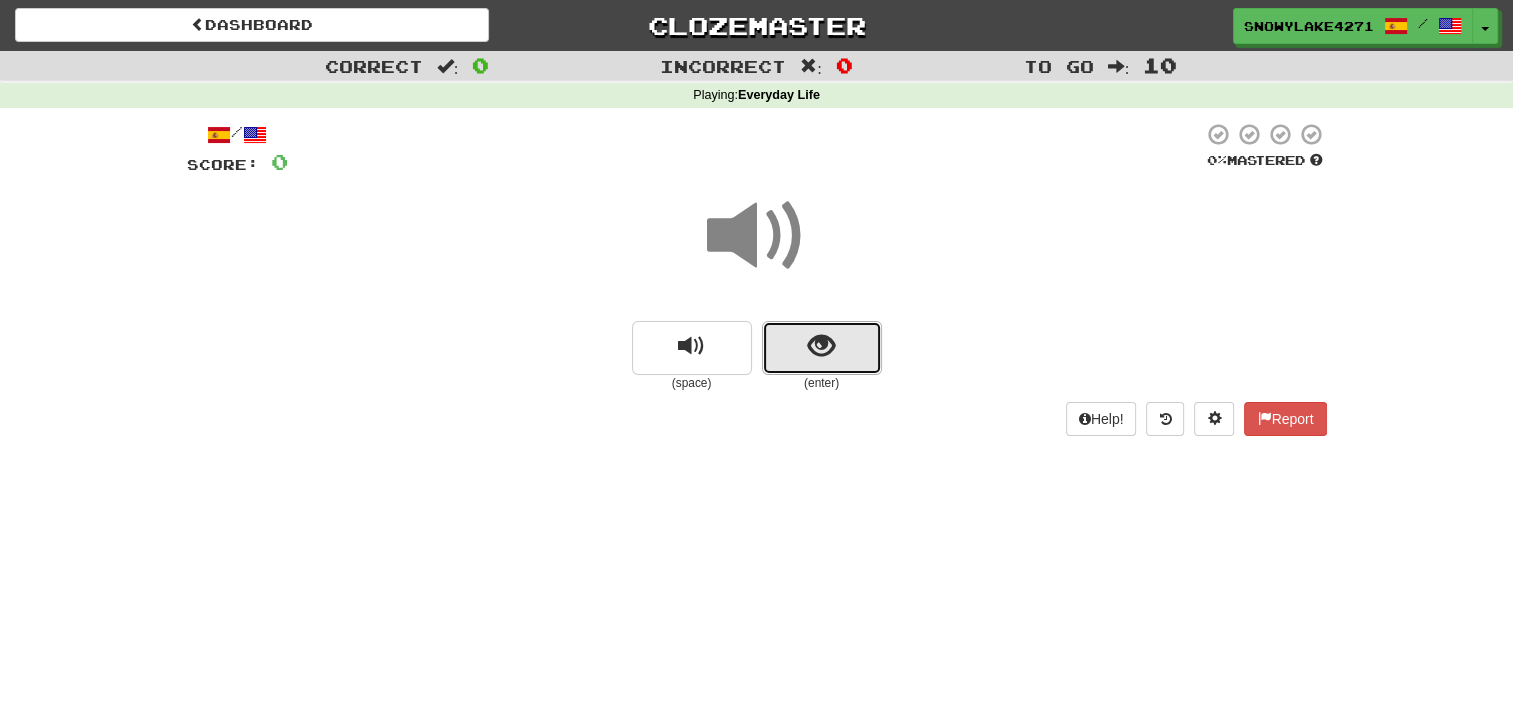 click at bounding box center [822, 348] 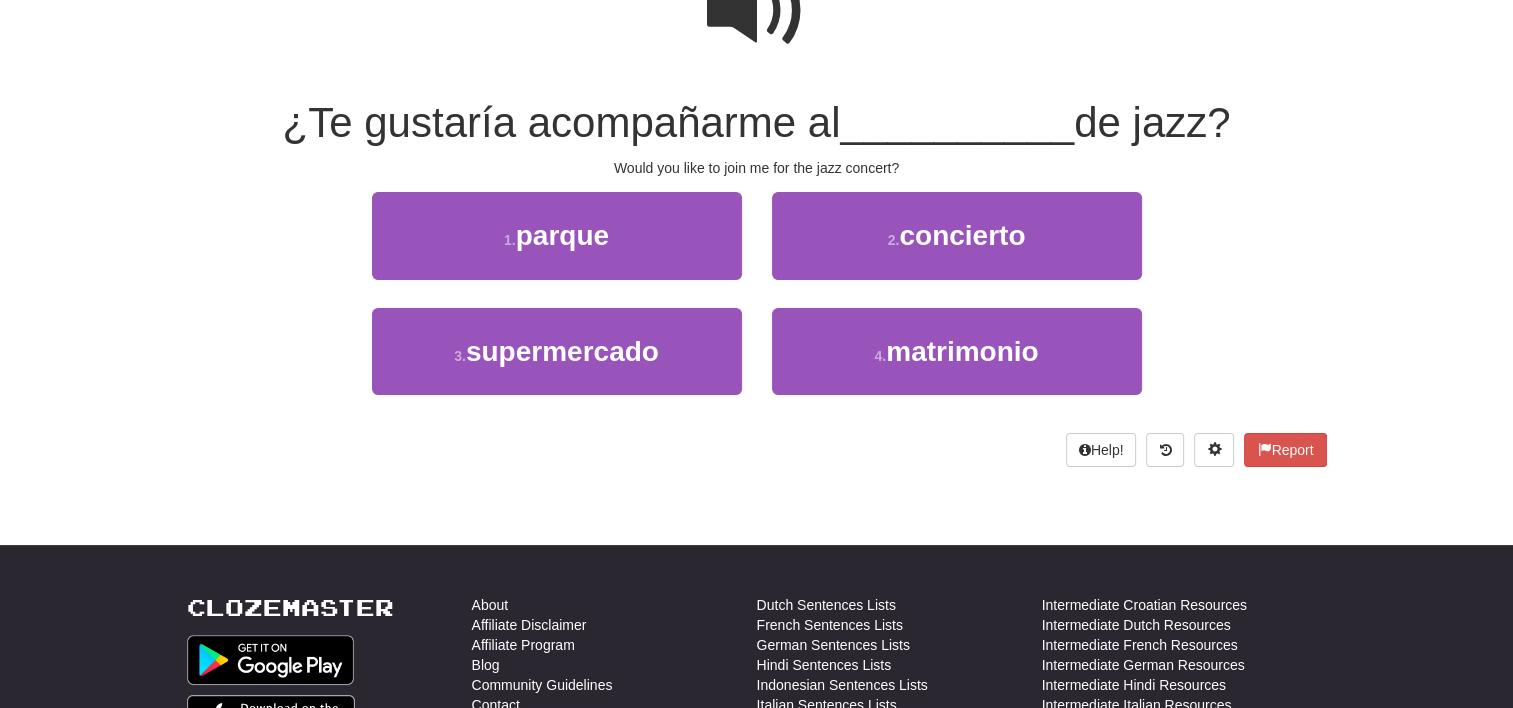 scroll, scrollTop: 200, scrollLeft: 0, axis: vertical 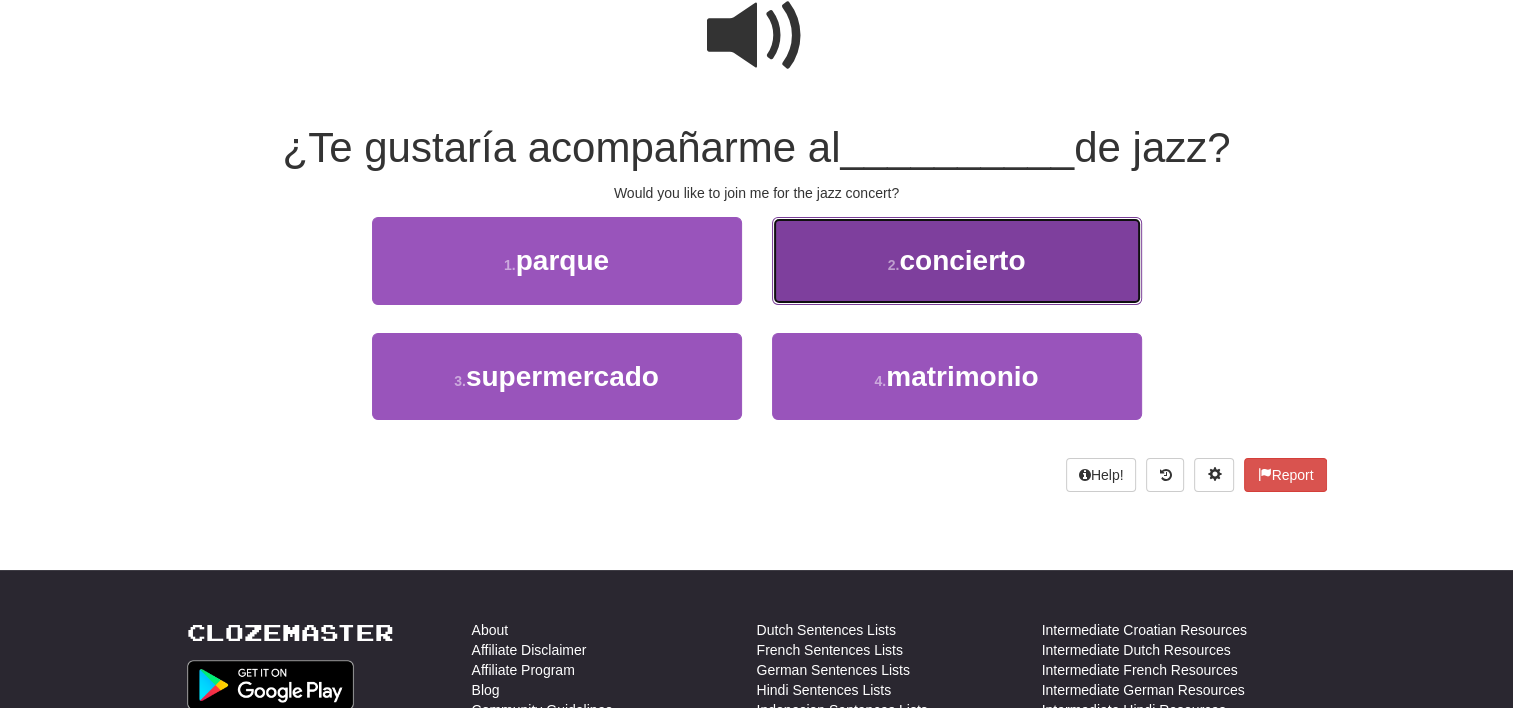 click on "2 .  concierto" at bounding box center (957, 260) 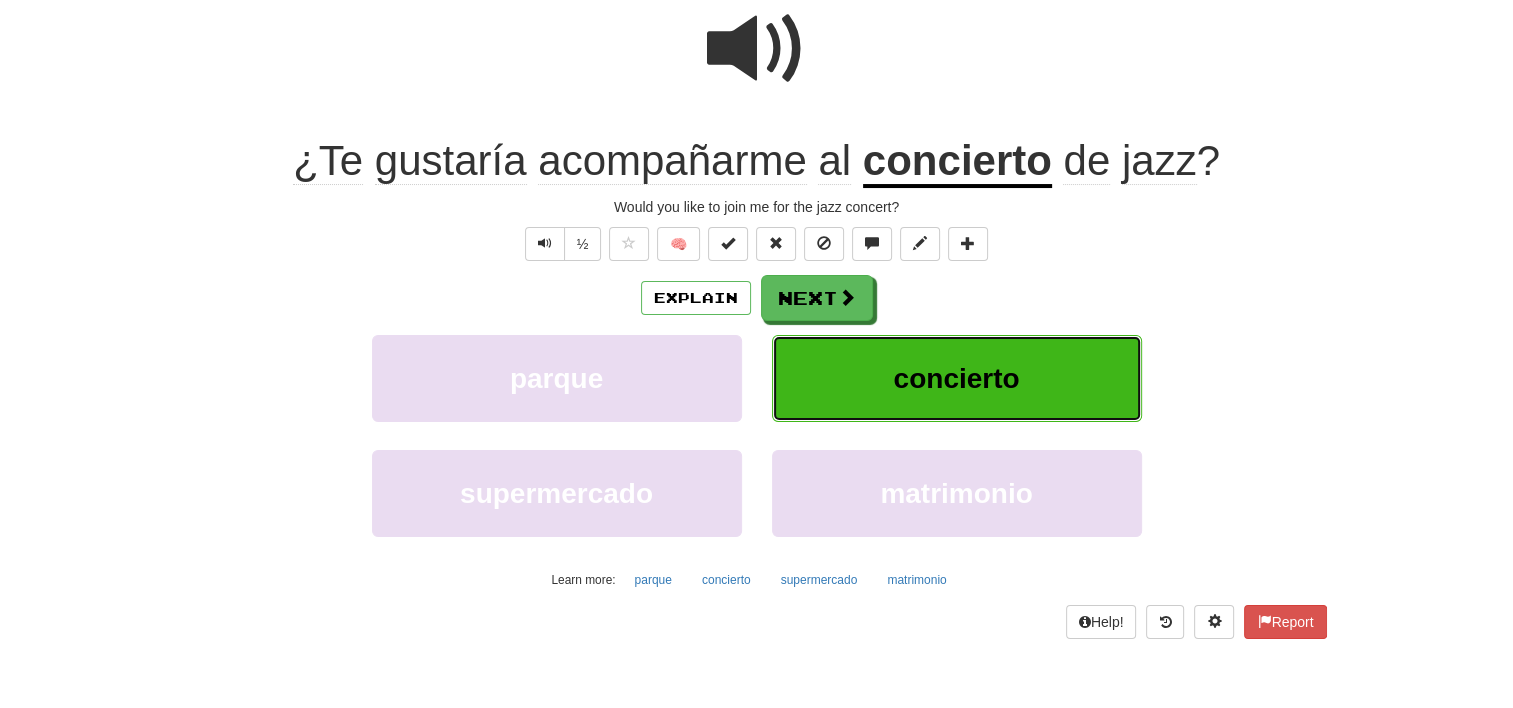 scroll, scrollTop: 213, scrollLeft: 0, axis: vertical 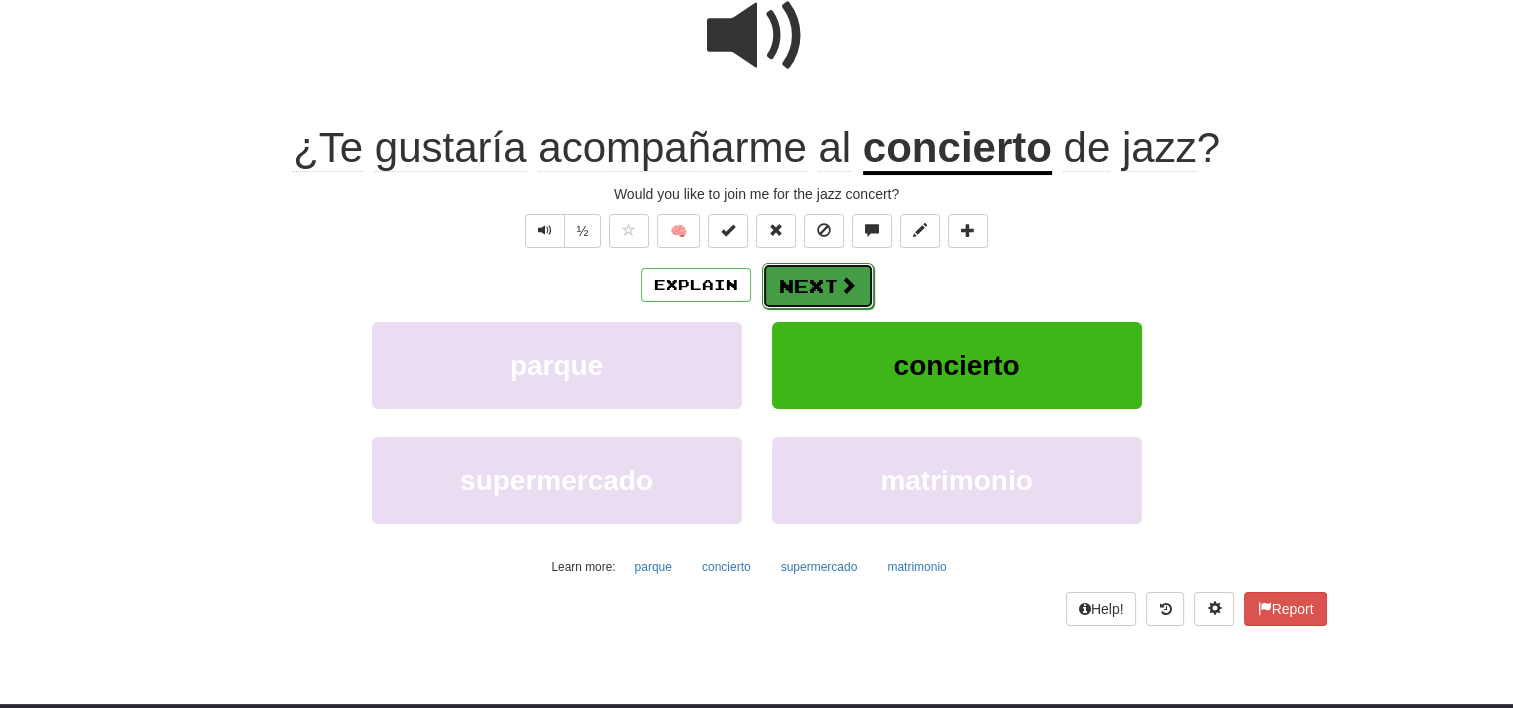 click on "Next" at bounding box center [818, 286] 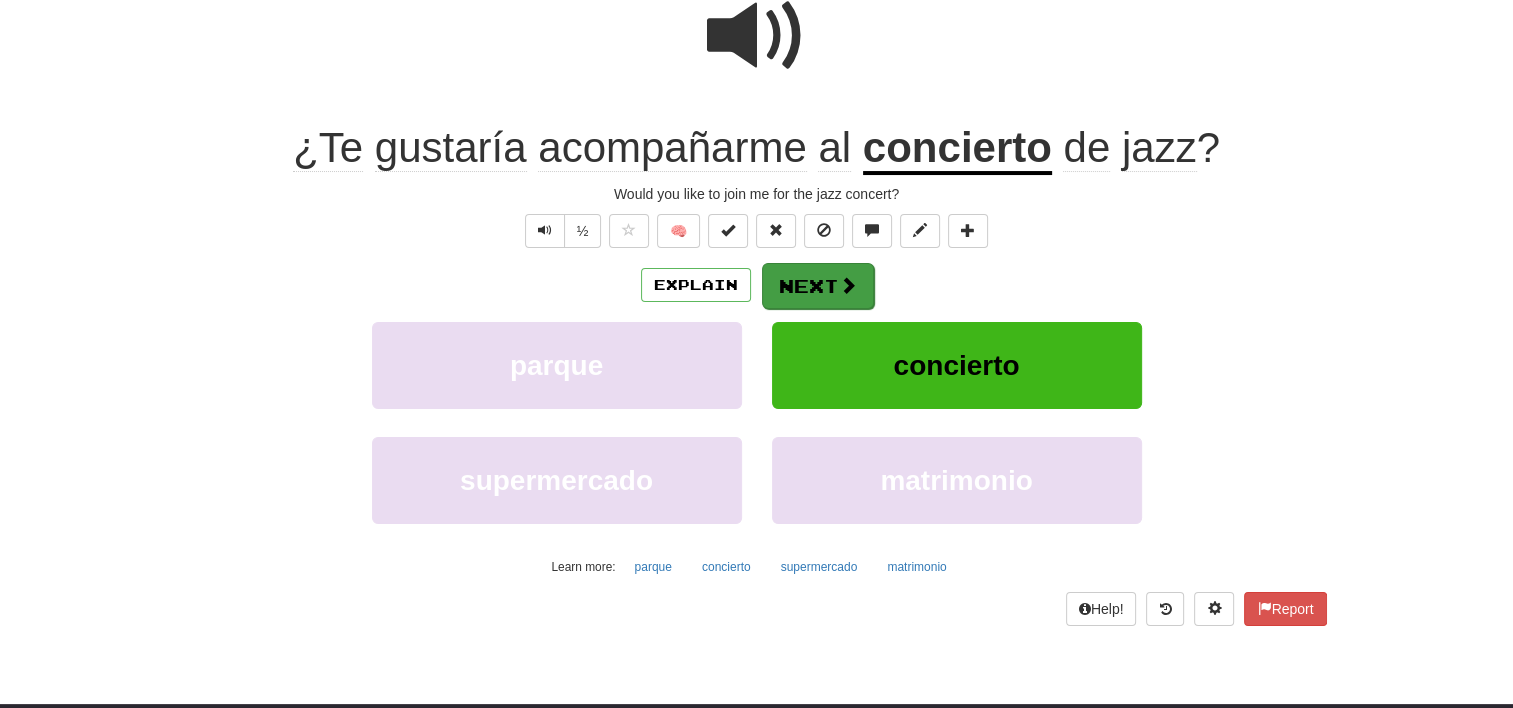 scroll, scrollTop: 0, scrollLeft: 0, axis: both 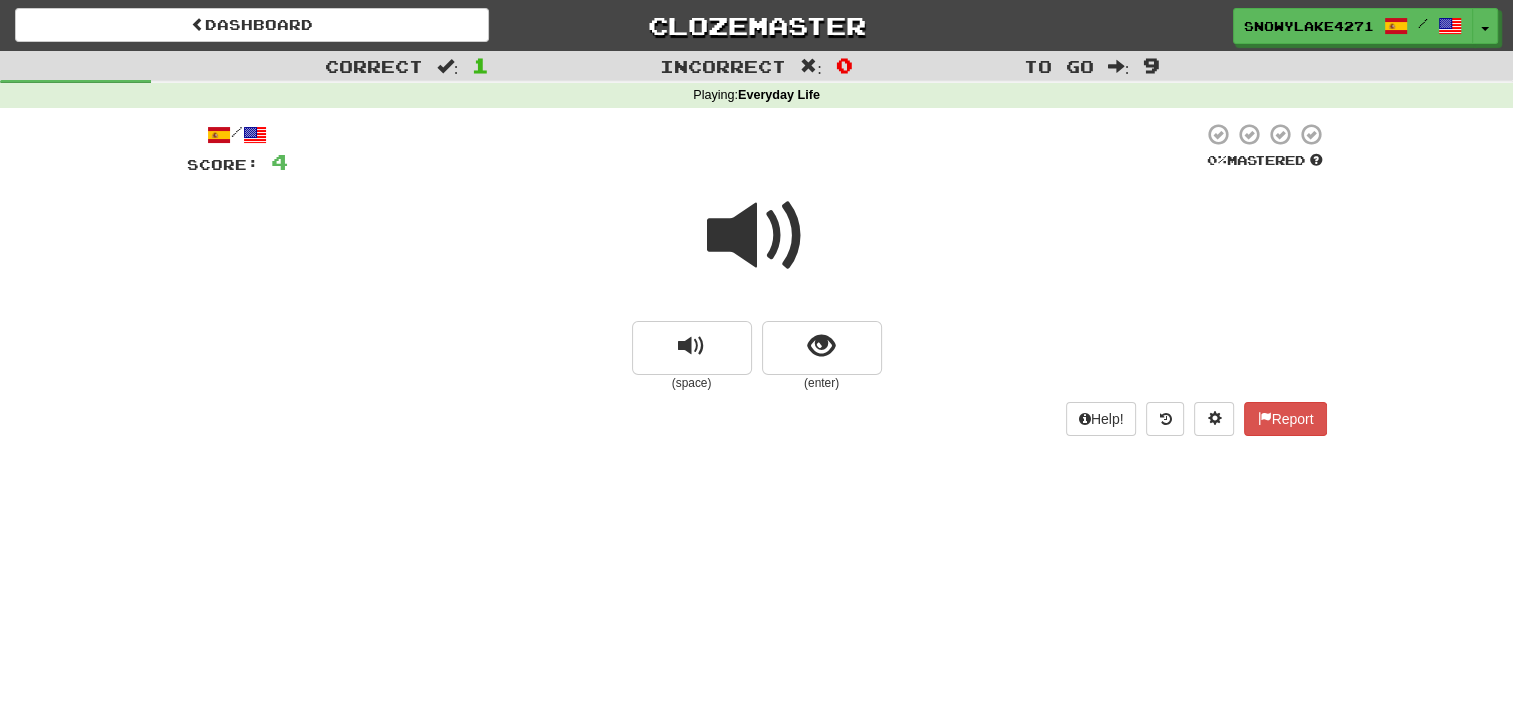 click at bounding box center [757, 236] 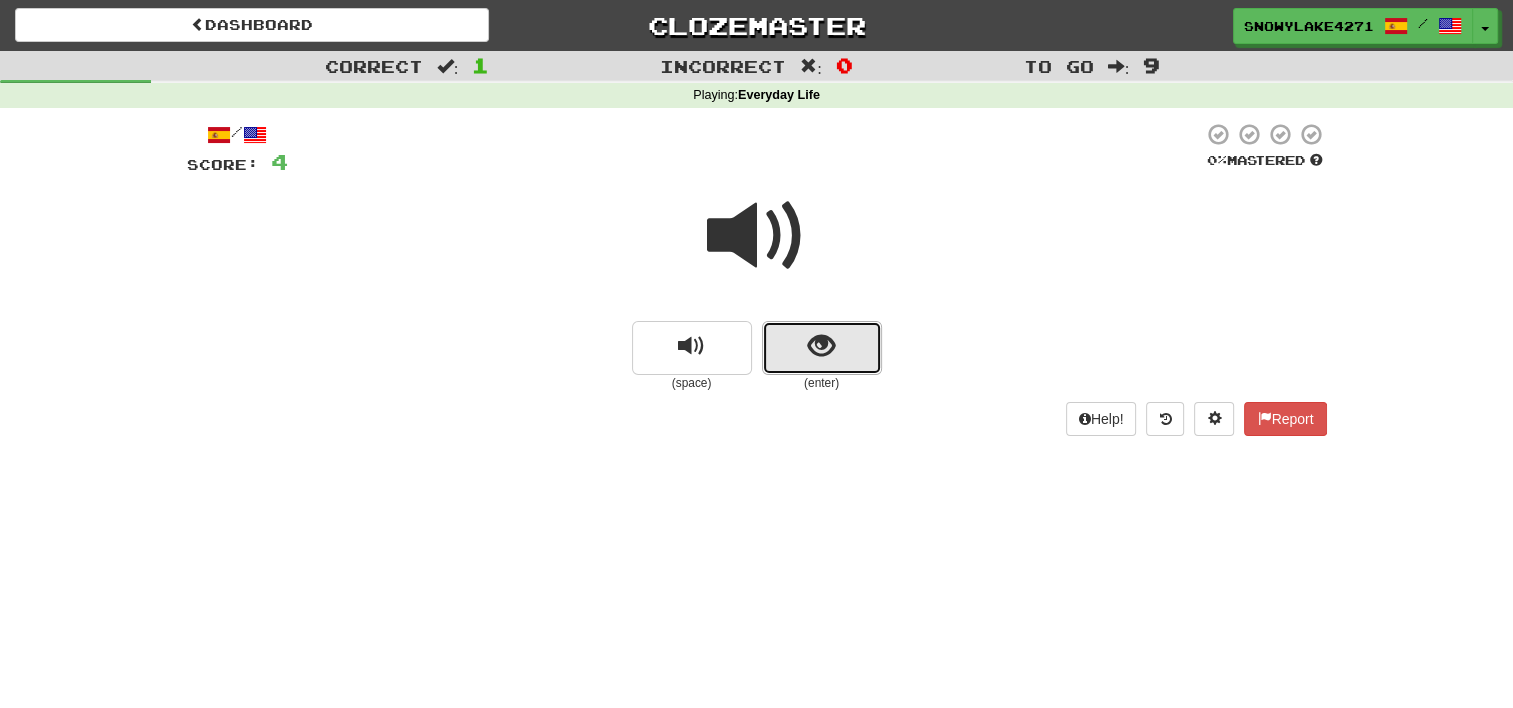 click at bounding box center [821, 346] 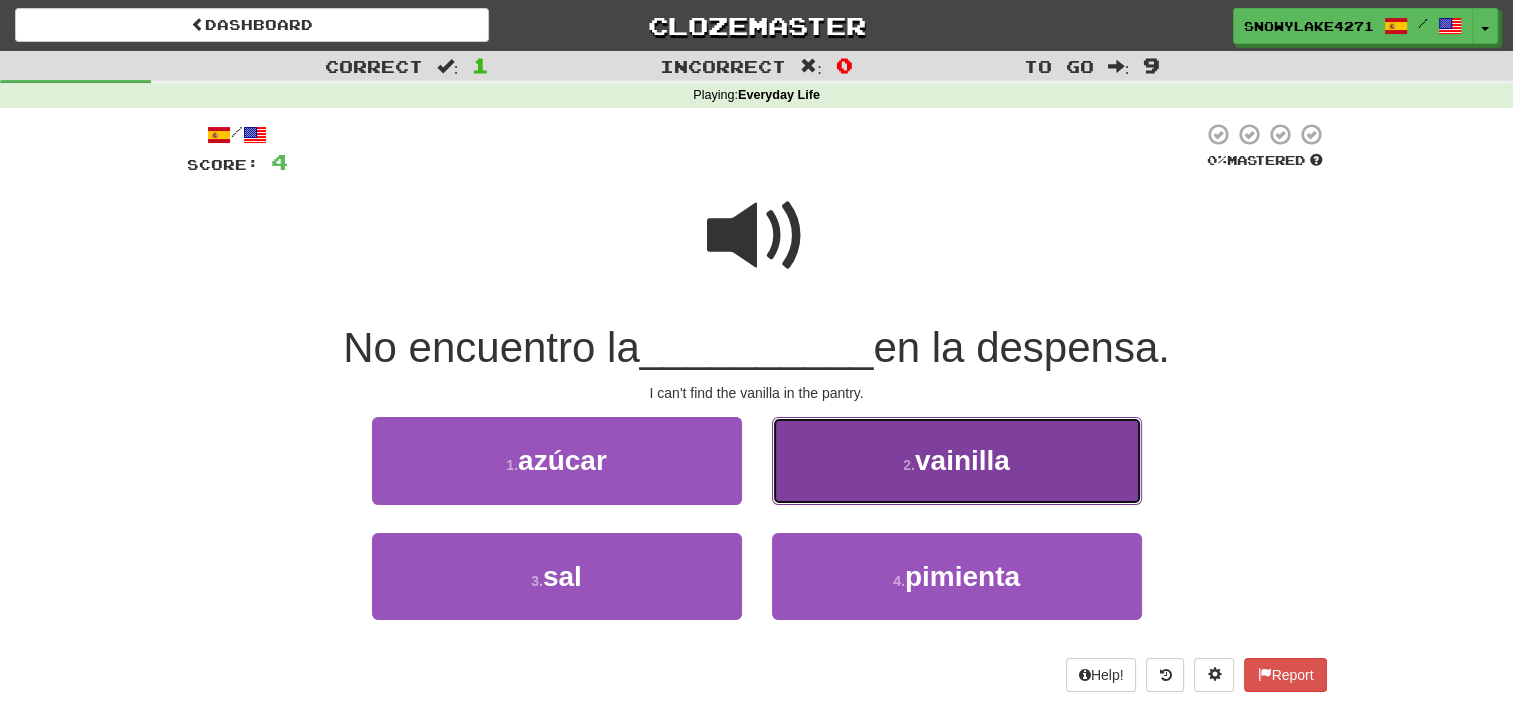 click on "2 .  vainilla" at bounding box center (957, 460) 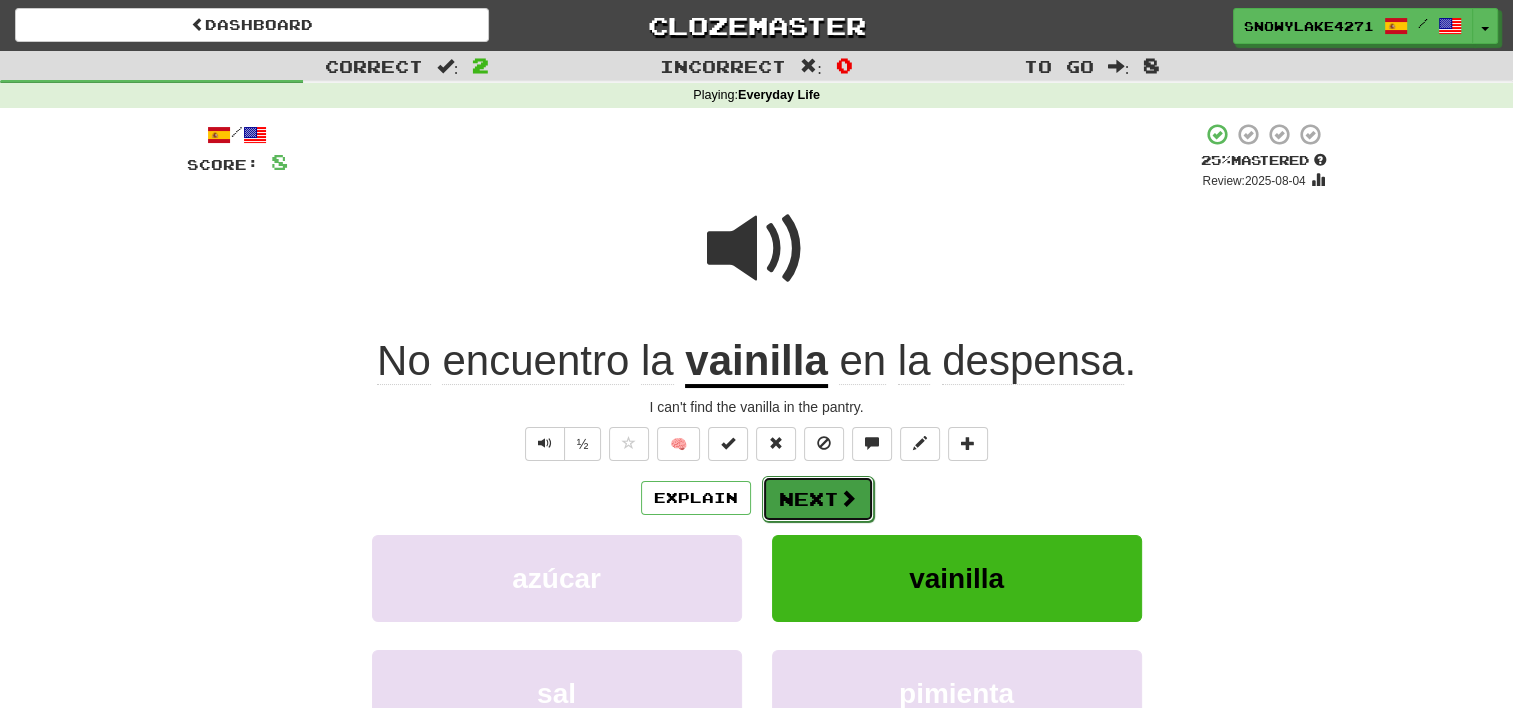 click at bounding box center [848, 498] 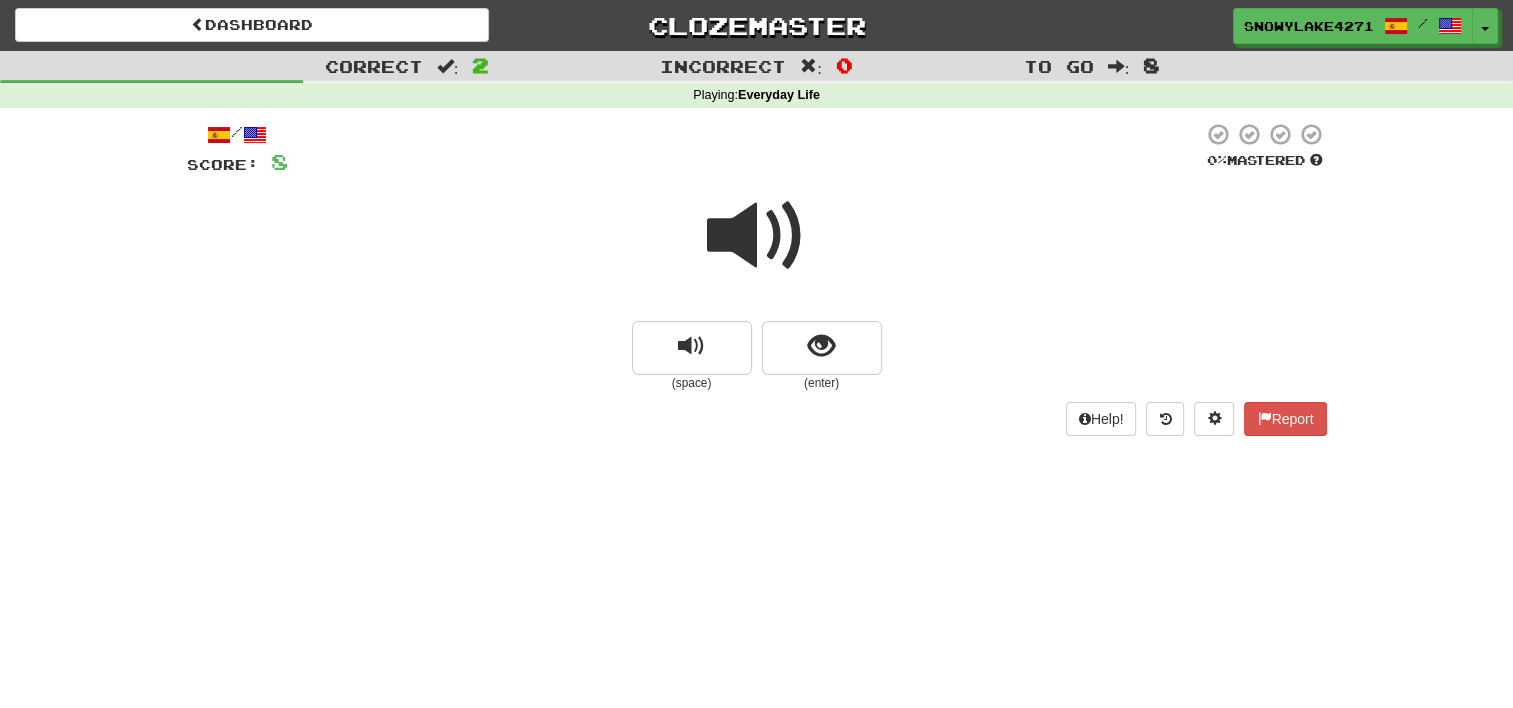 click at bounding box center [757, 236] 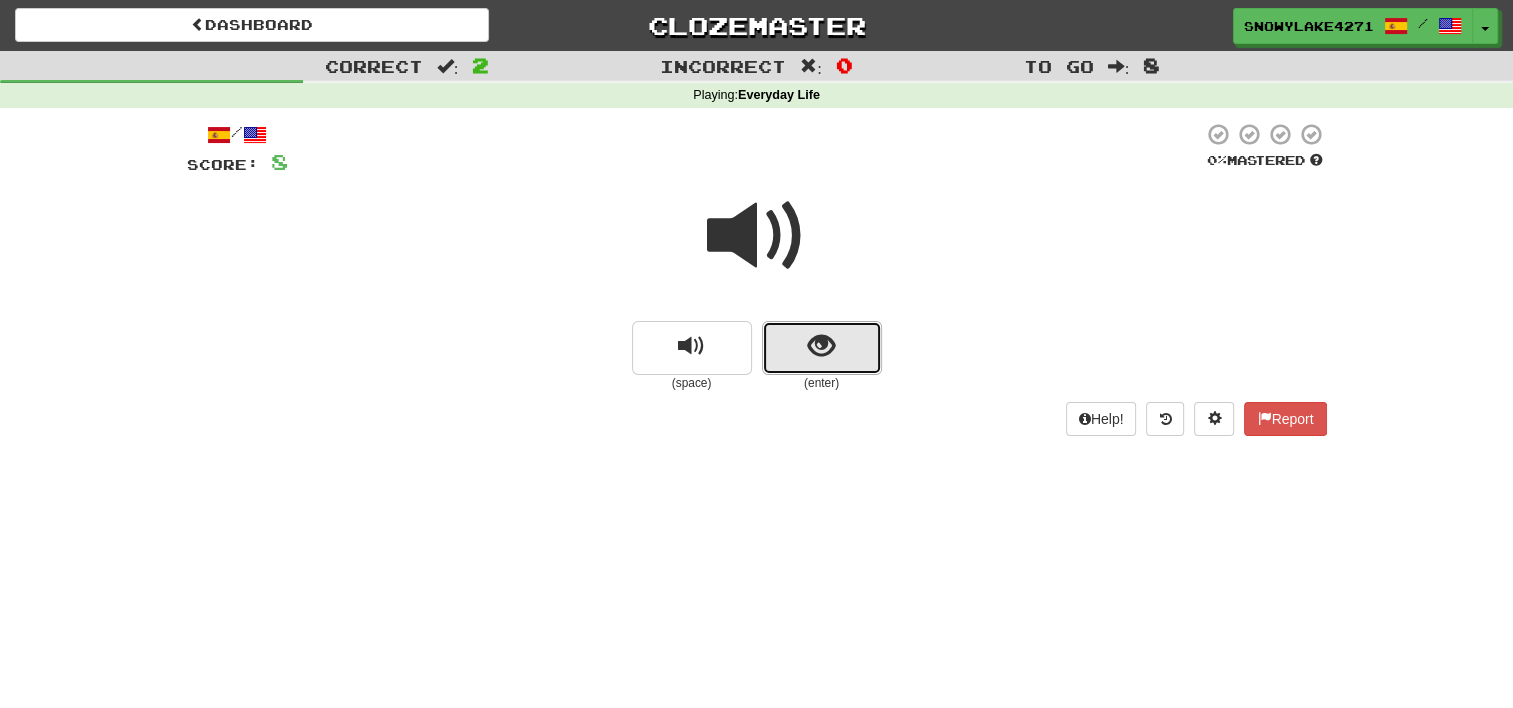 click at bounding box center [821, 346] 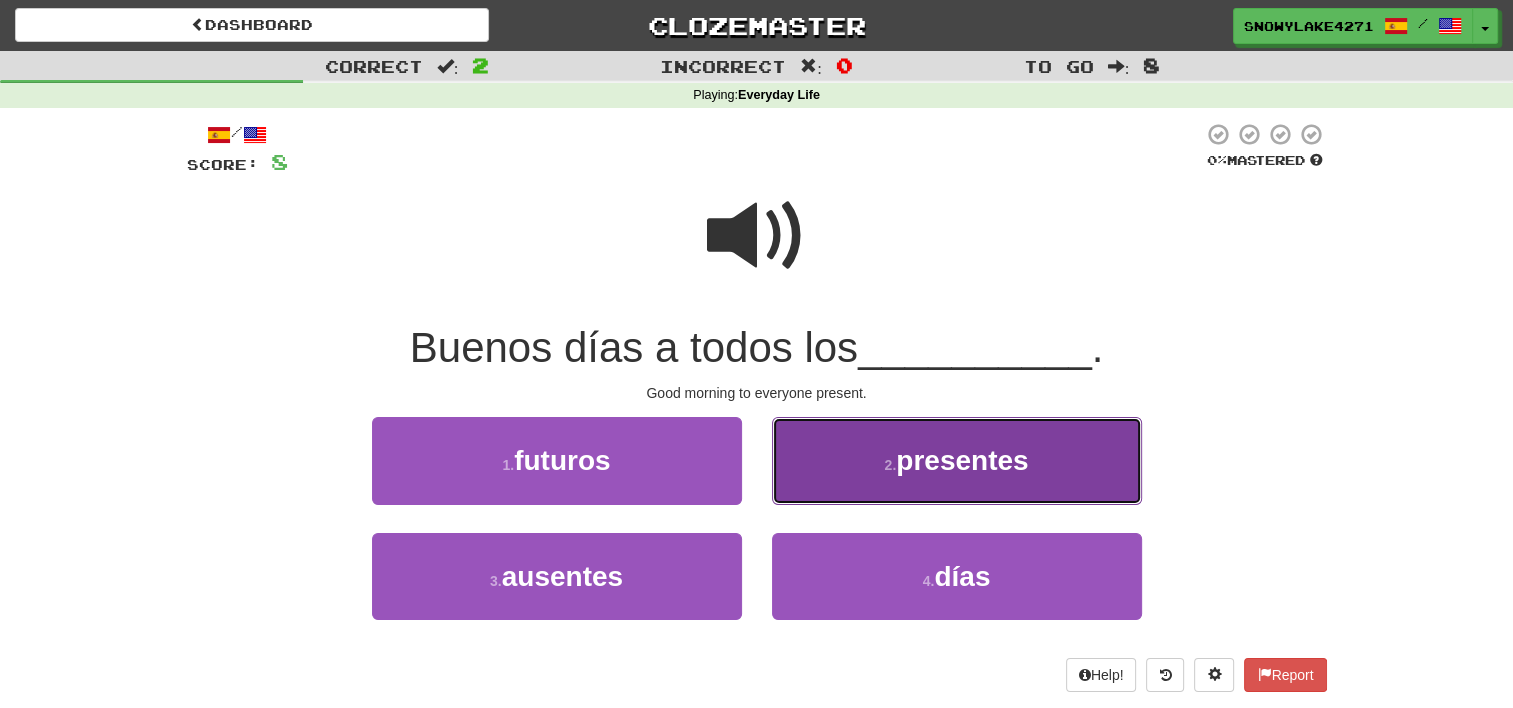 click on "2 .  presentes" at bounding box center (957, 460) 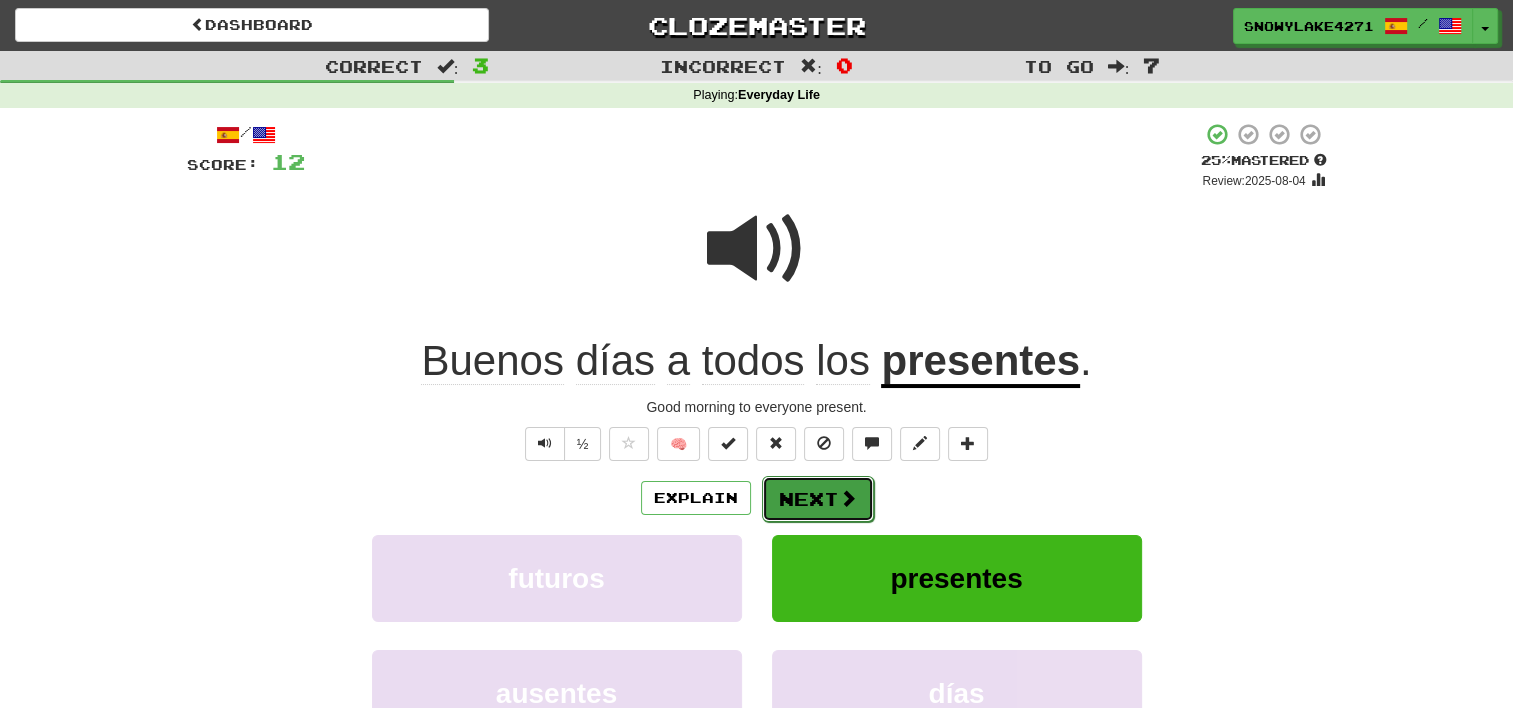 click at bounding box center [848, 498] 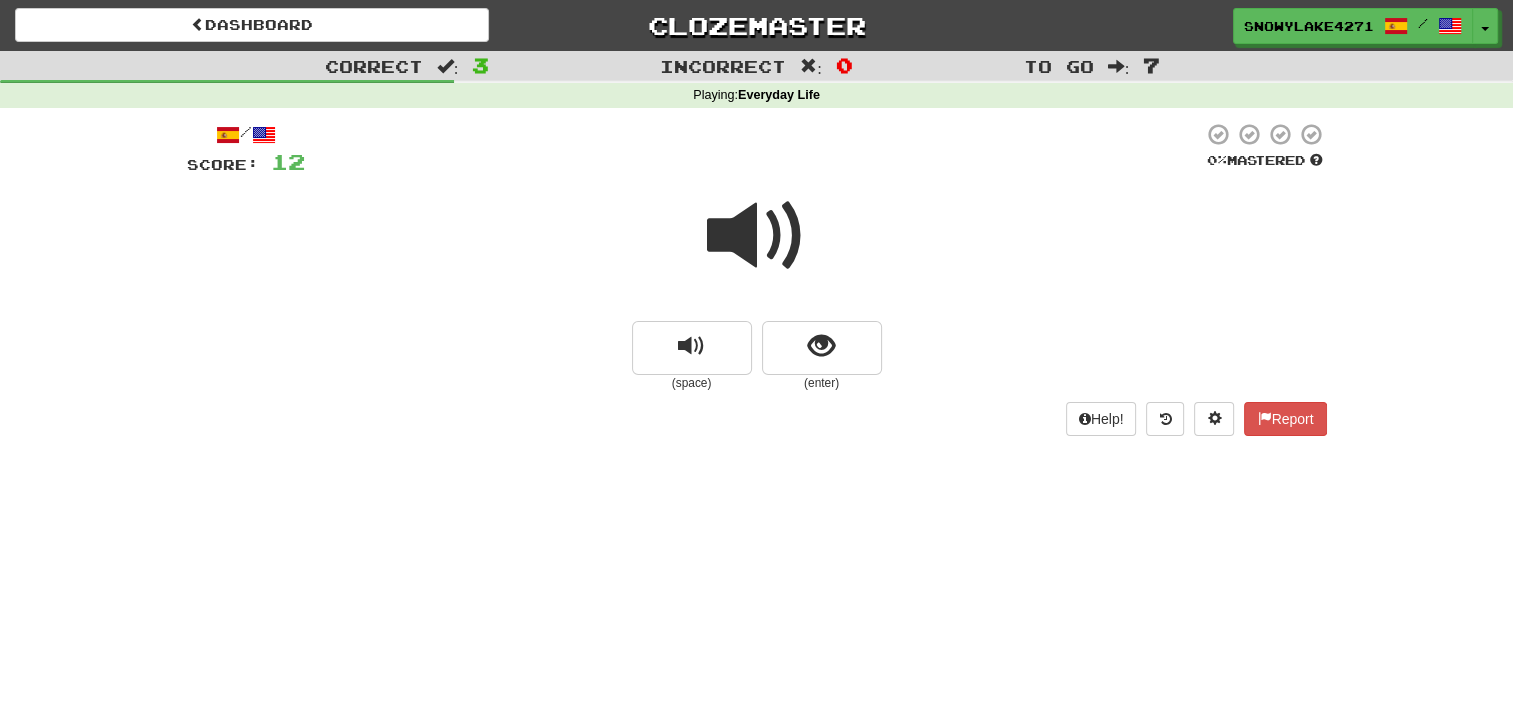 click at bounding box center (757, 236) 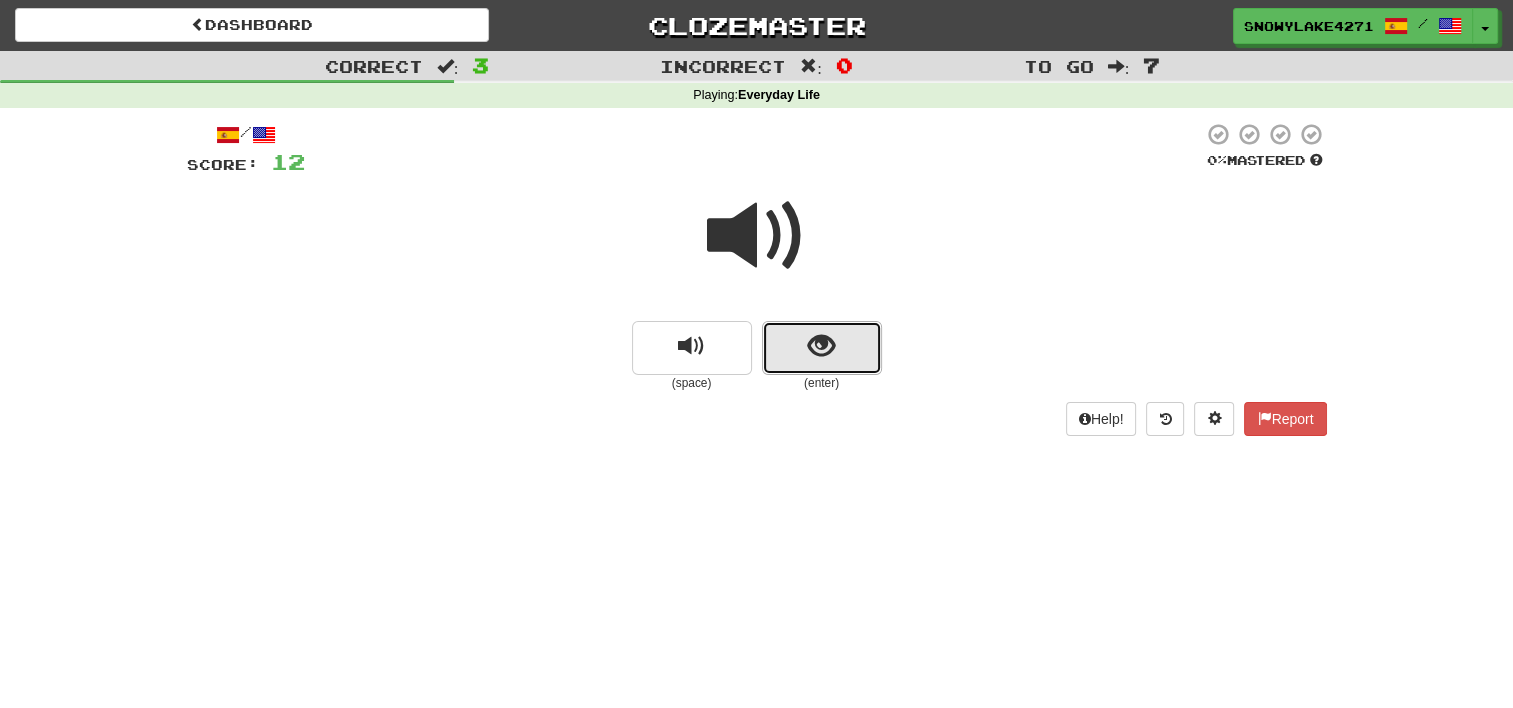 click at bounding box center [821, 346] 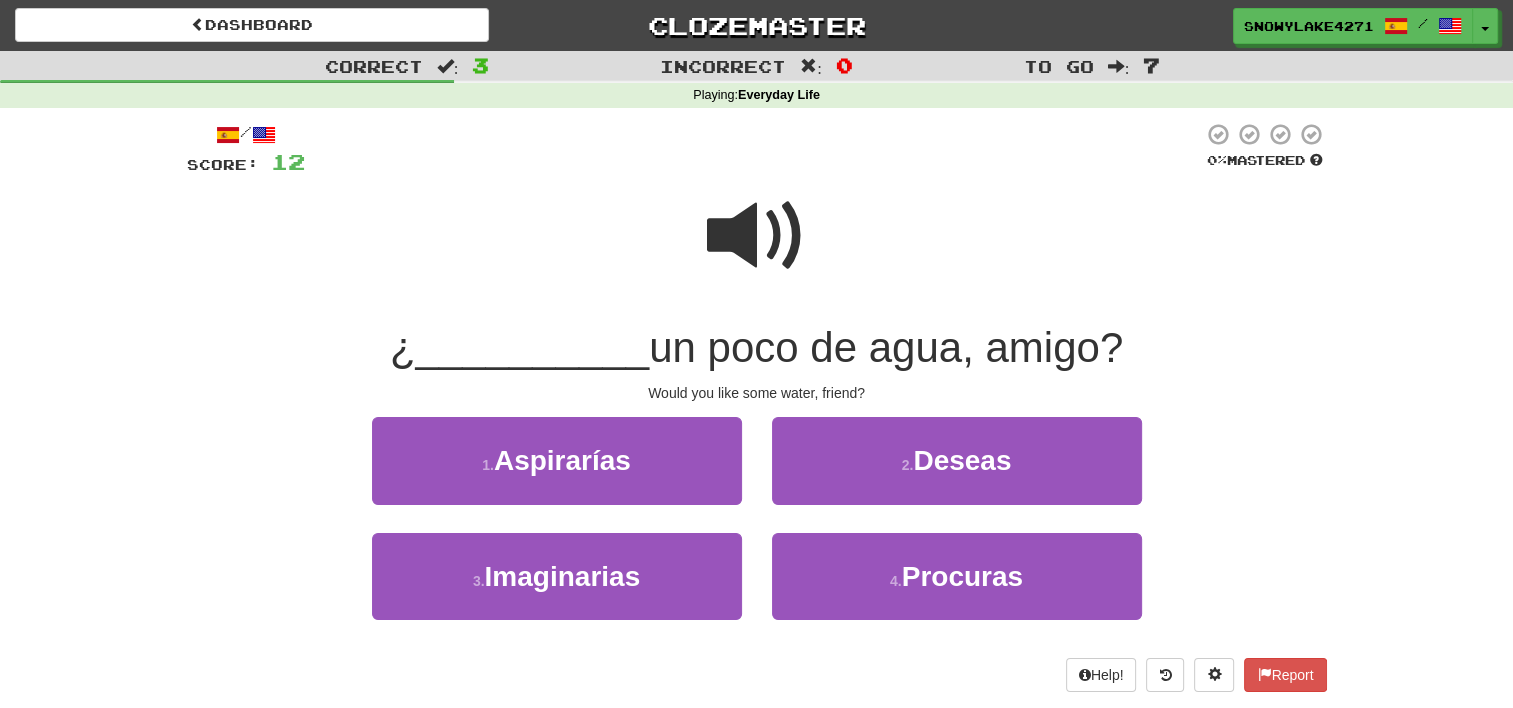 click at bounding box center (757, 236) 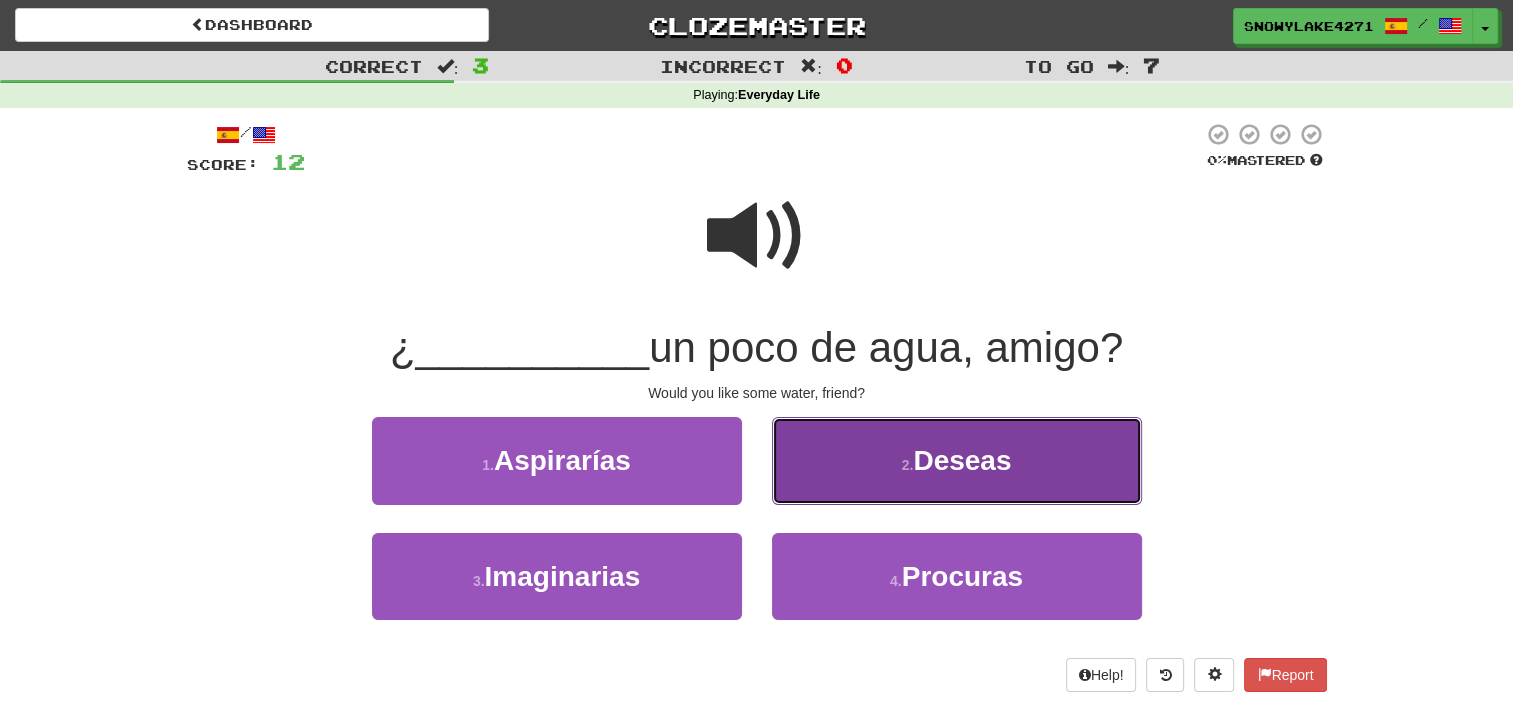 click on "Deseas" at bounding box center [962, 460] 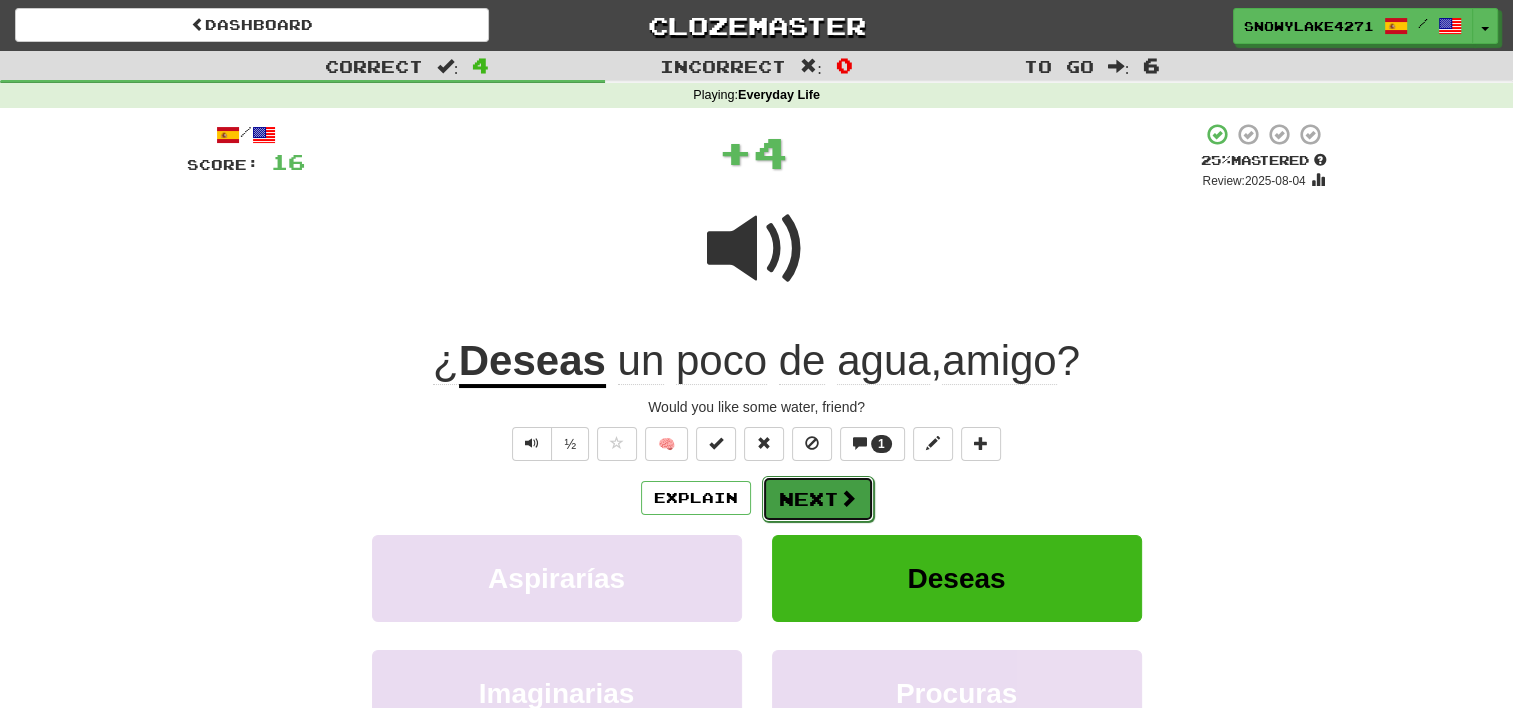 click at bounding box center [848, 498] 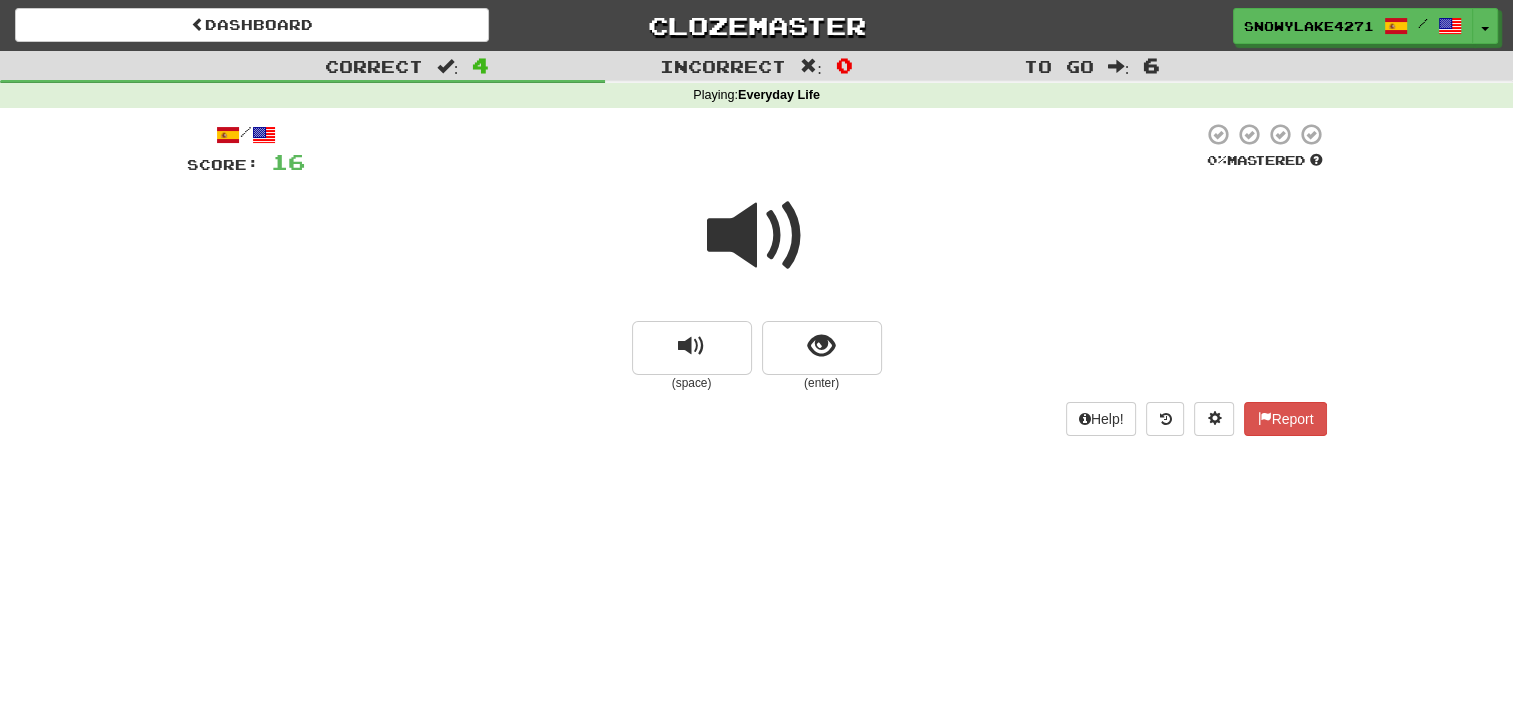 click at bounding box center [757, 236] 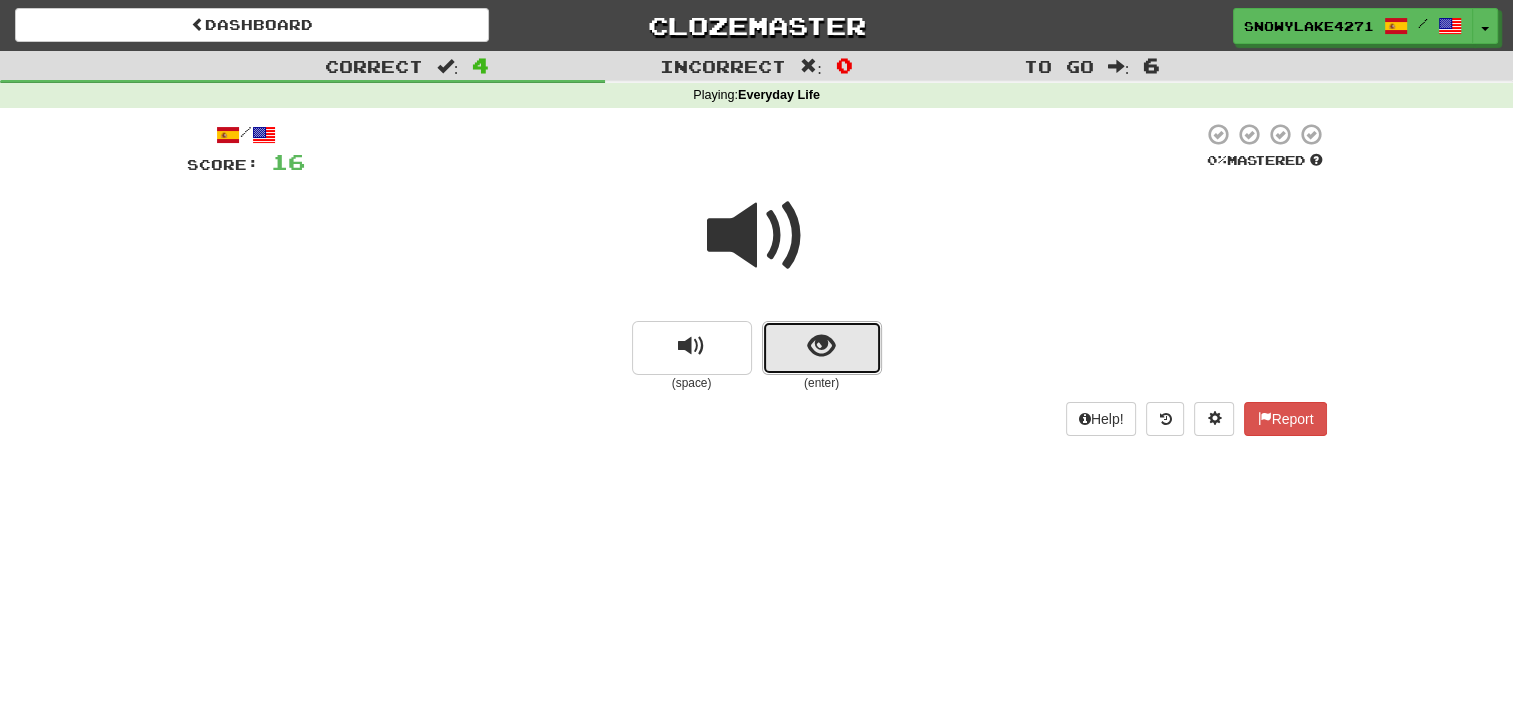 click at bounding box center (822, 348) 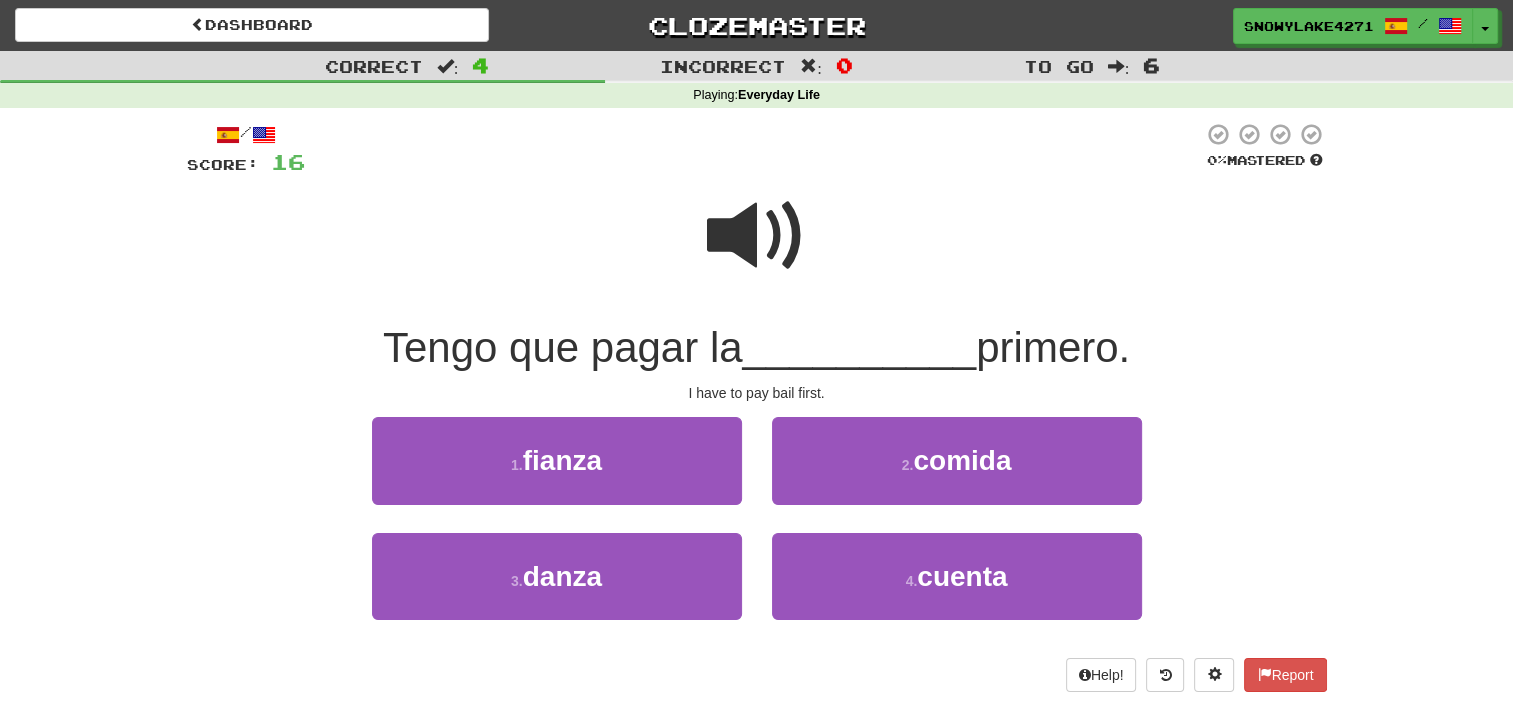click at bounding box center [757, 236] 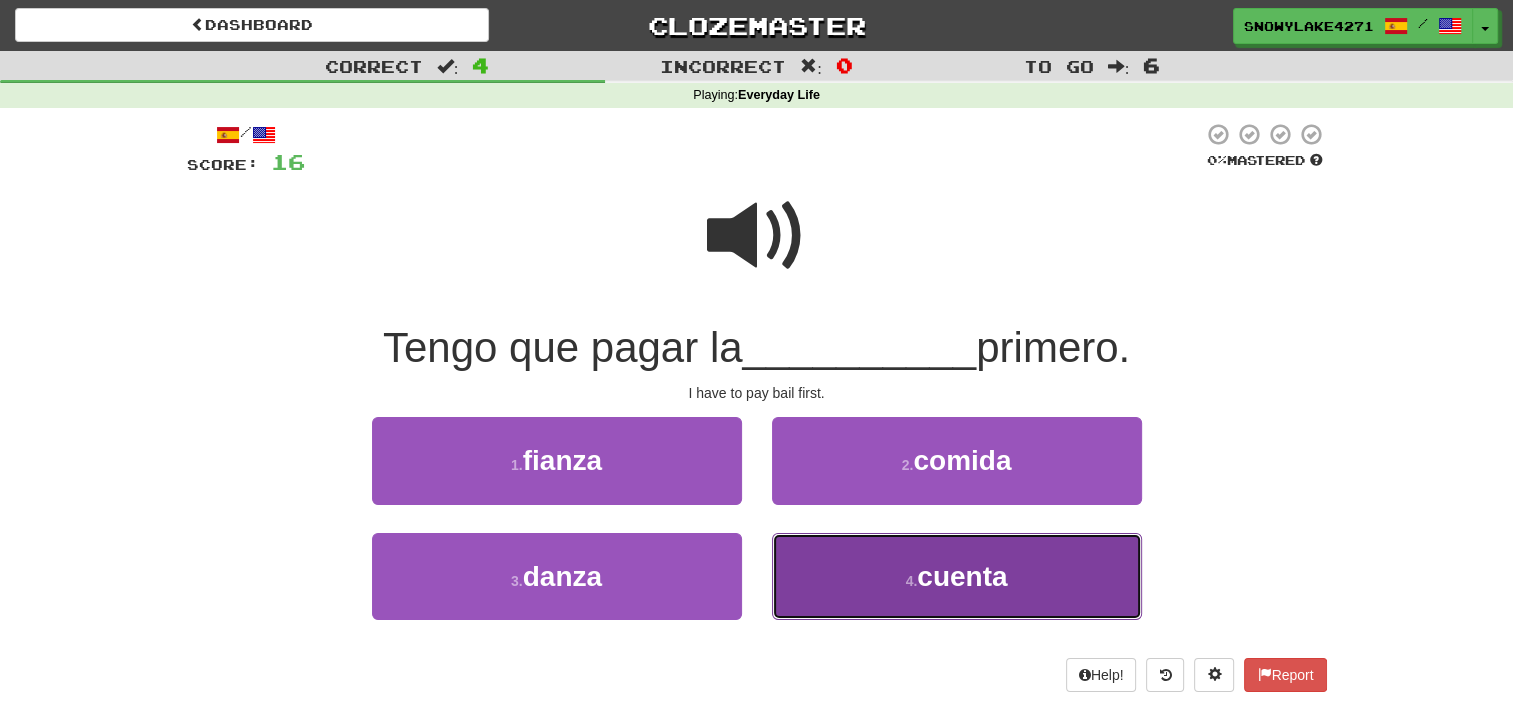 click on "cuenta" at bounding box center (962, 576) 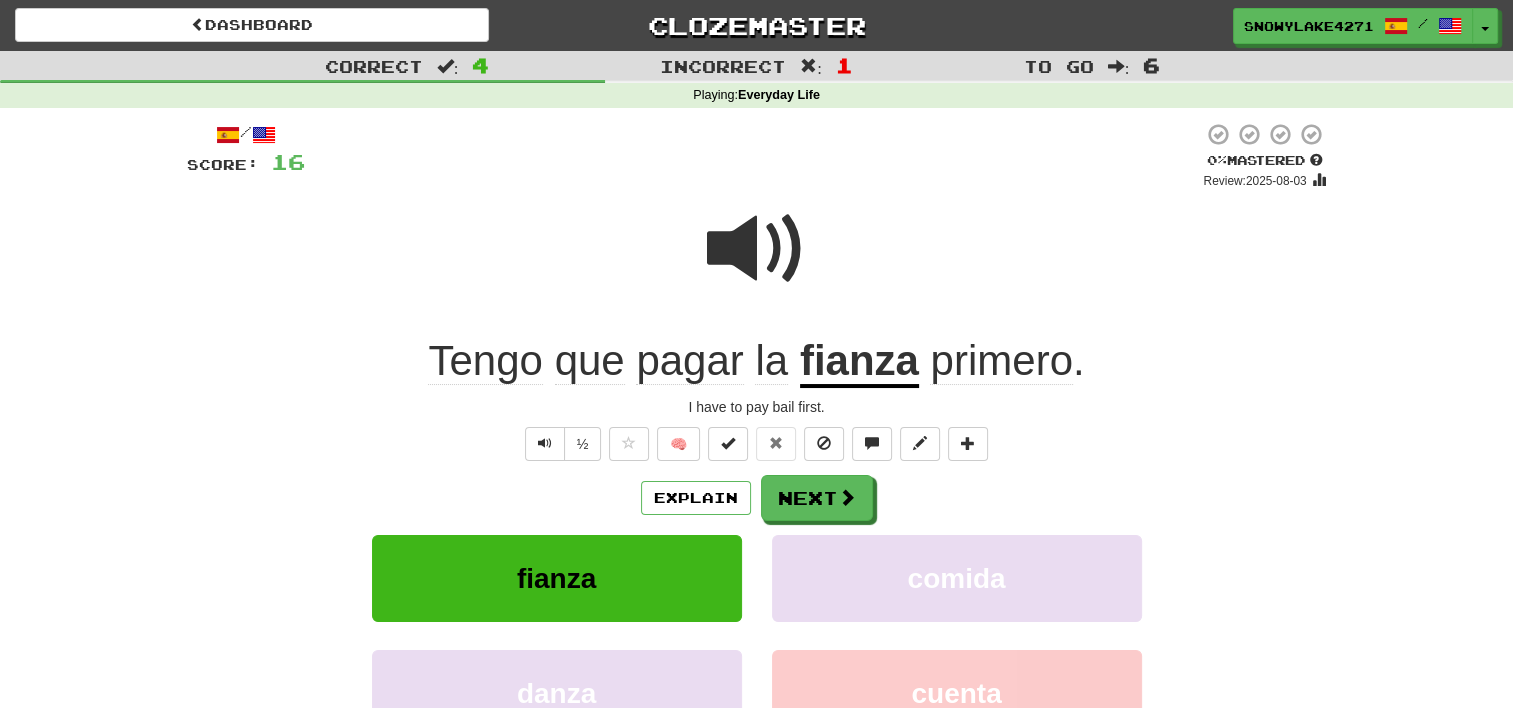 click at bounding box center [757, 249] 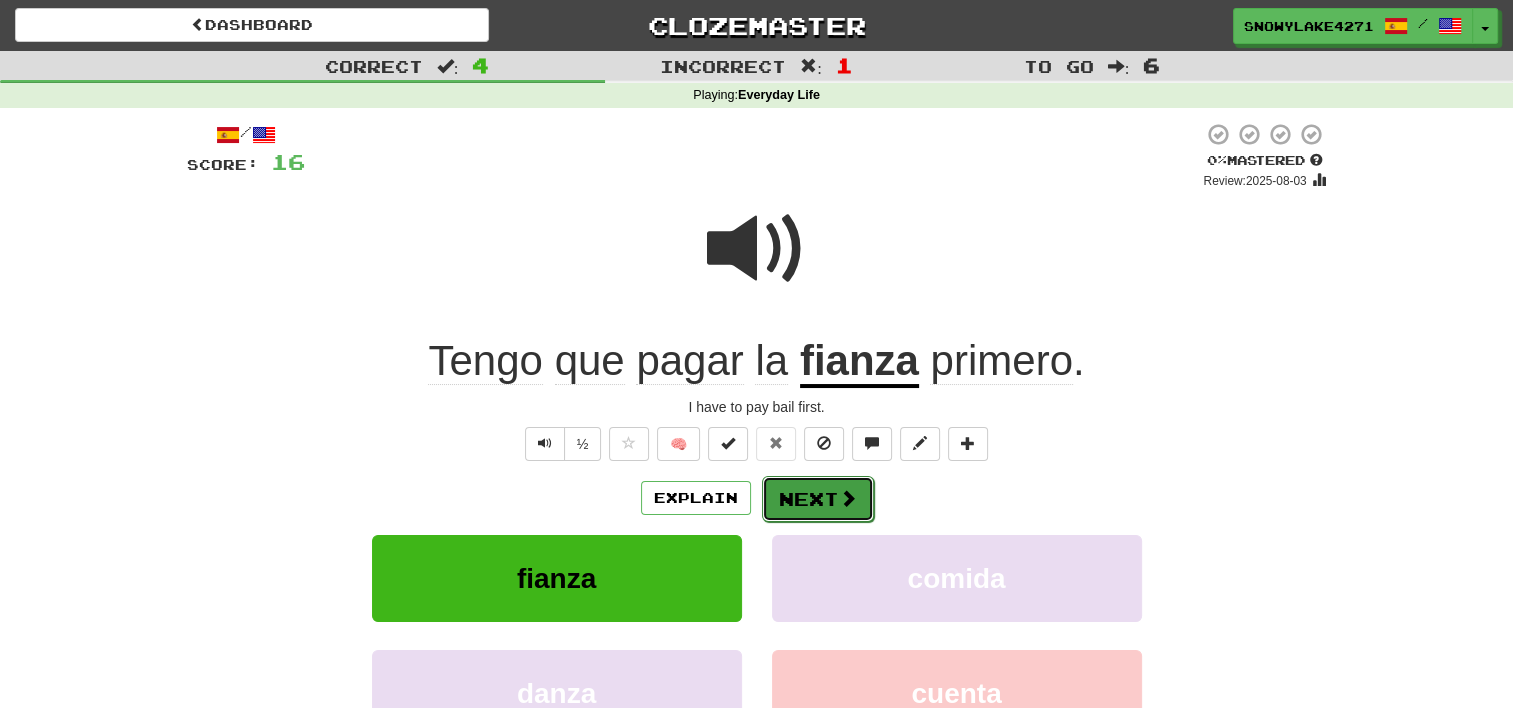 click on "Next" at bounding box center (818, 499) 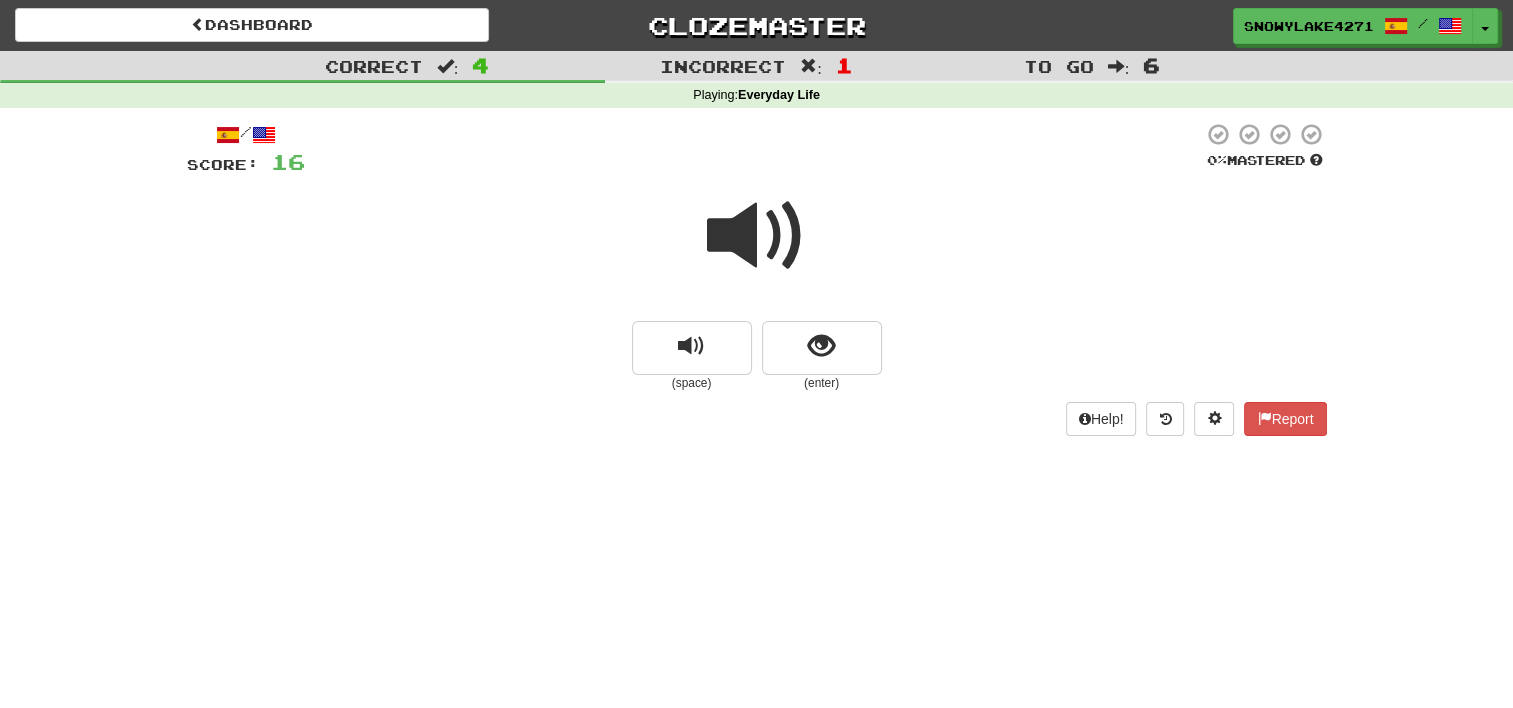 click at bounding box center (757, 236) 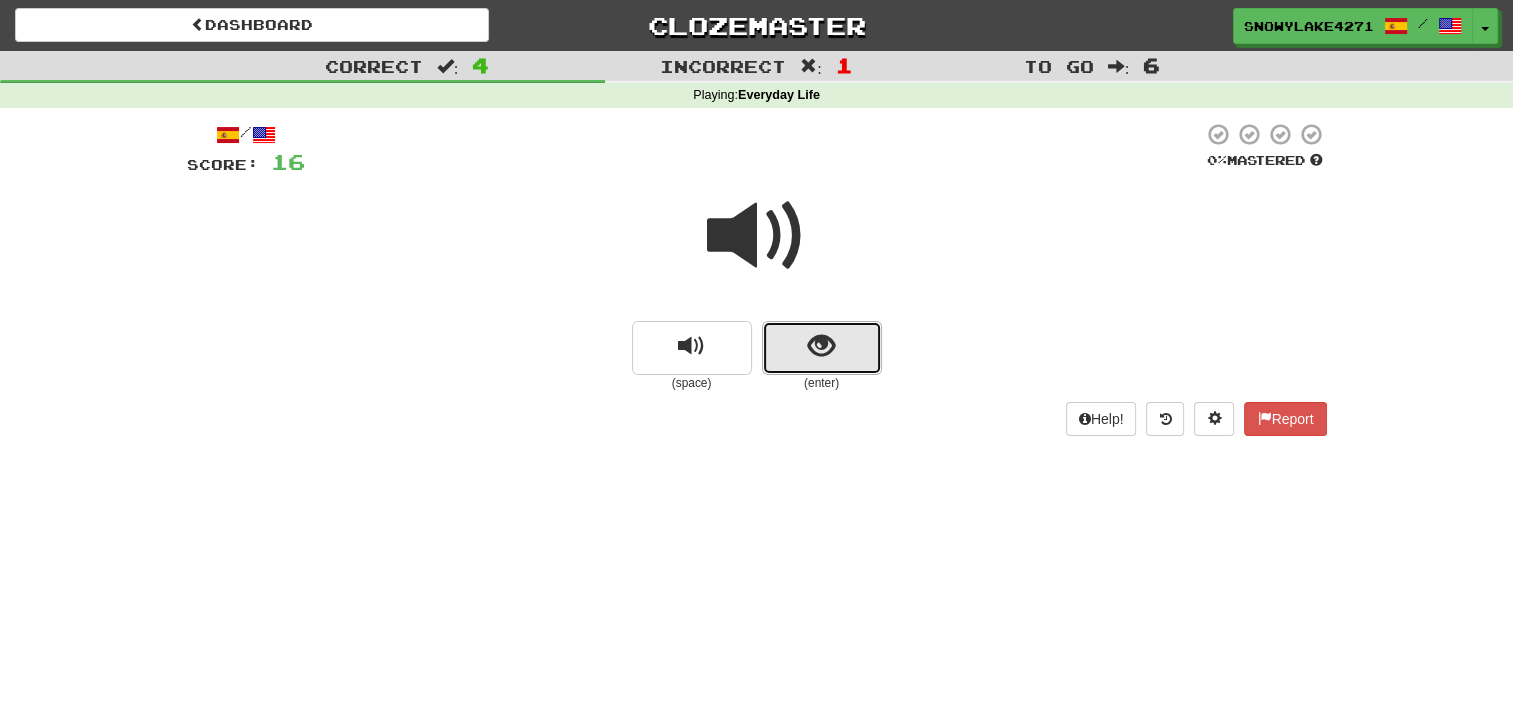 click at bounding box center (822, 348) 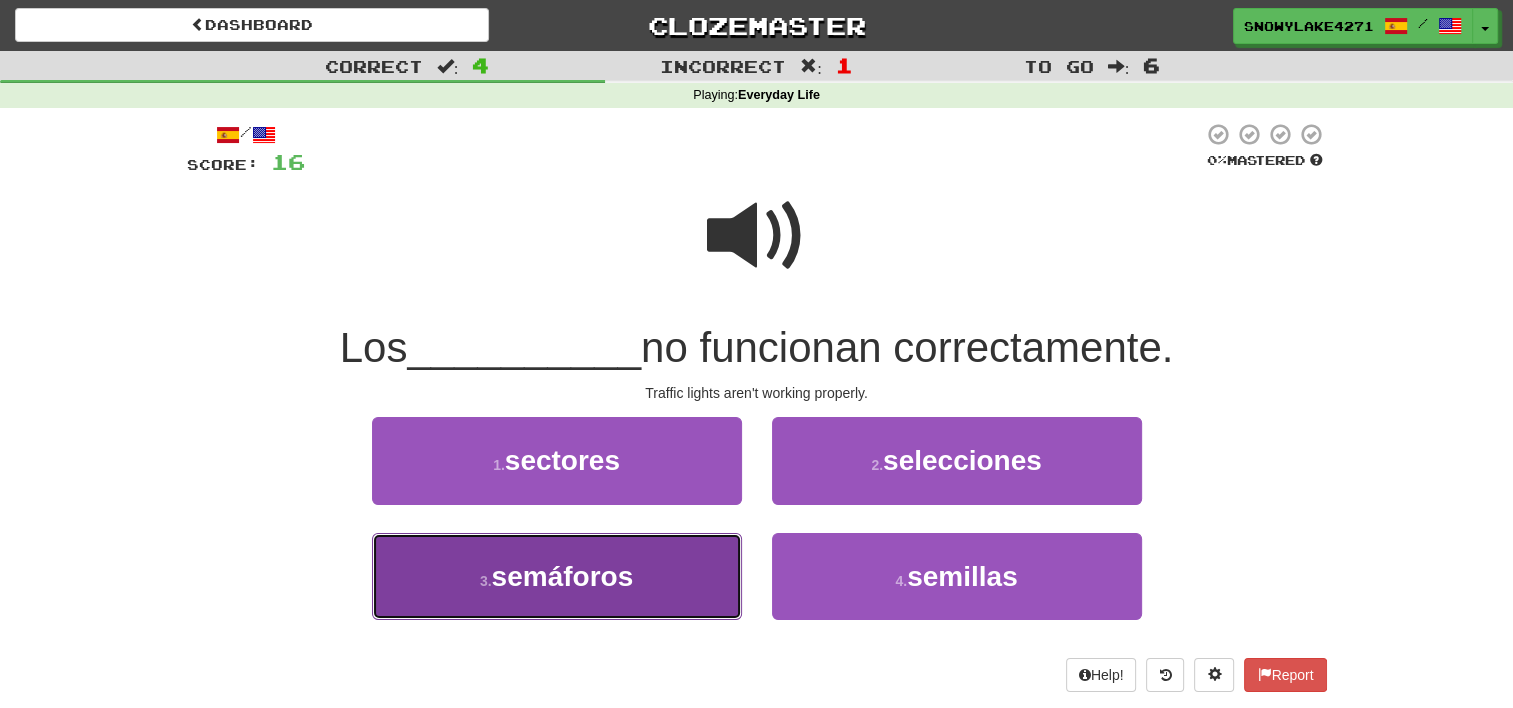 click on "3 .  semáforos" at bounding box center [557, 576] 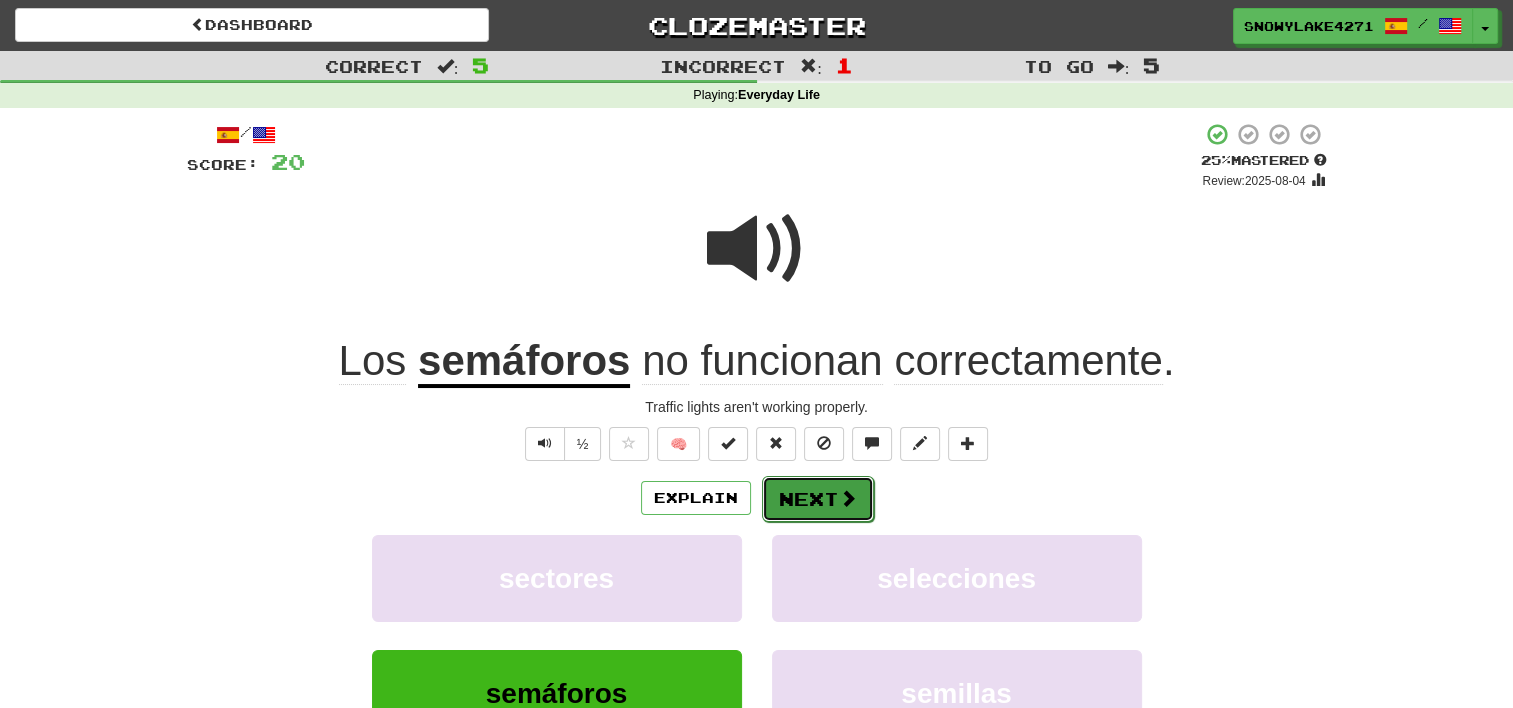 click on "Next" at bounding box center [818, 499] 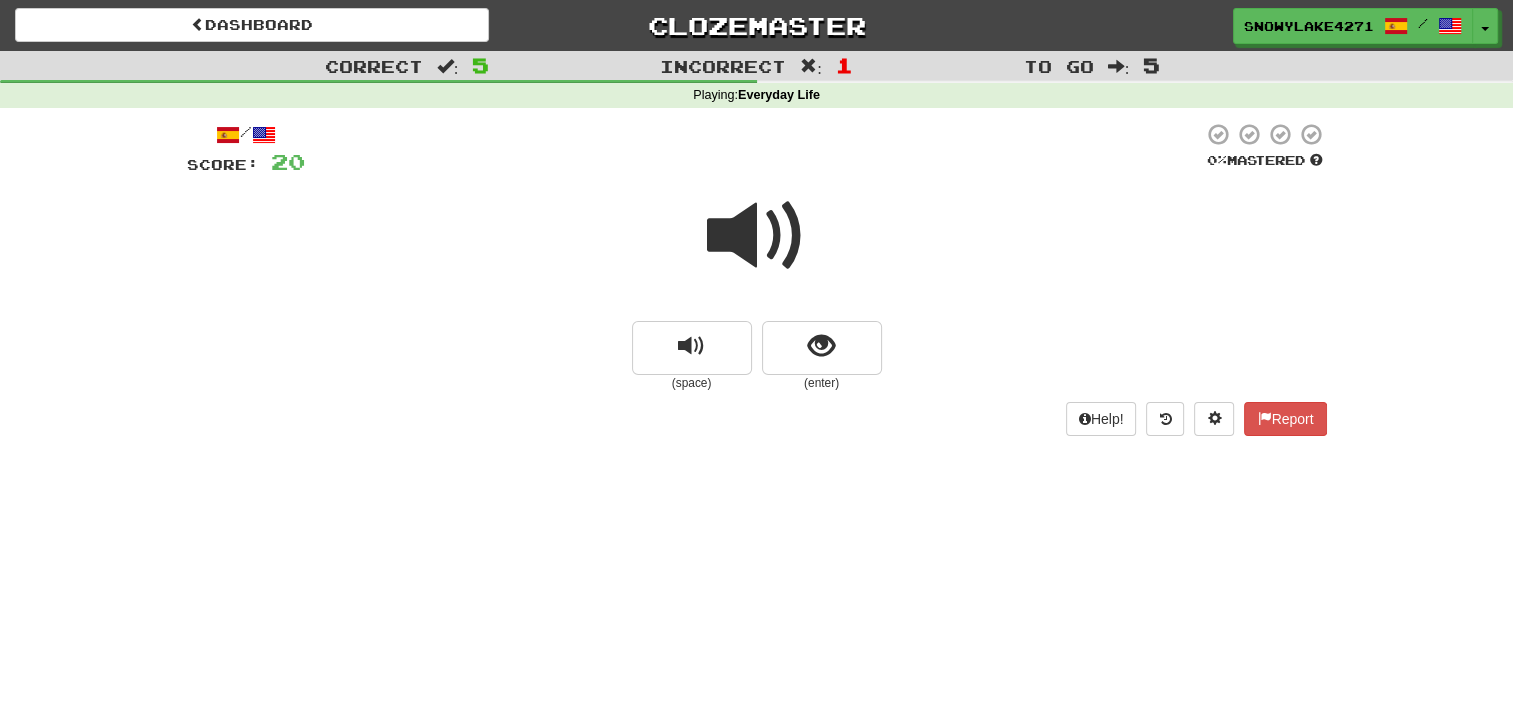 click at bounding box center (757, 236) 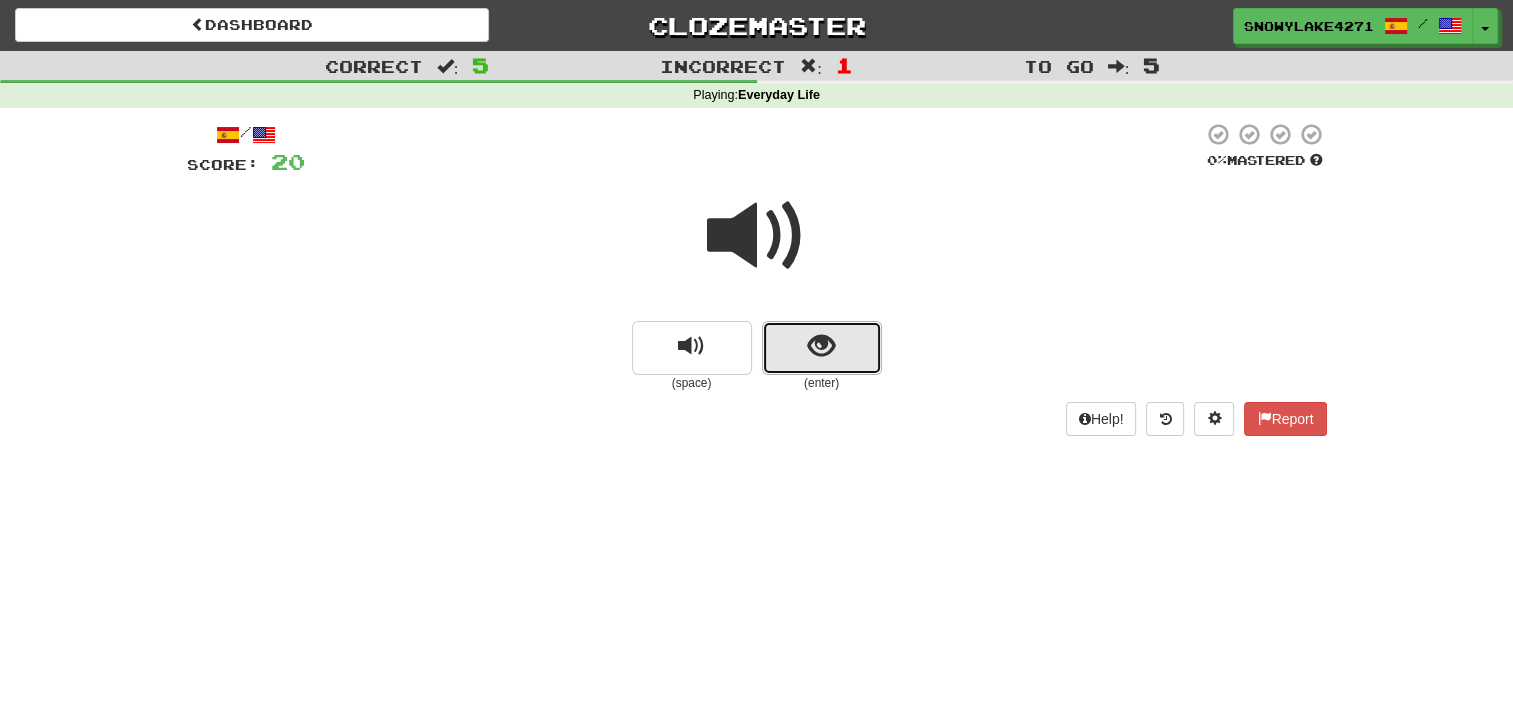 click at bounding box center [822, 348] 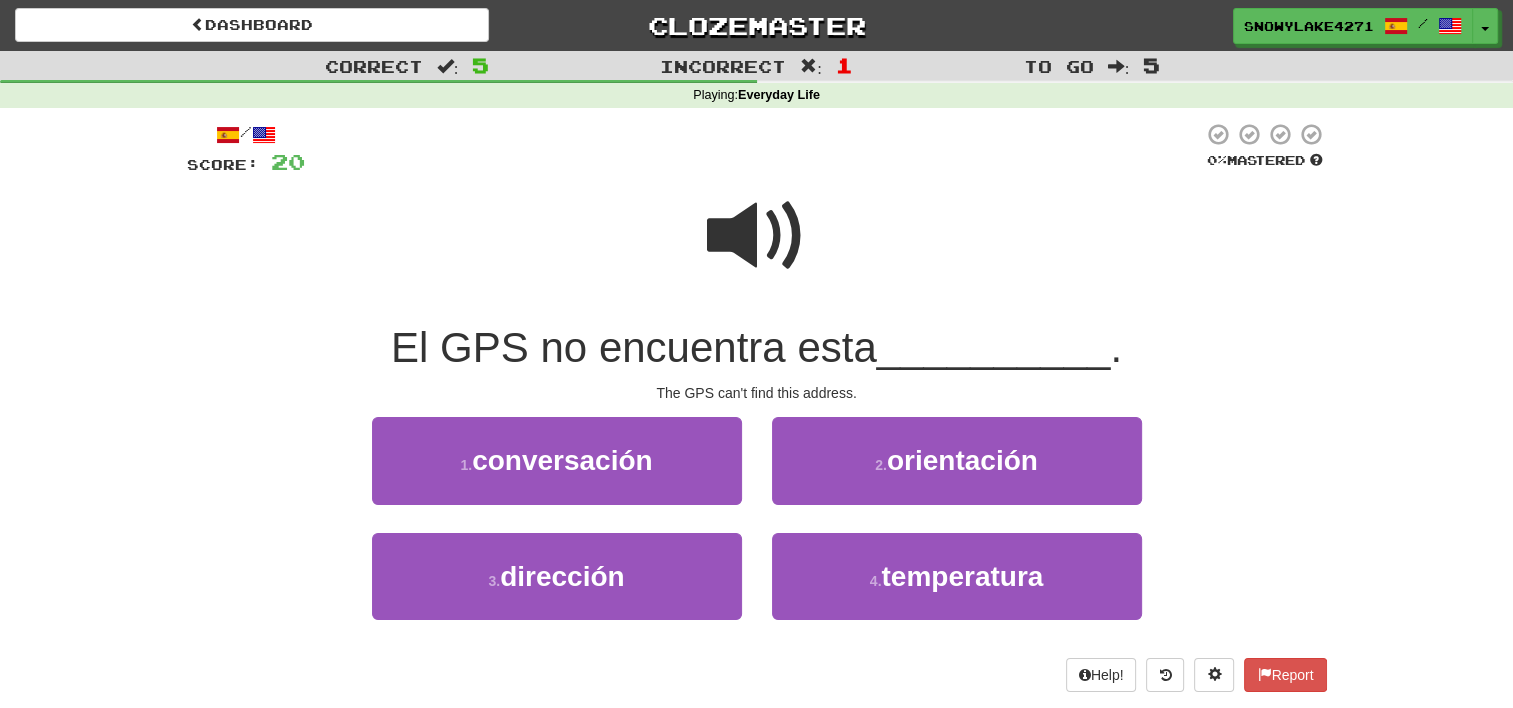 click at bounding box center [757, 236] 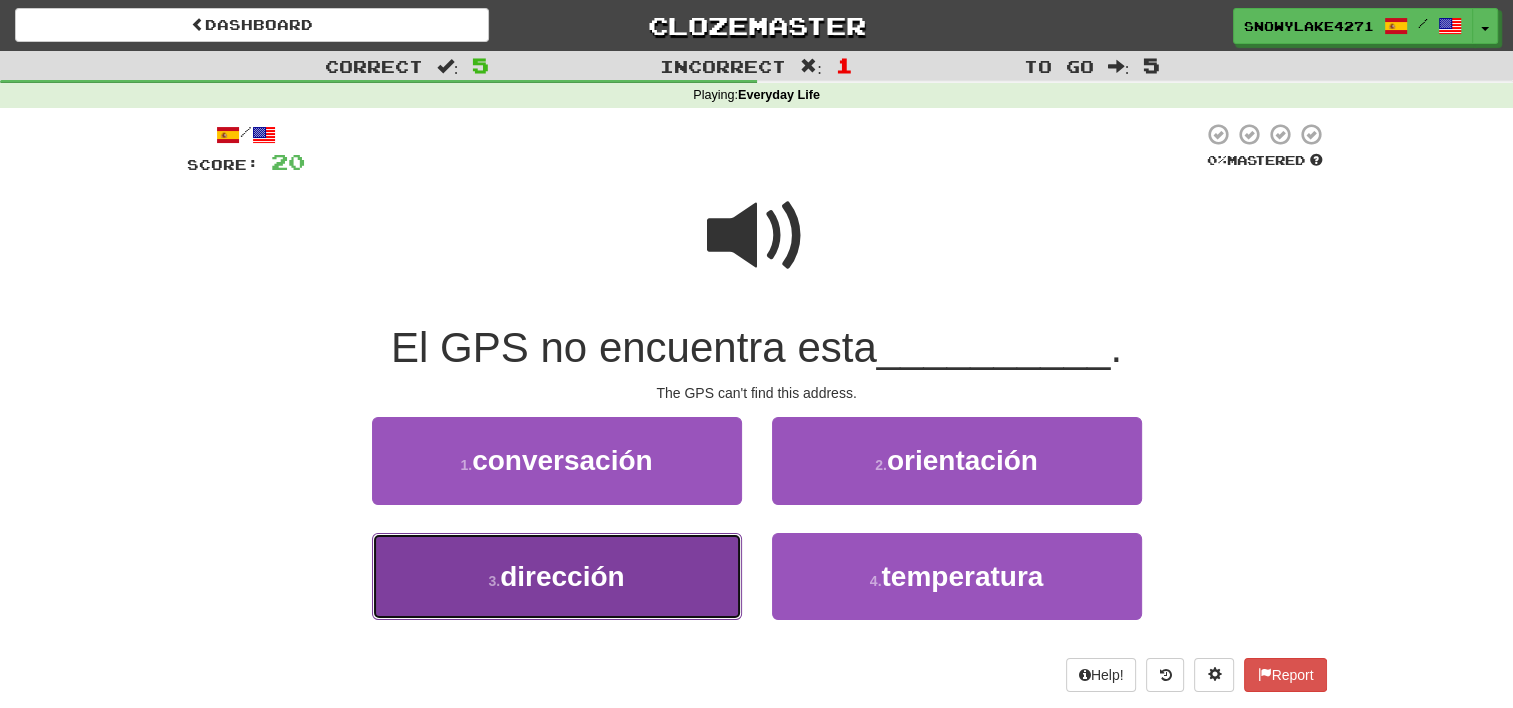 click on "3 .  dirección" at bounding box center (557, 576) 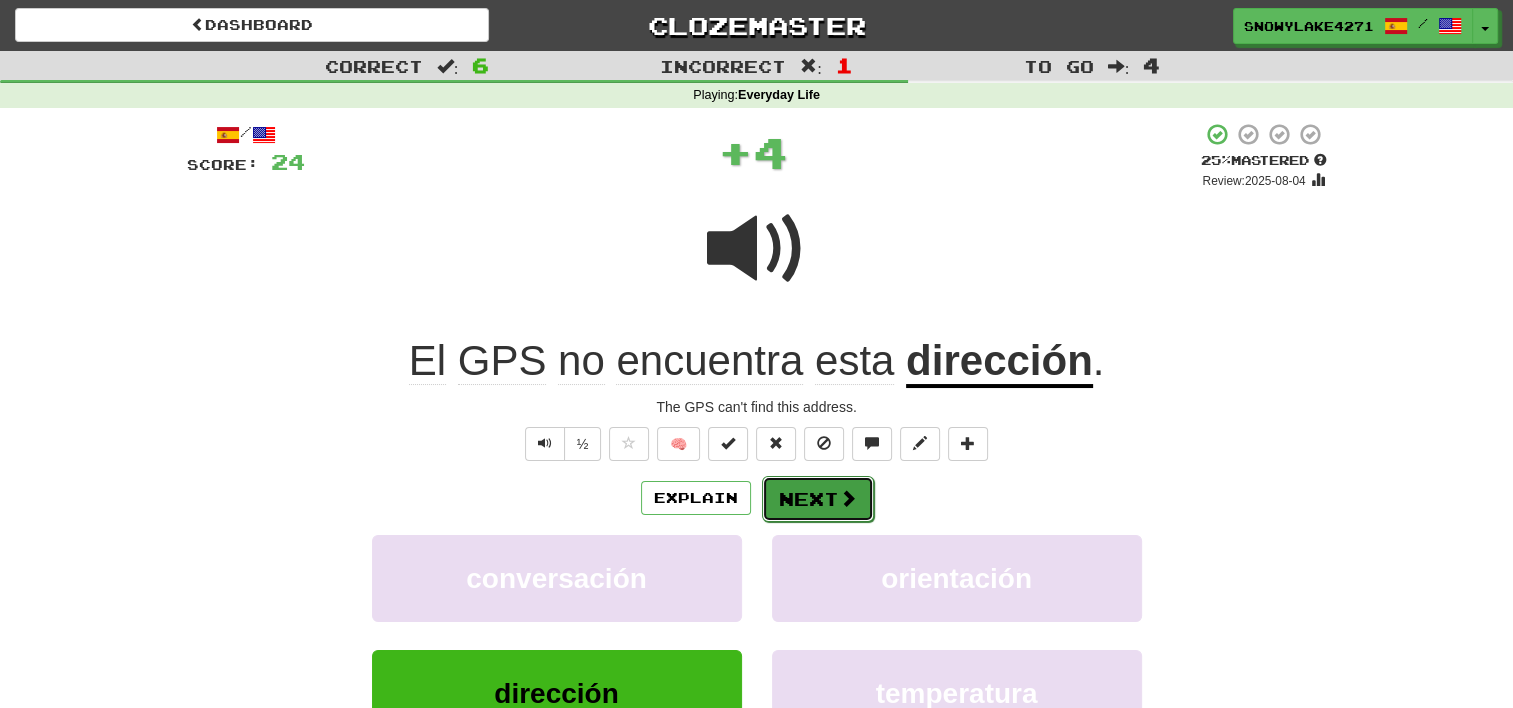 click on "Next" at bounding box center (818, 499) 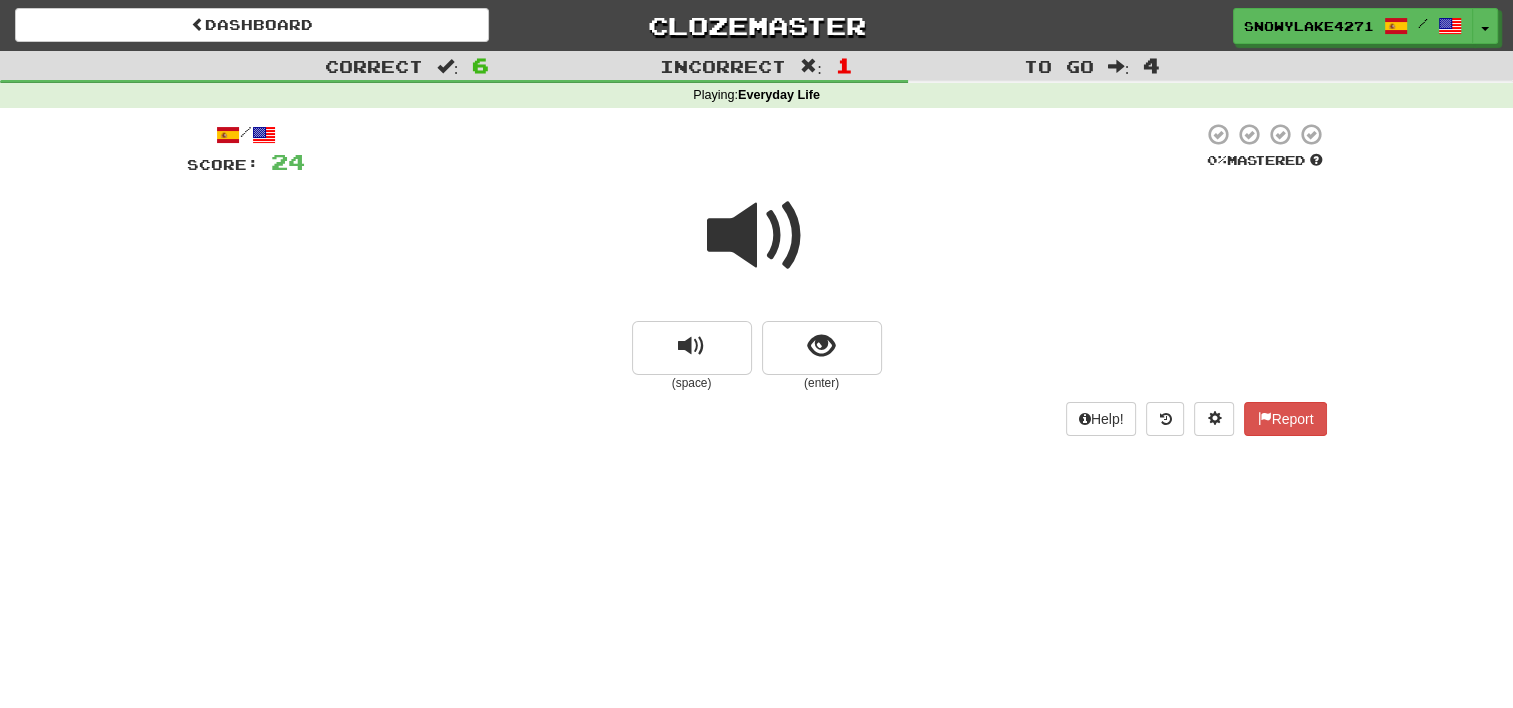click at bounding box center [757, 236] 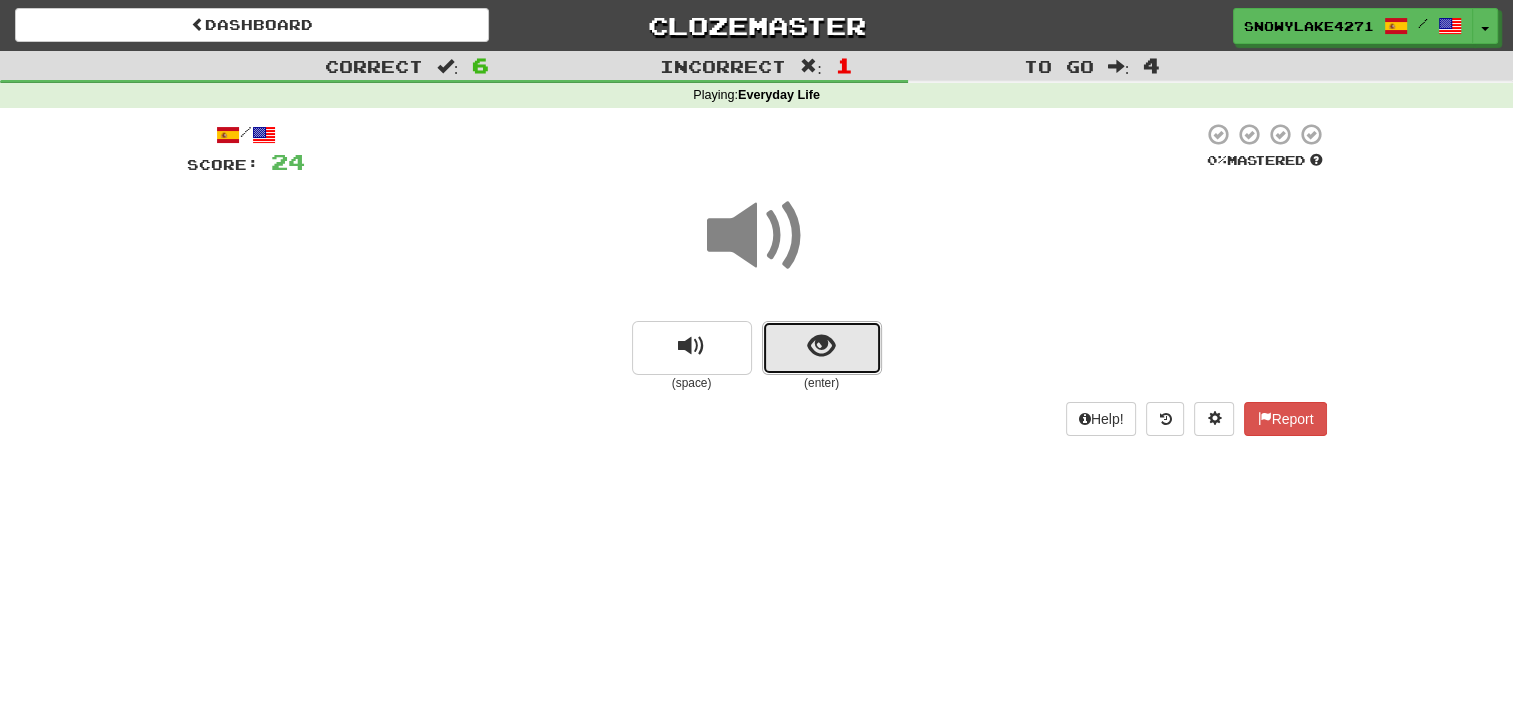 click at bounding box center [821, 346] 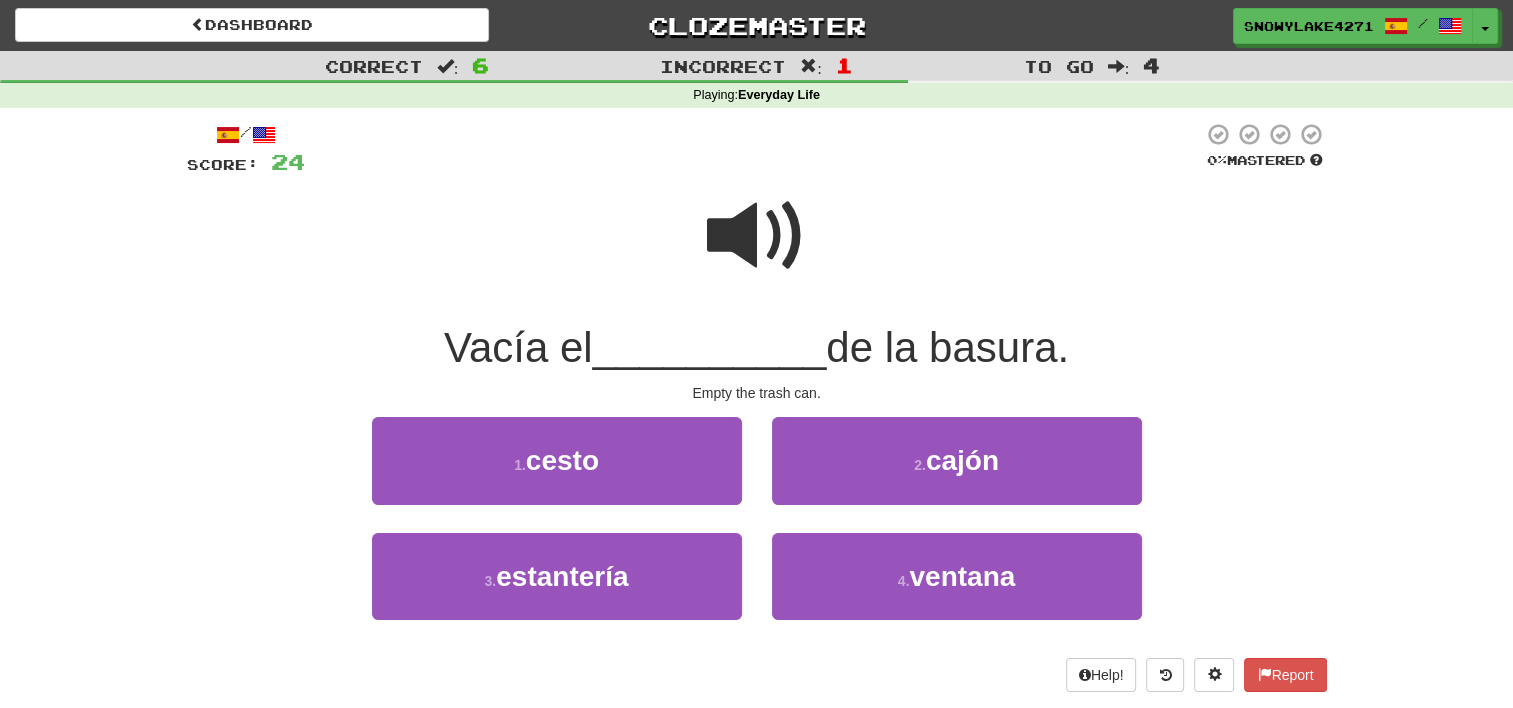click at bounding box center (757, 236) 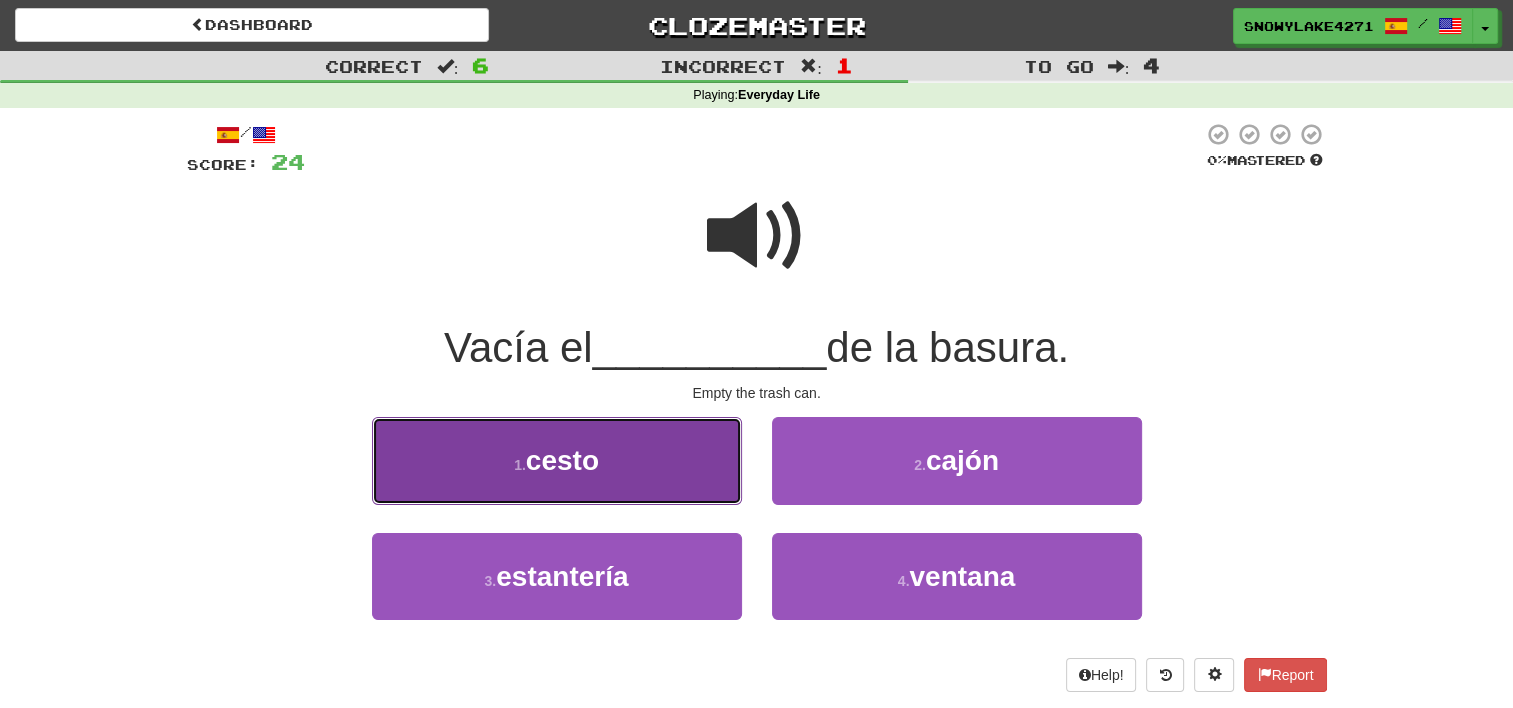 click on "1 .  cesto" at bounding box center [557, 460] 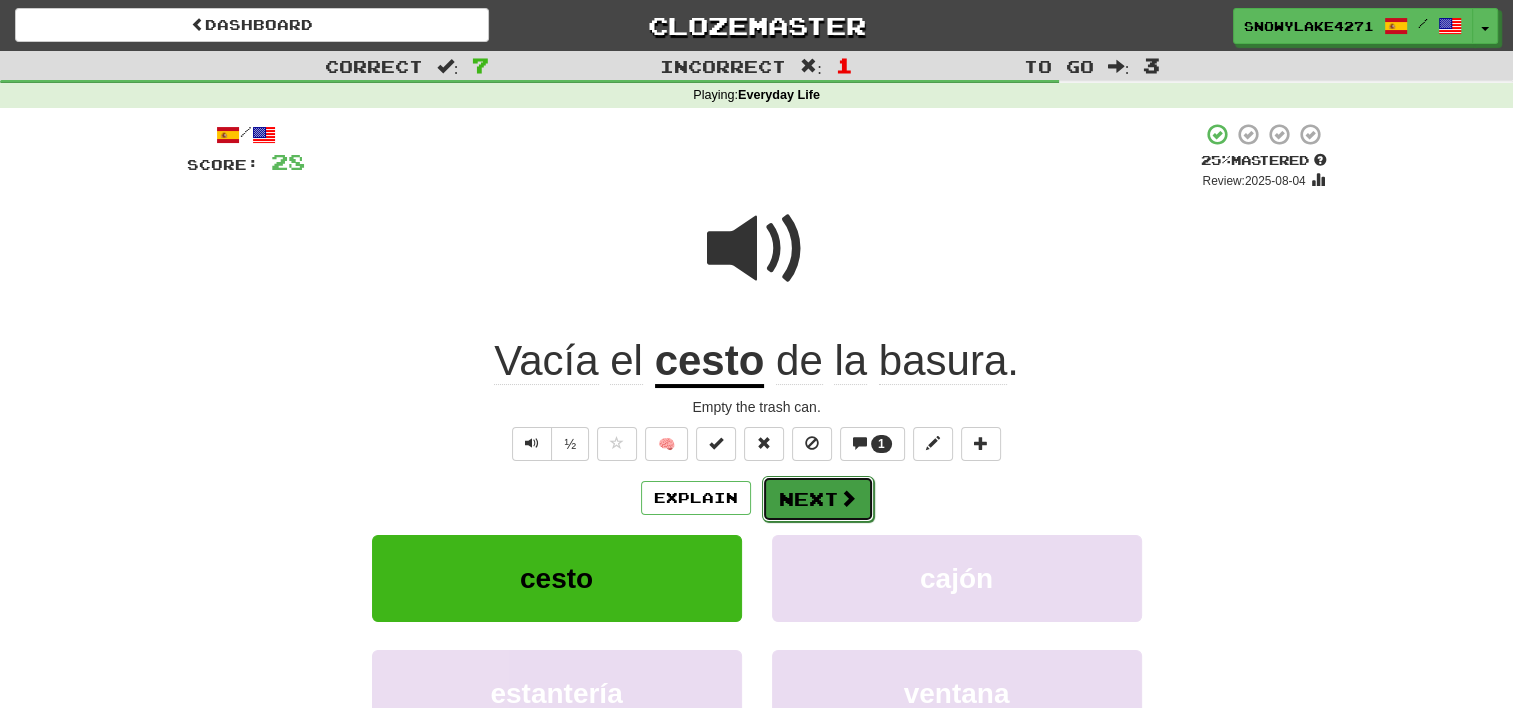 click on "Next" at bounding box center [818, 499] 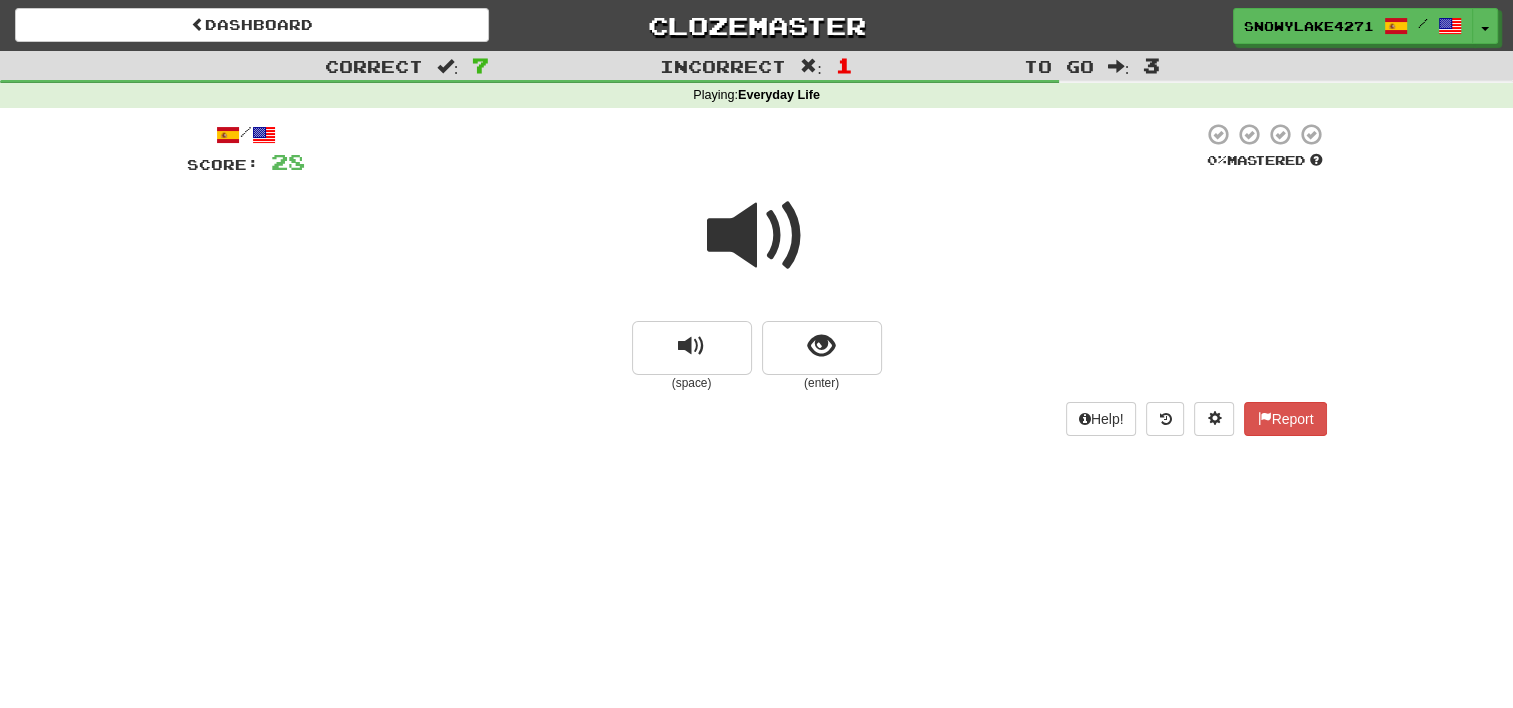 click at bounding box center (757, 236) 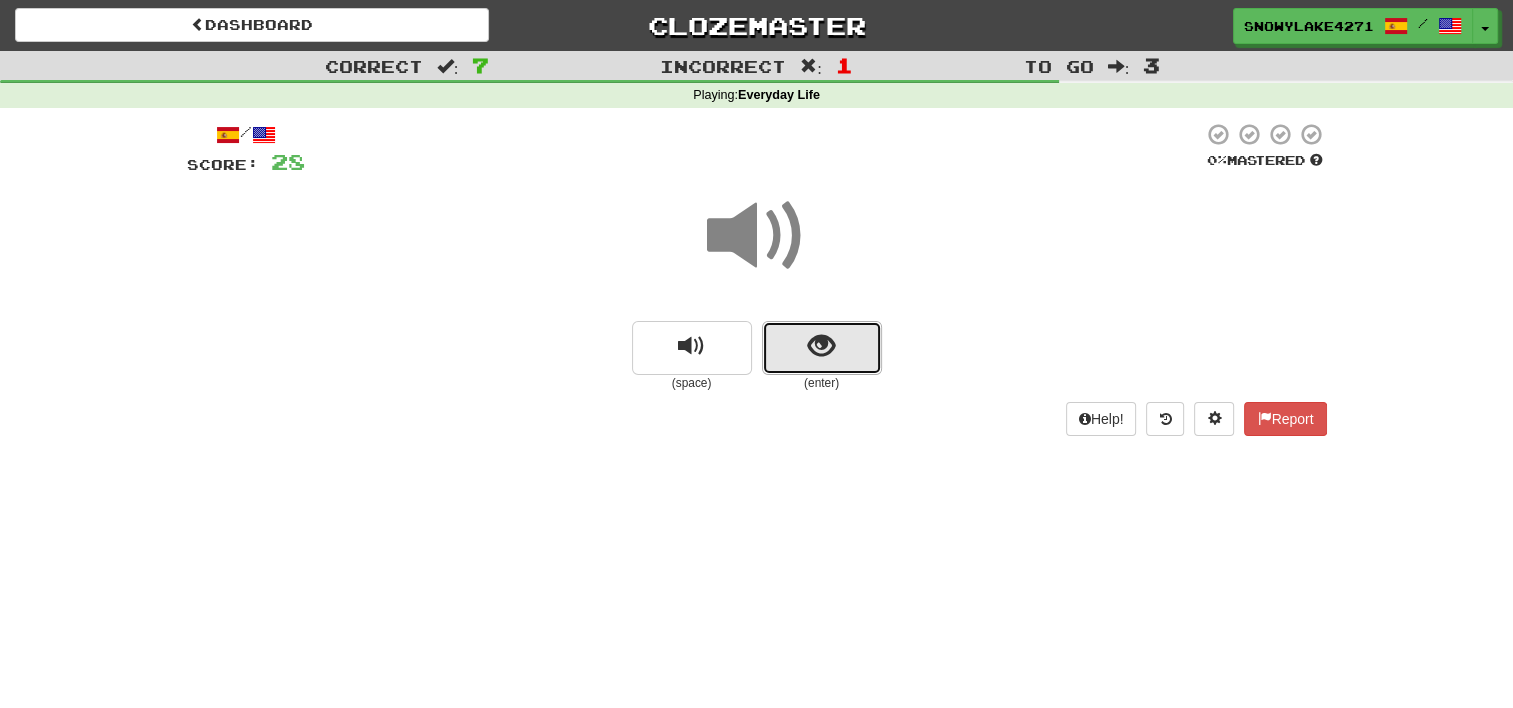 click at bounding box center [822, 348] 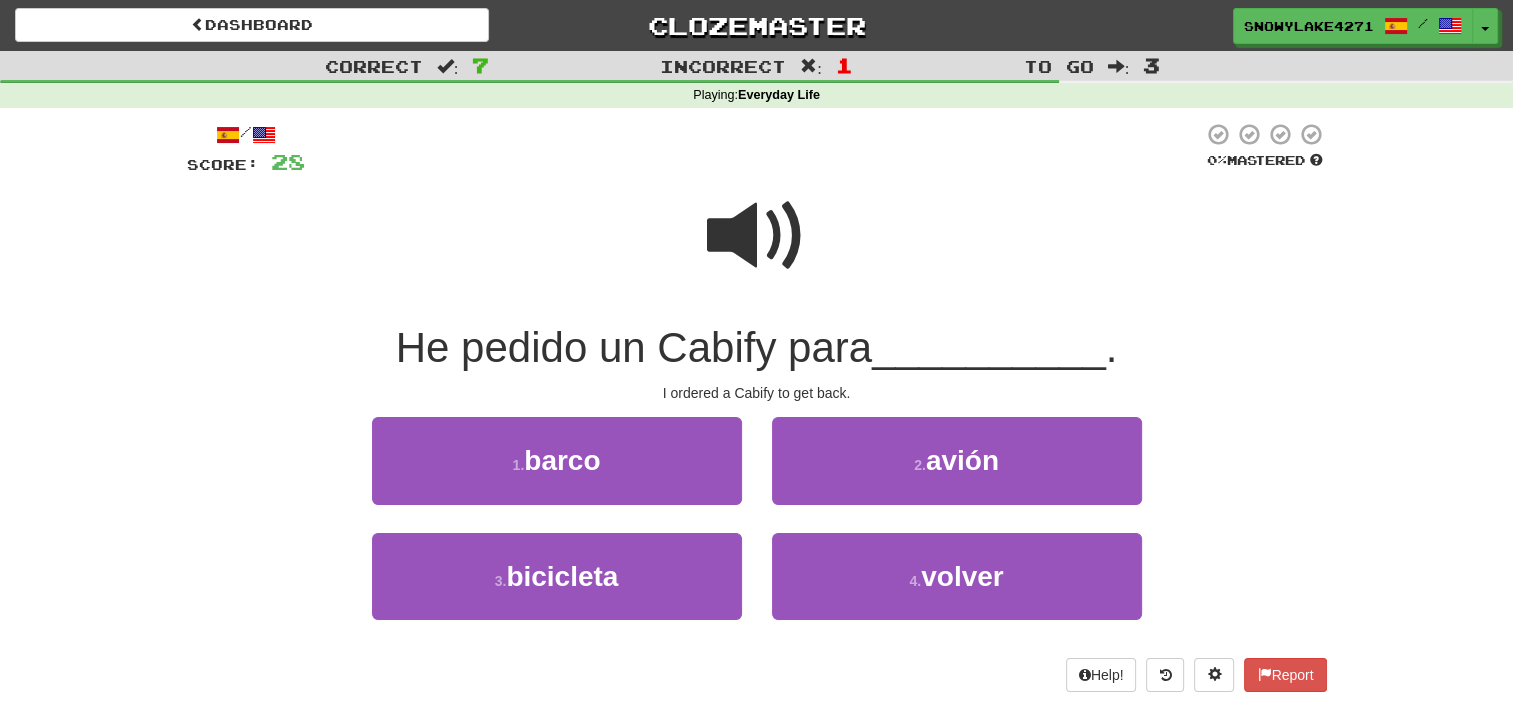 click at bounding box center [757, 236] 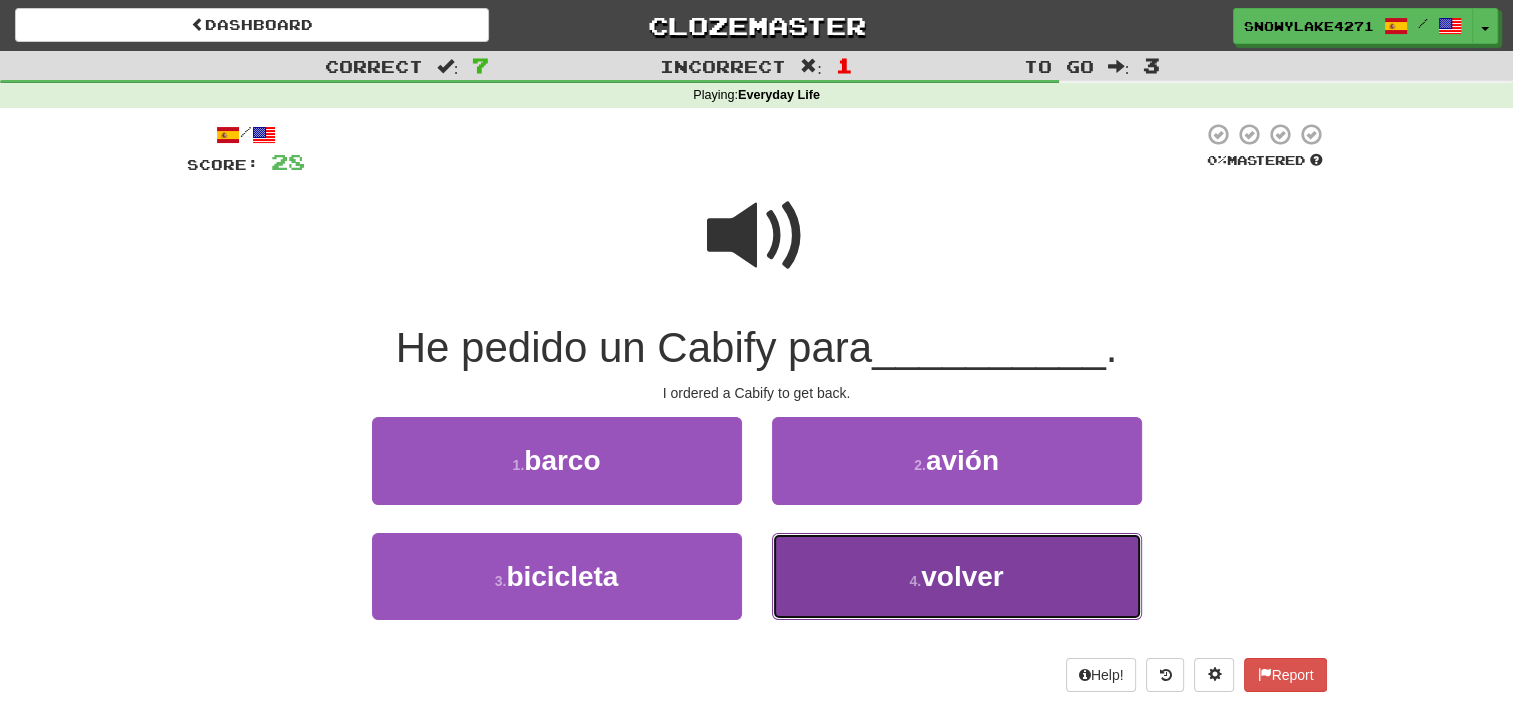 click on "4 .  volver" at bounding box center (957, 576) 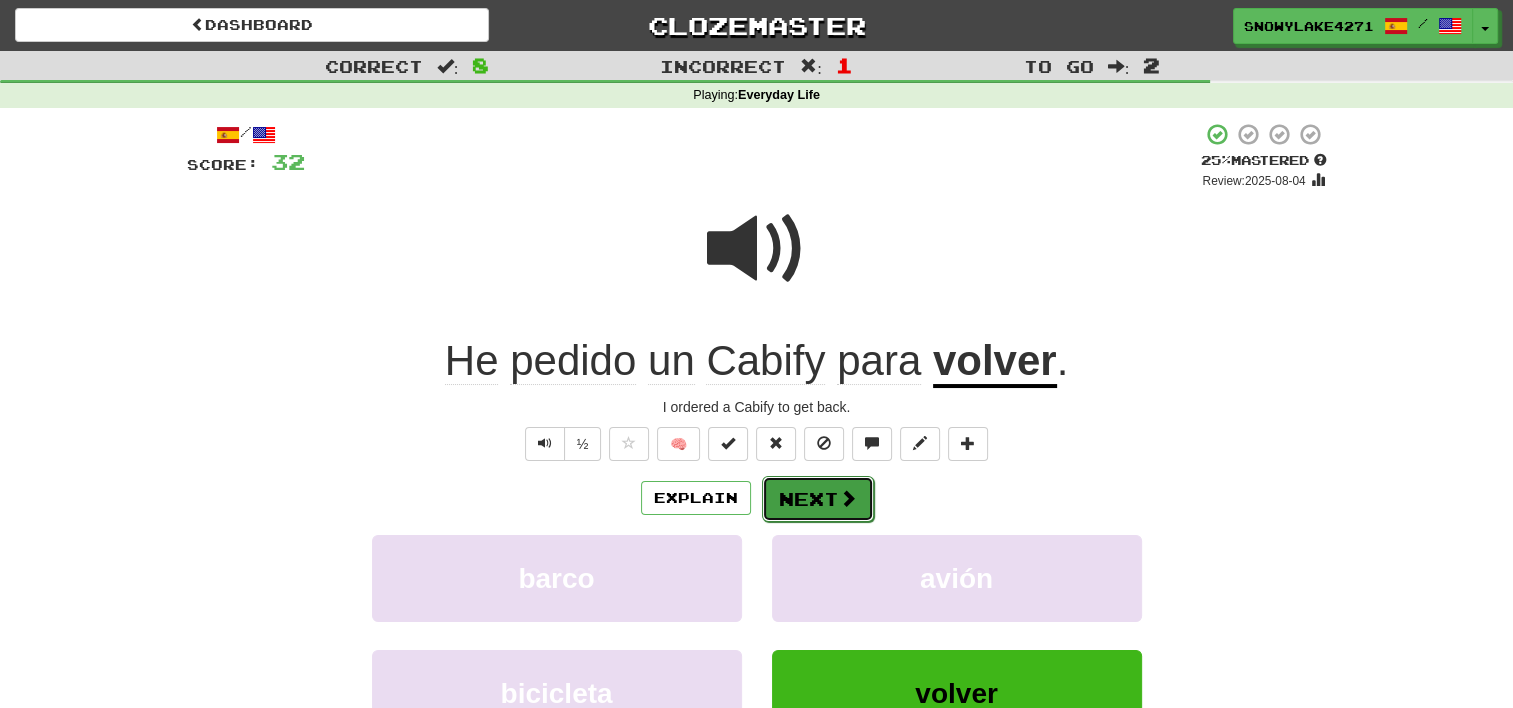 click at bounding box center [848, 498] 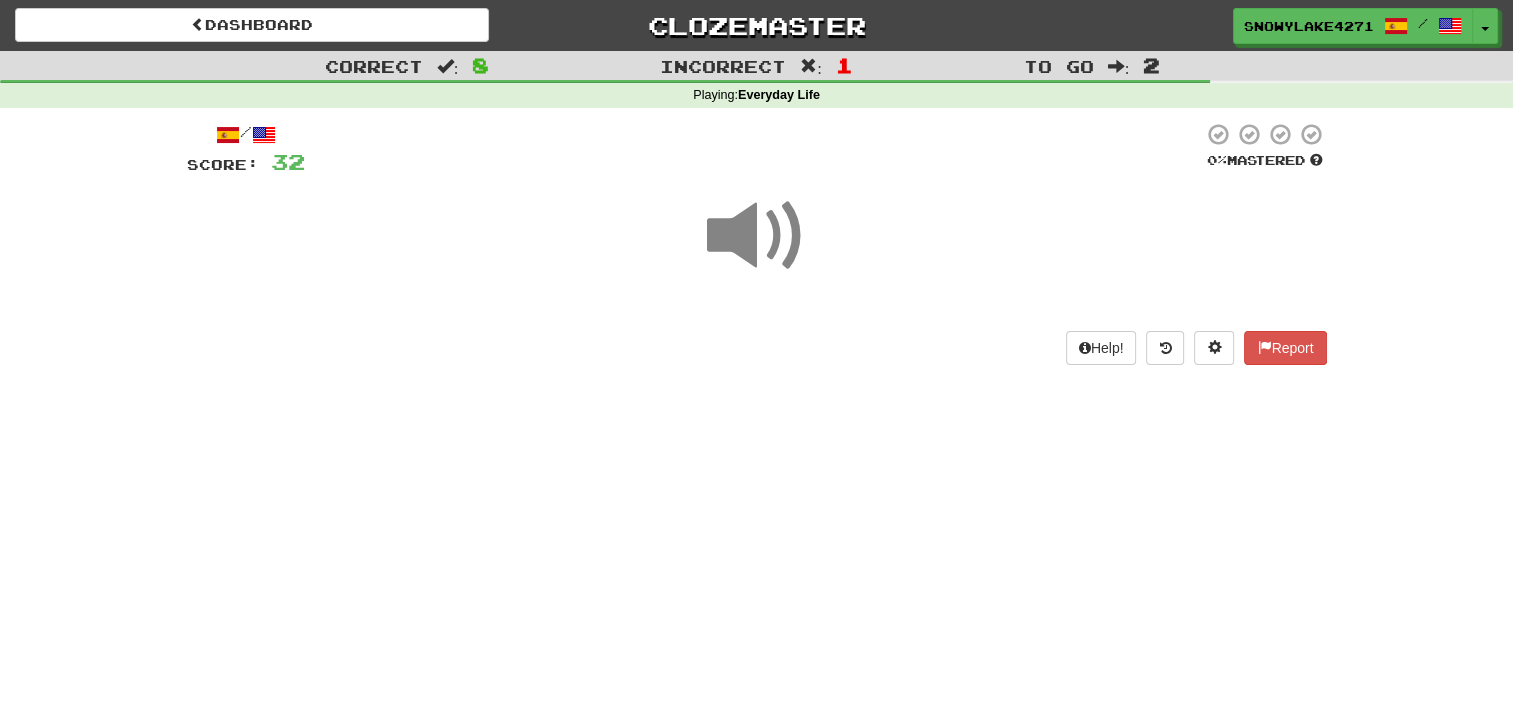 click at bounding box center [757, 236] 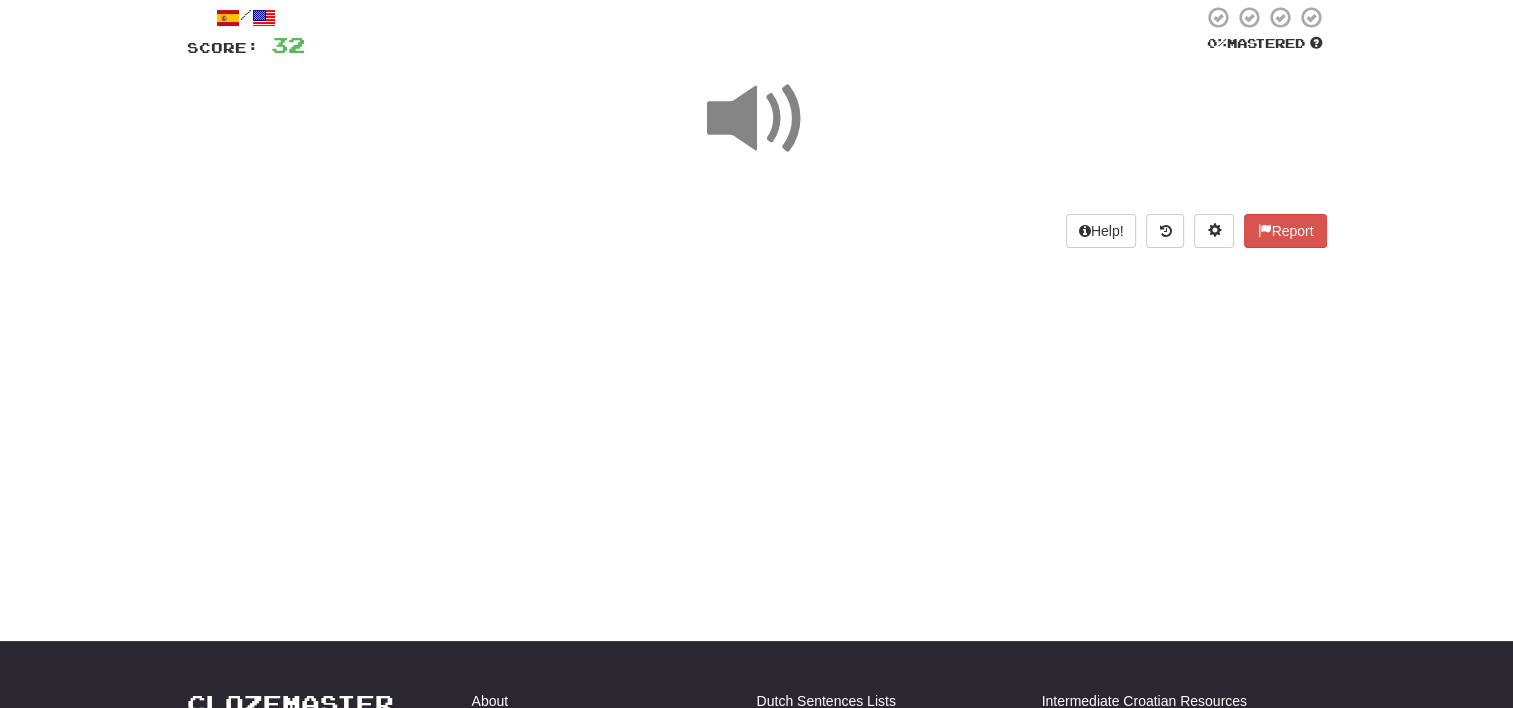 scroll, scrollTop: 0, scrollLeft: 0, axis: both 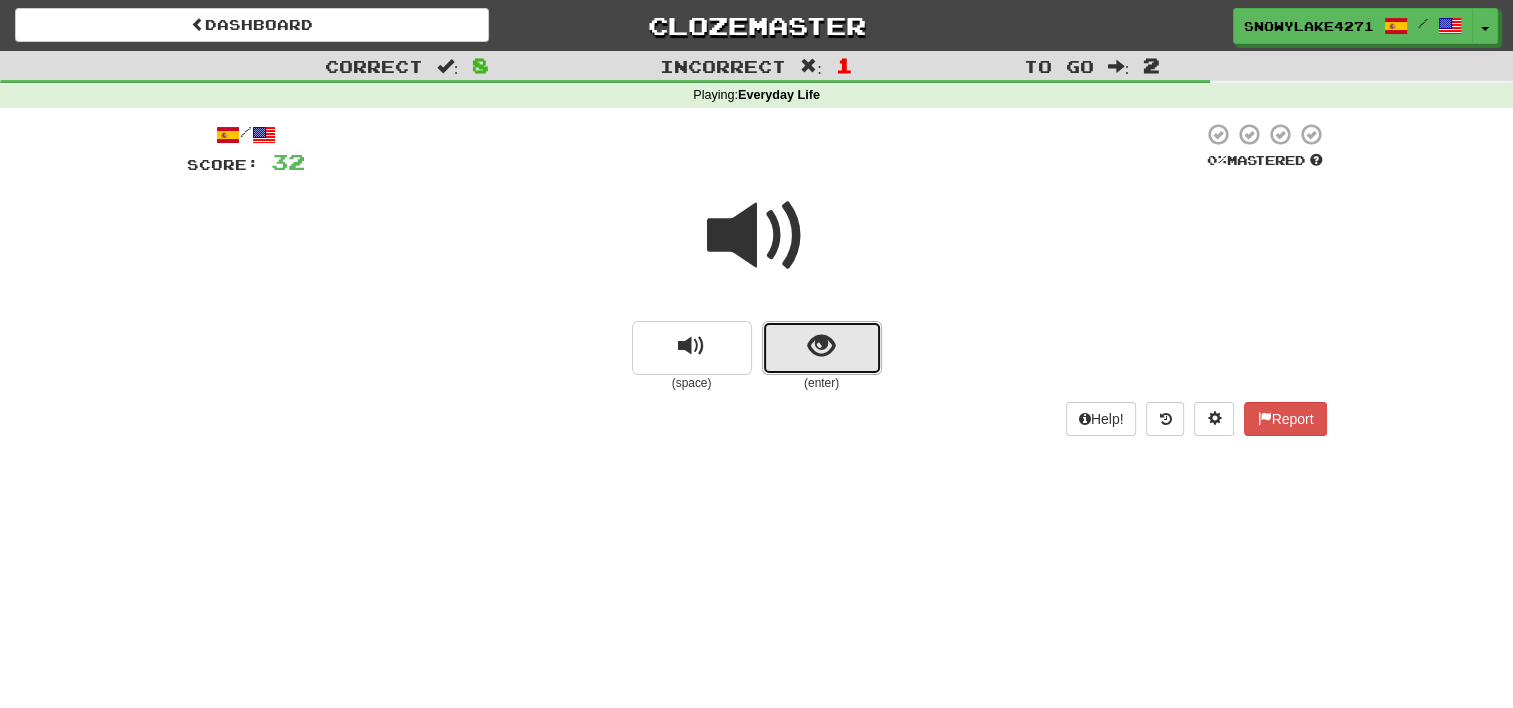 click at bounding box center (821, 346) 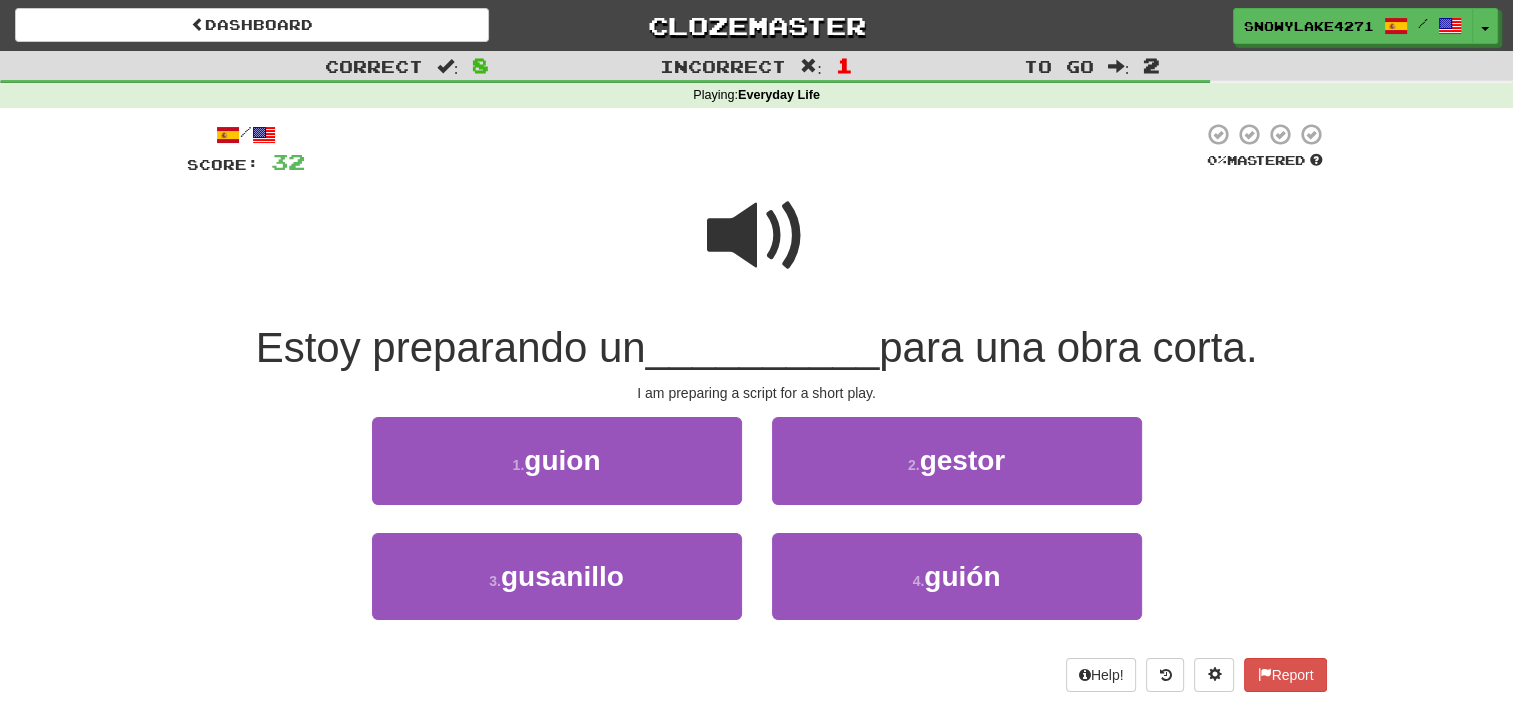 click at bounding box center (757, 236) 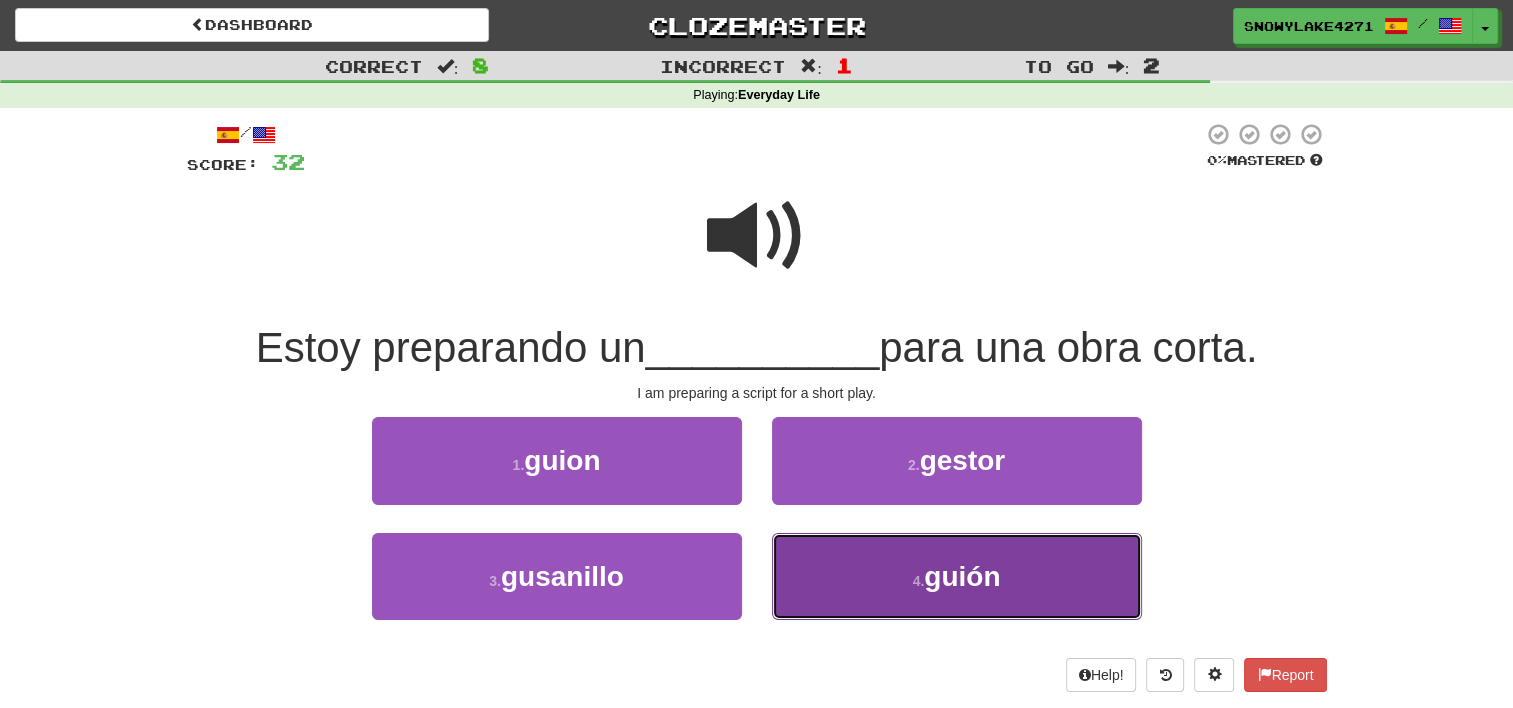 click on "4 .  guión" at bounding box center [957, 576] 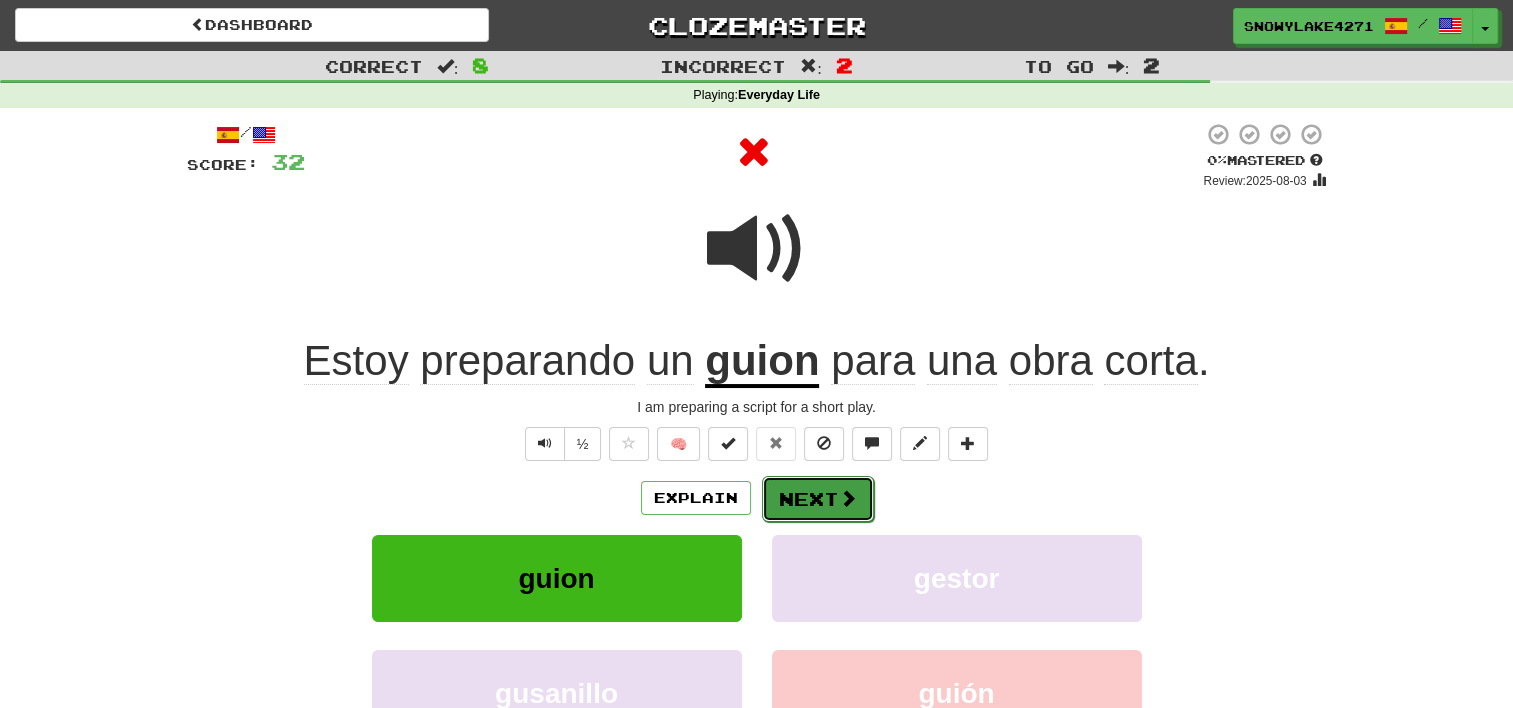 click on "Next" at bounding box center (818, 499) 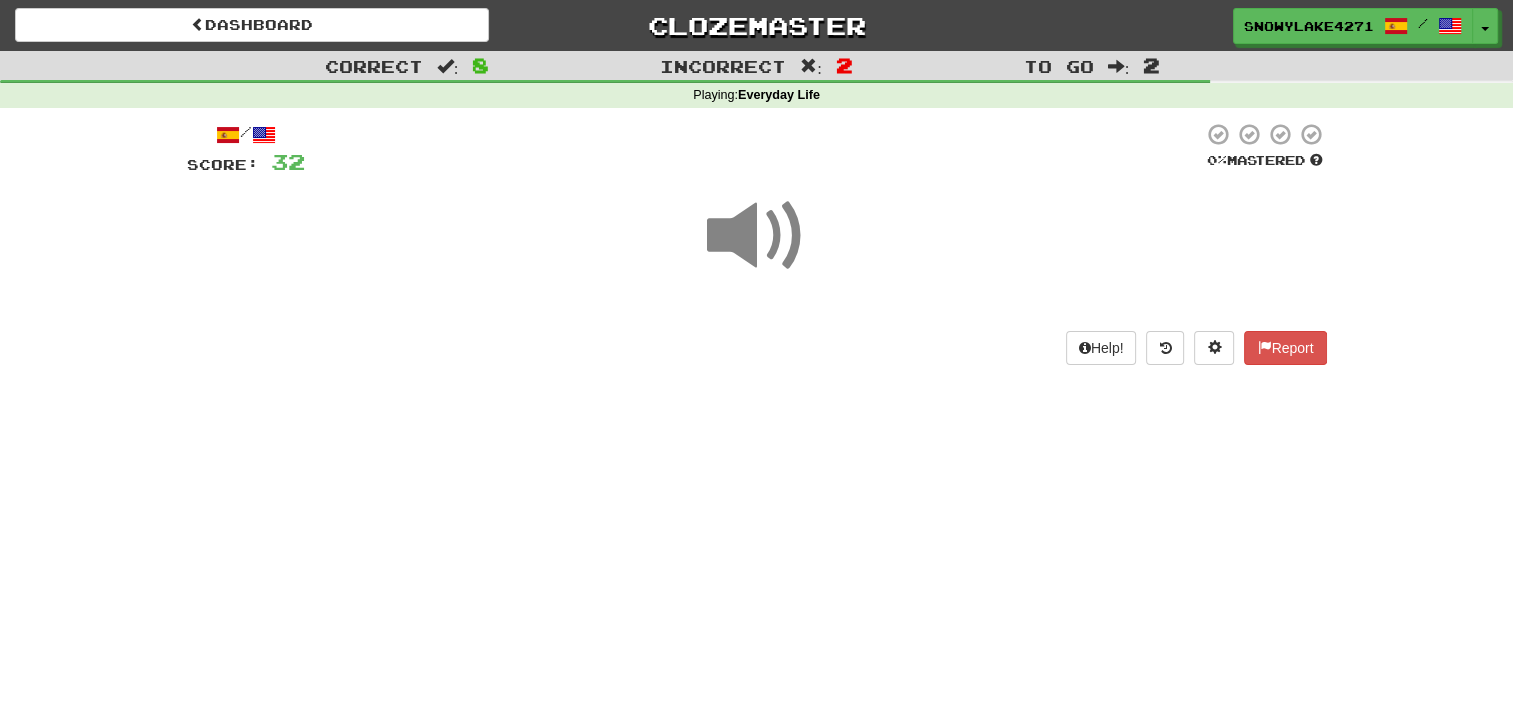click at bounding box center (757, 236) 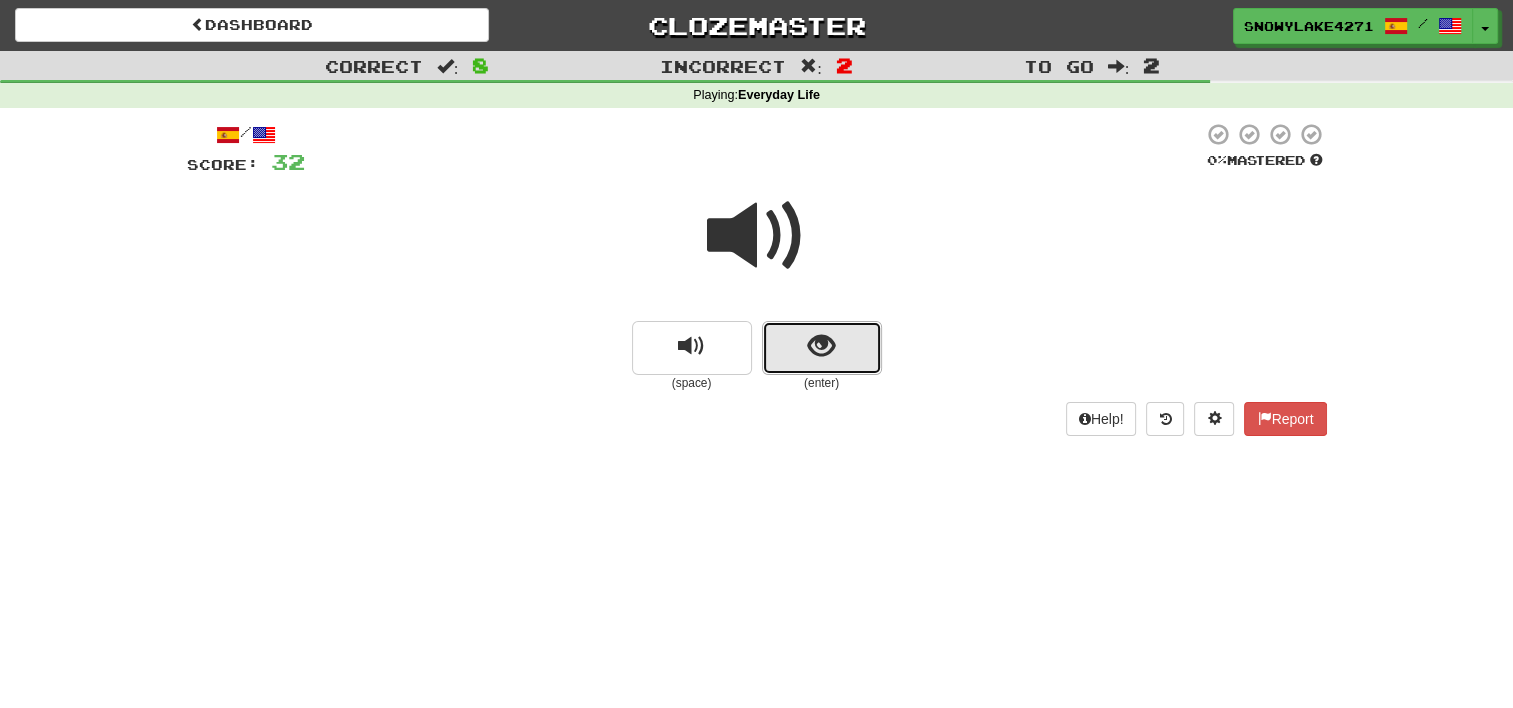 click at bounding box center (822, 348) 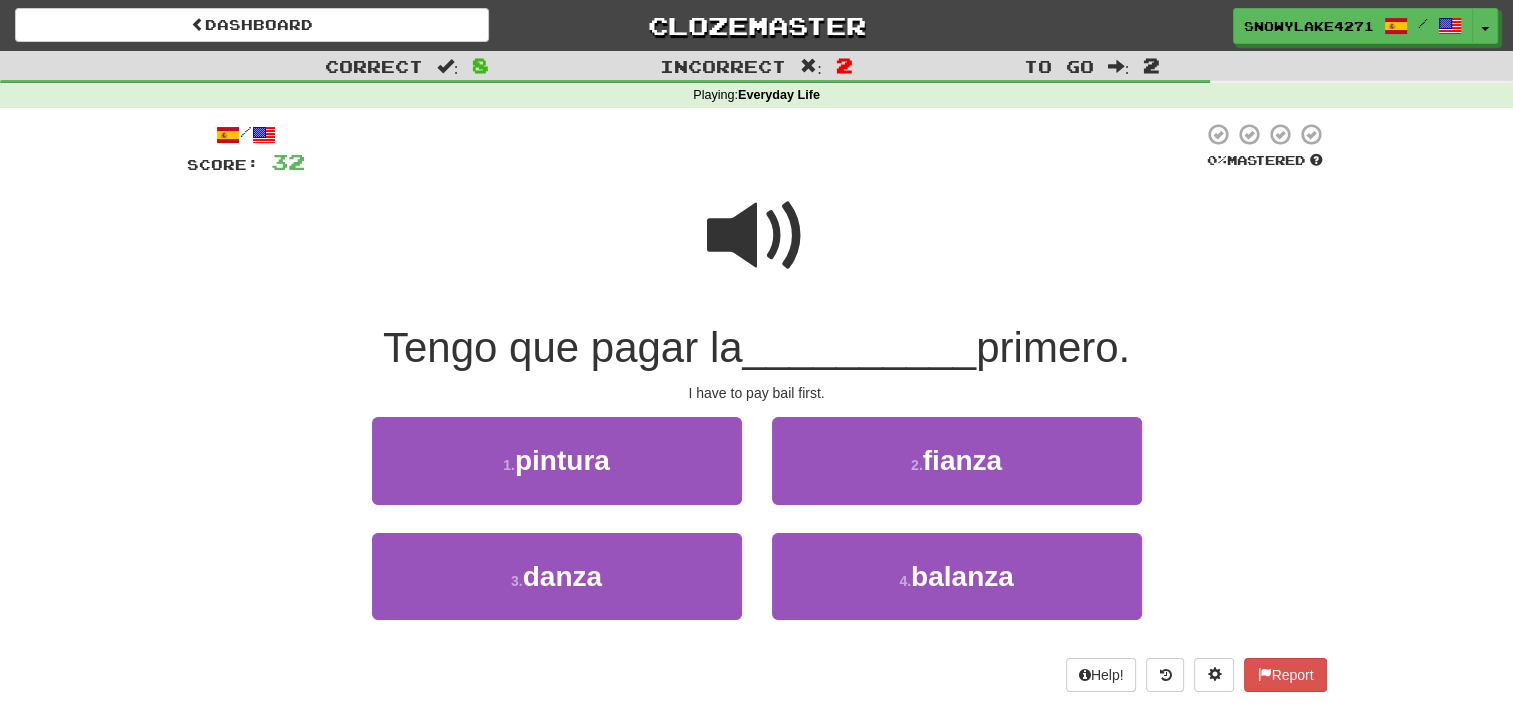 click at bounding box center [757, 236] 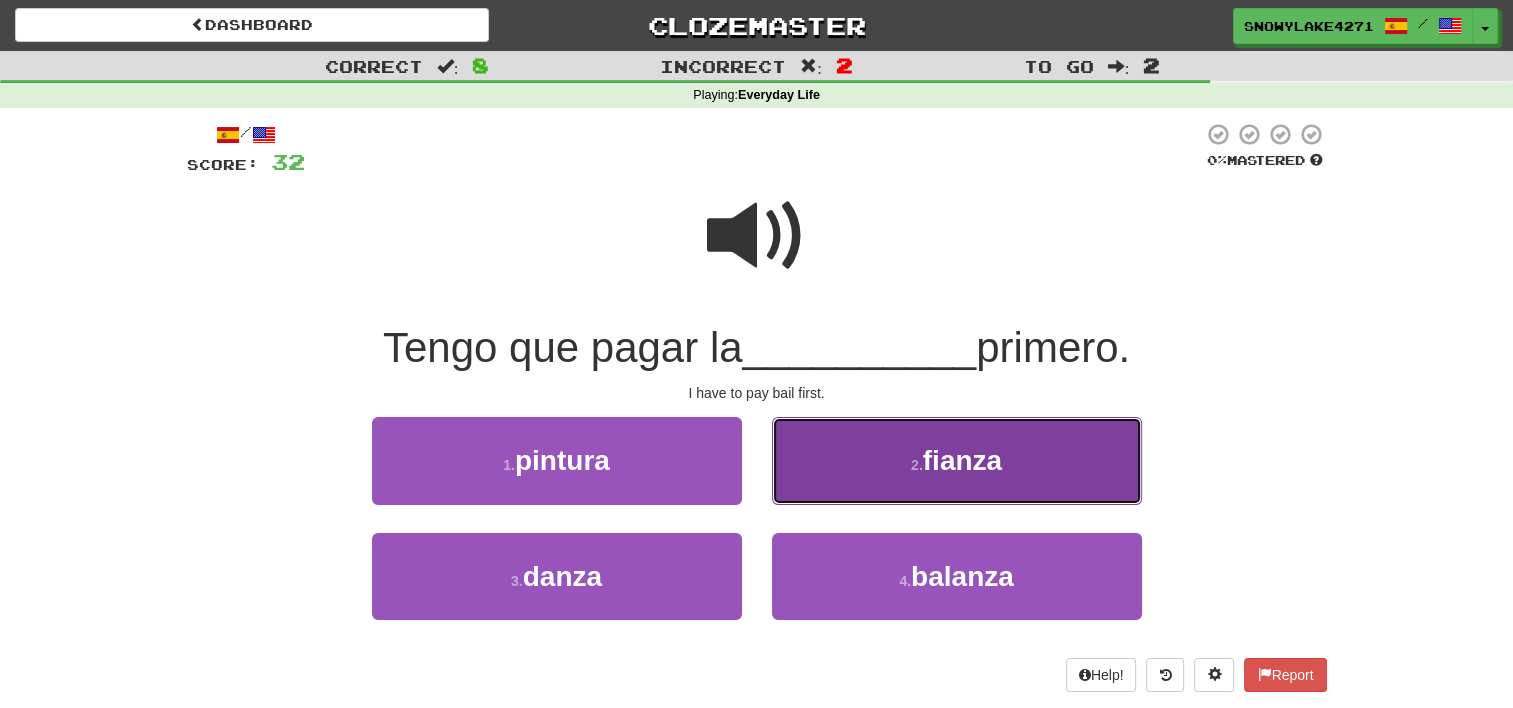 click on "2 .  fianza" at bounding box center (957, 460) 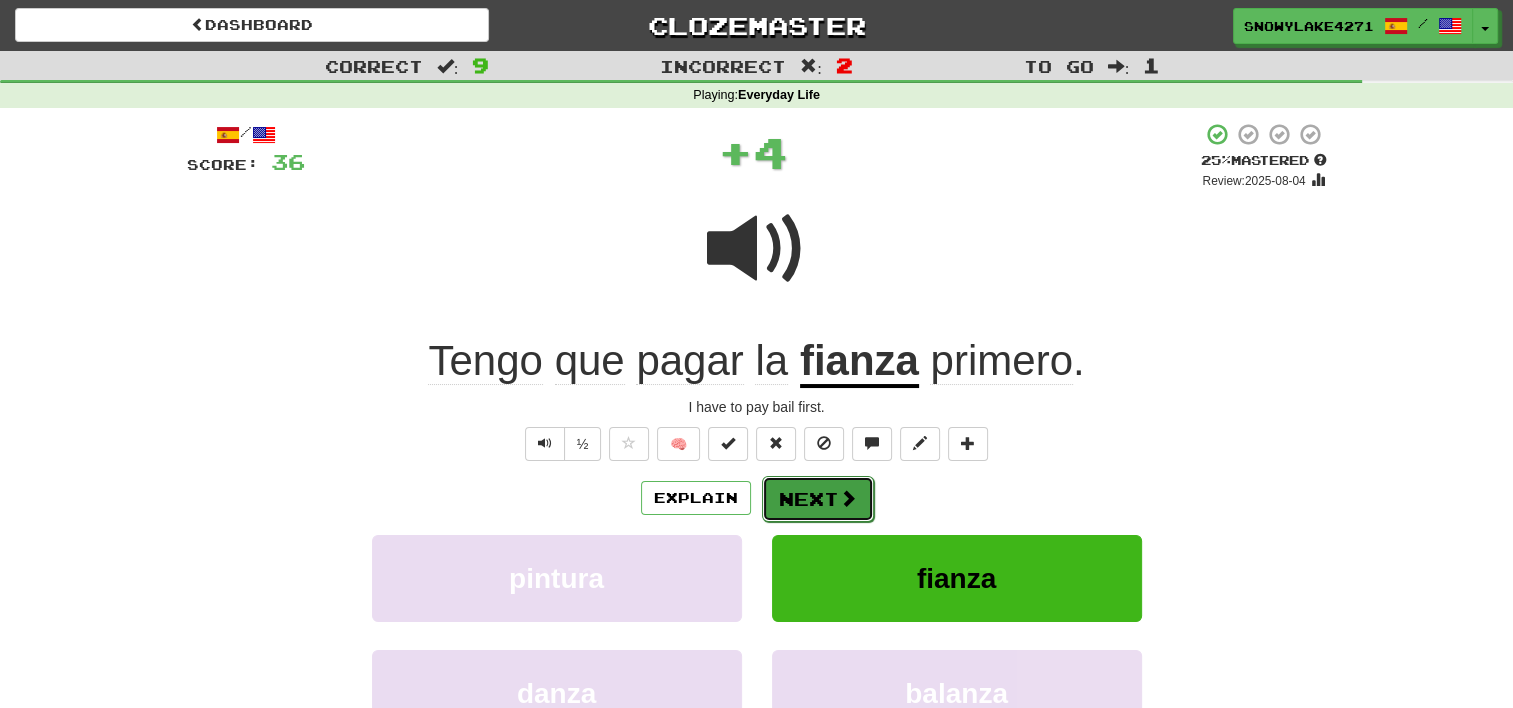 click at bounding box center [848, 498] 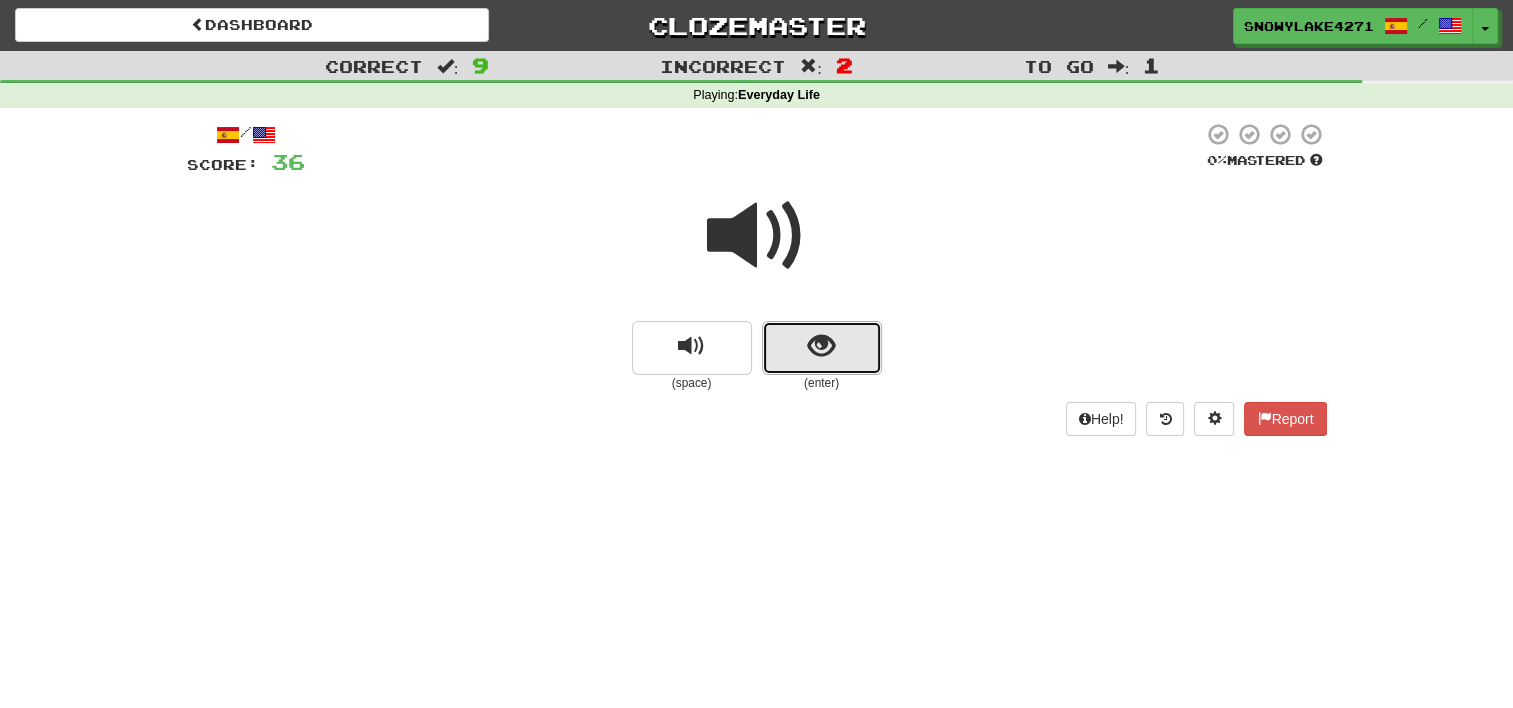 click at bounding box center (822, 348) 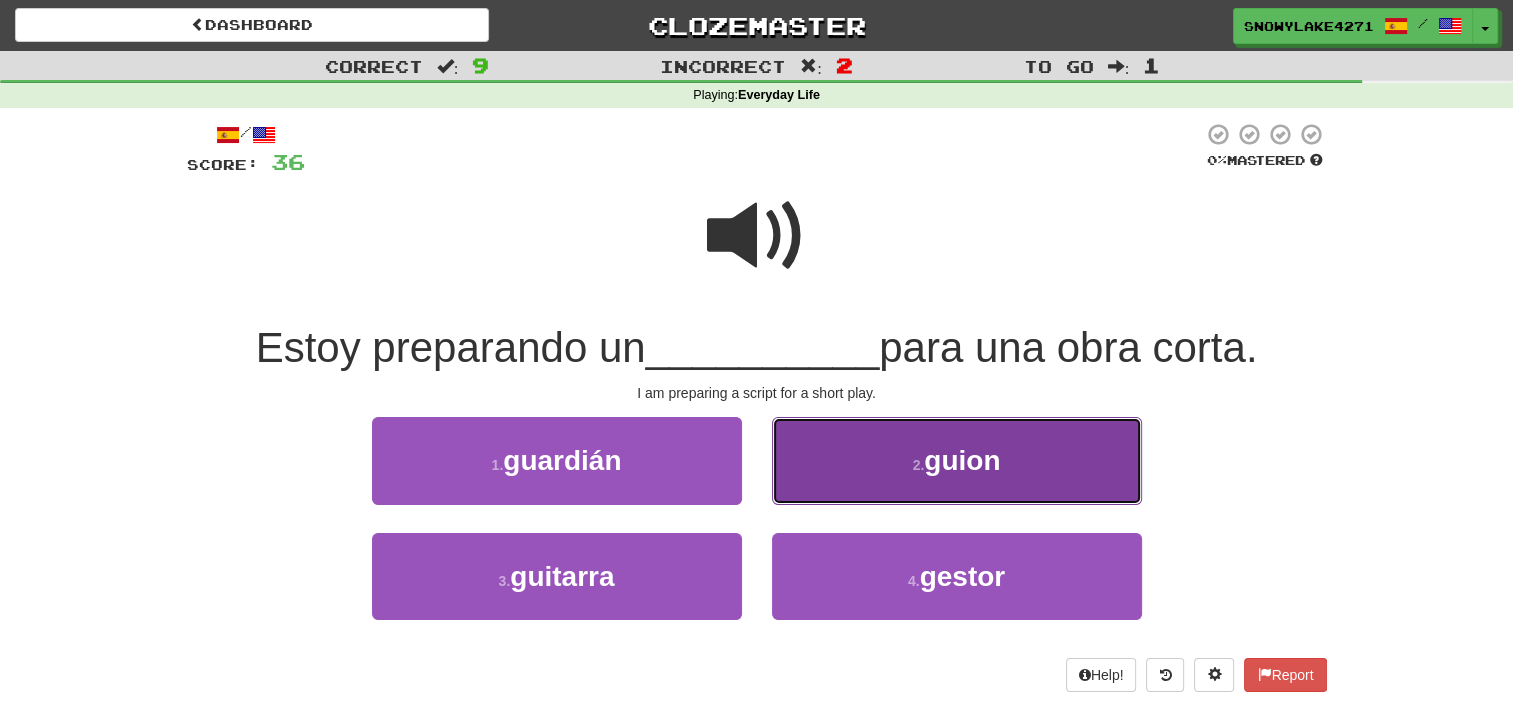 click on "2 .  guion" at bounding box center [957, 460] 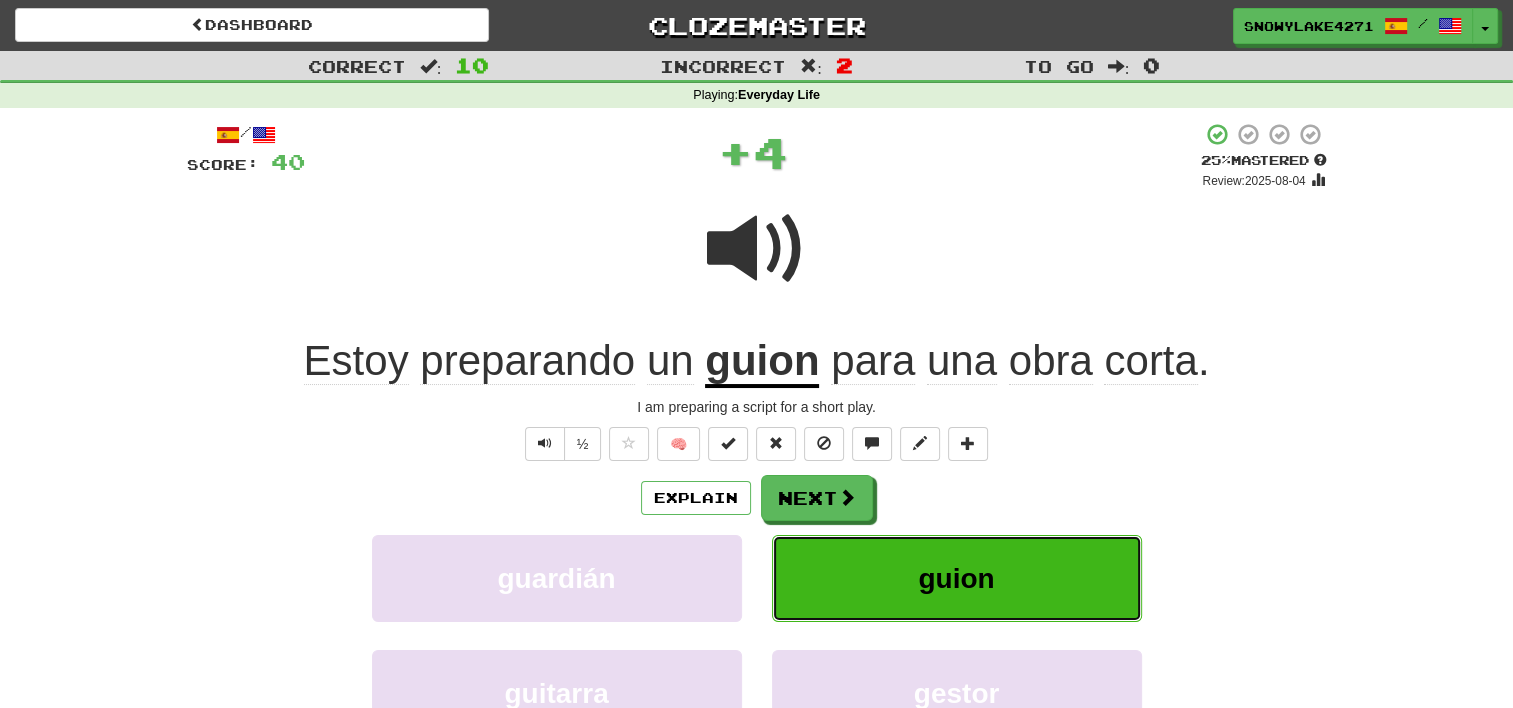 click on "guion" at bounding box center (957, 578) 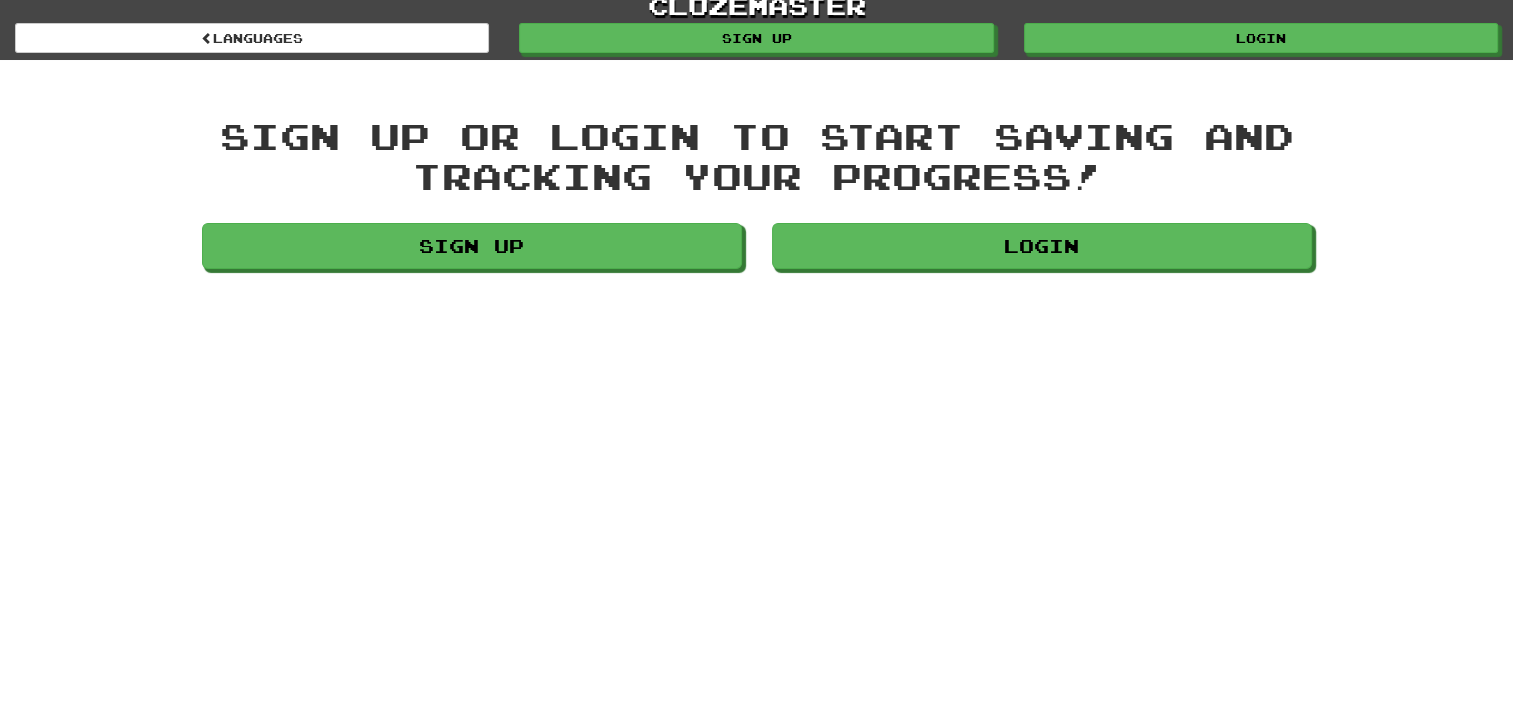 scroll, scrollTop: 0, scrollLeft: 0, axis: both 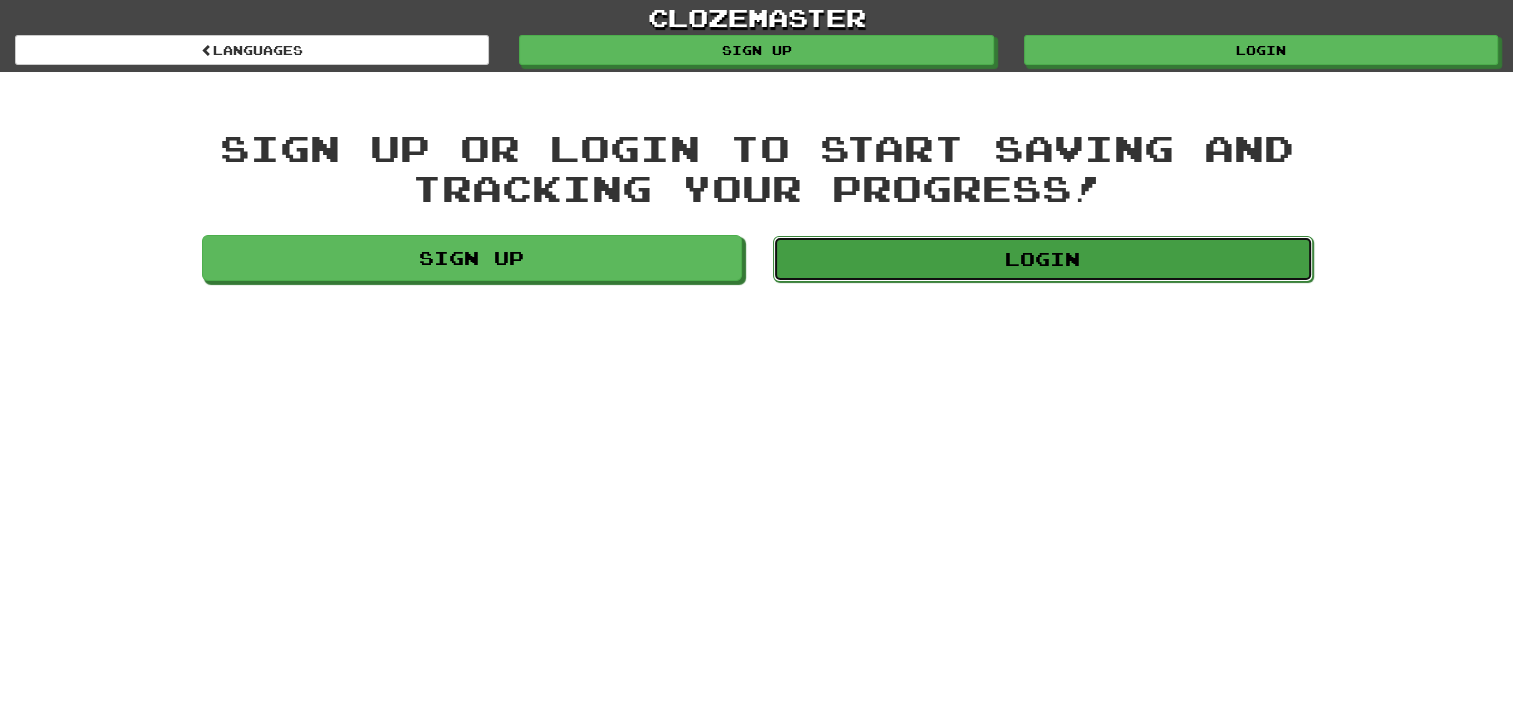 click on "Login" at bounding box center (1043, 259) 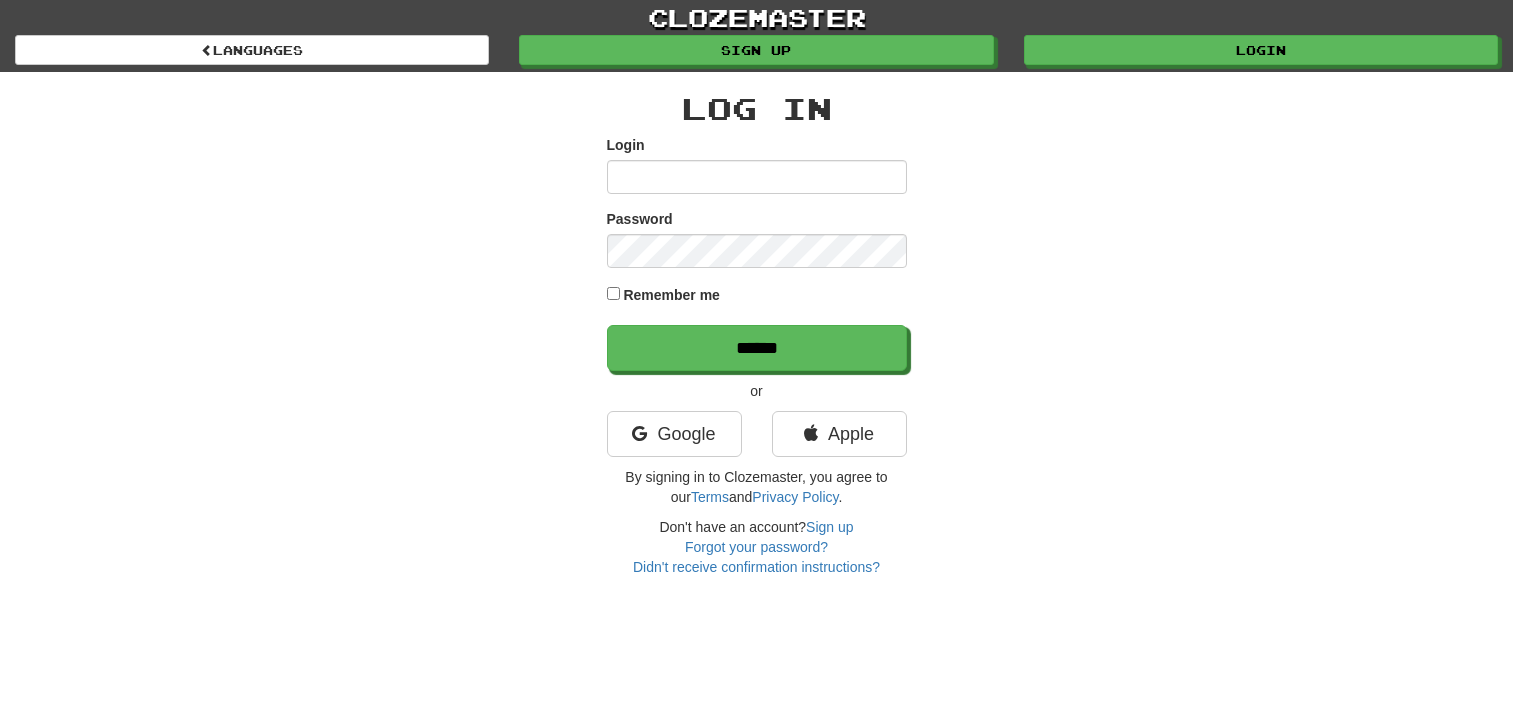 scroll, scrollTop: 0, scrollLeft: 0, axis: both 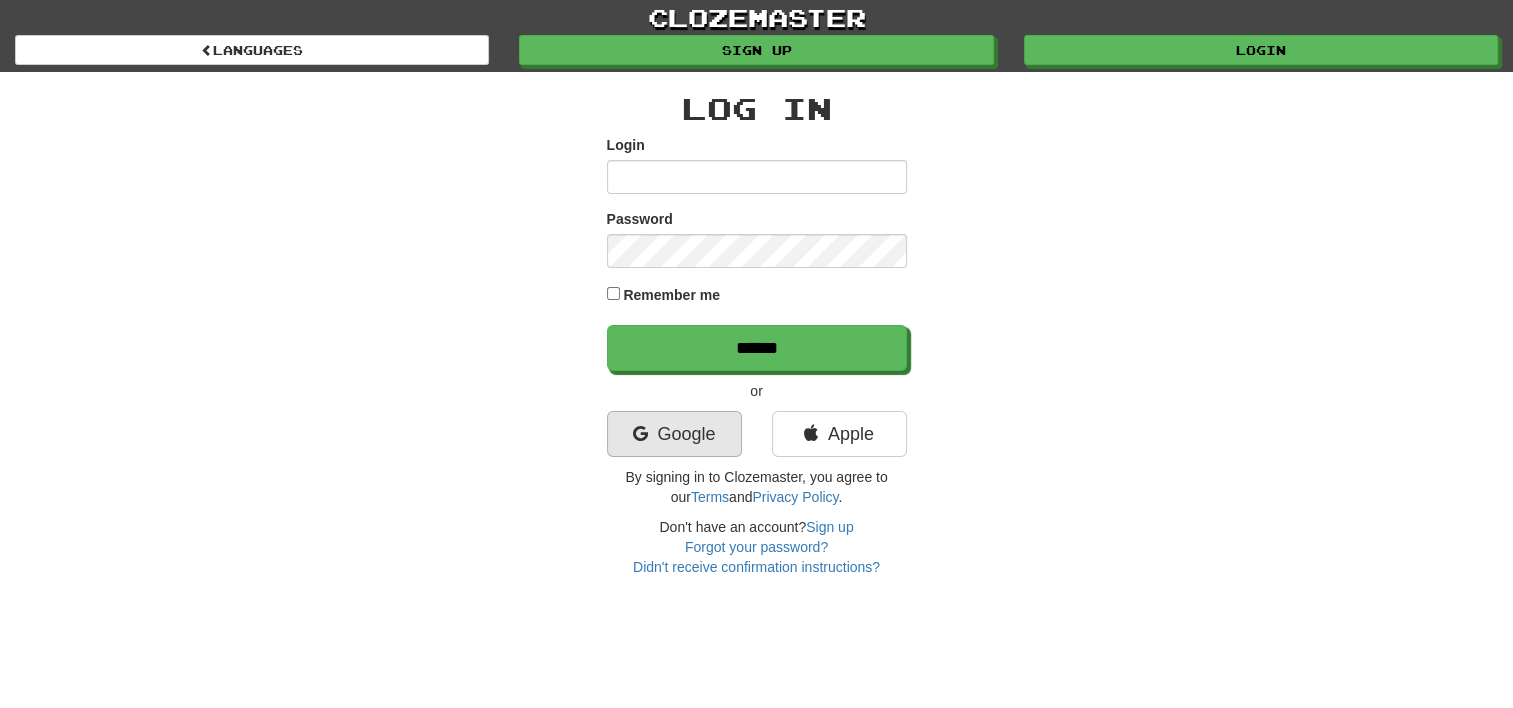 type on "******" 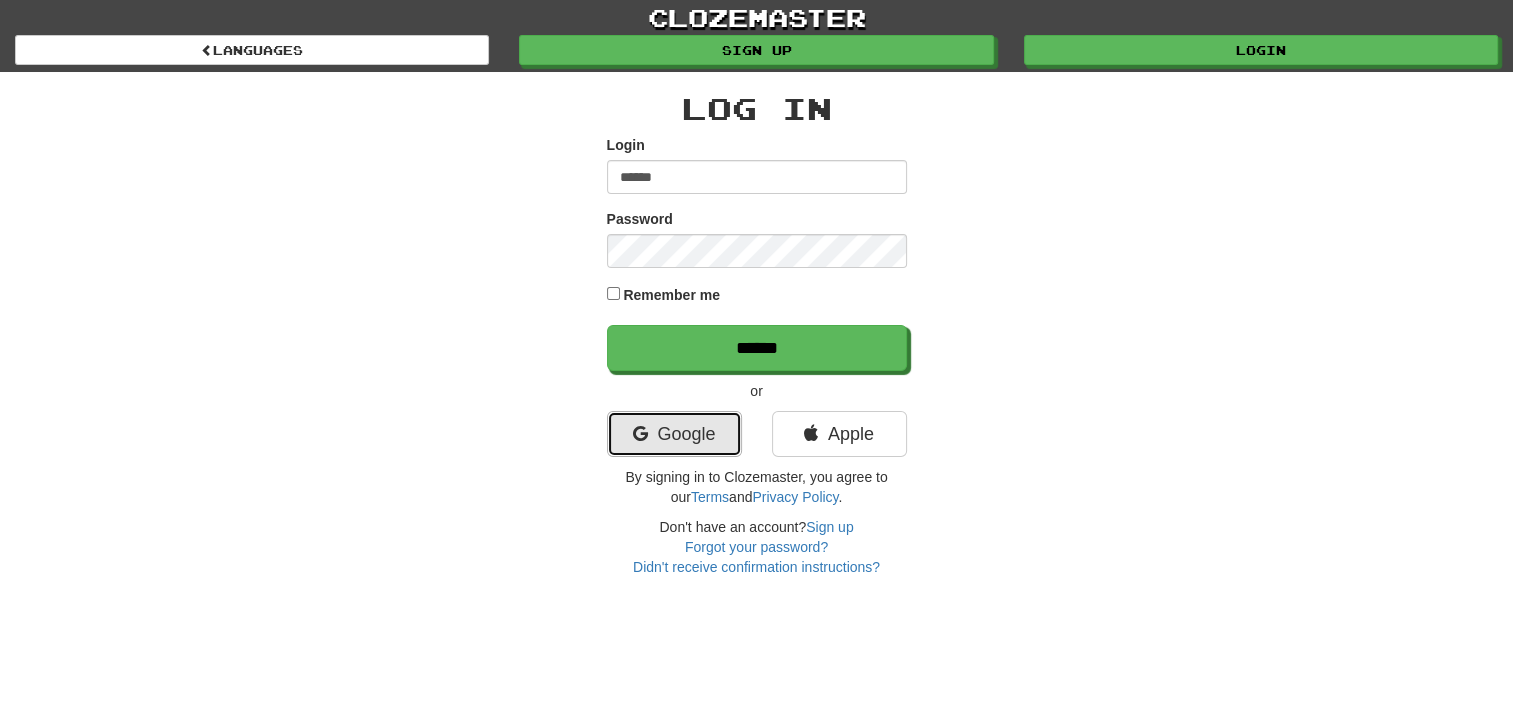 click on "Google" at bounding box center (674, 434) 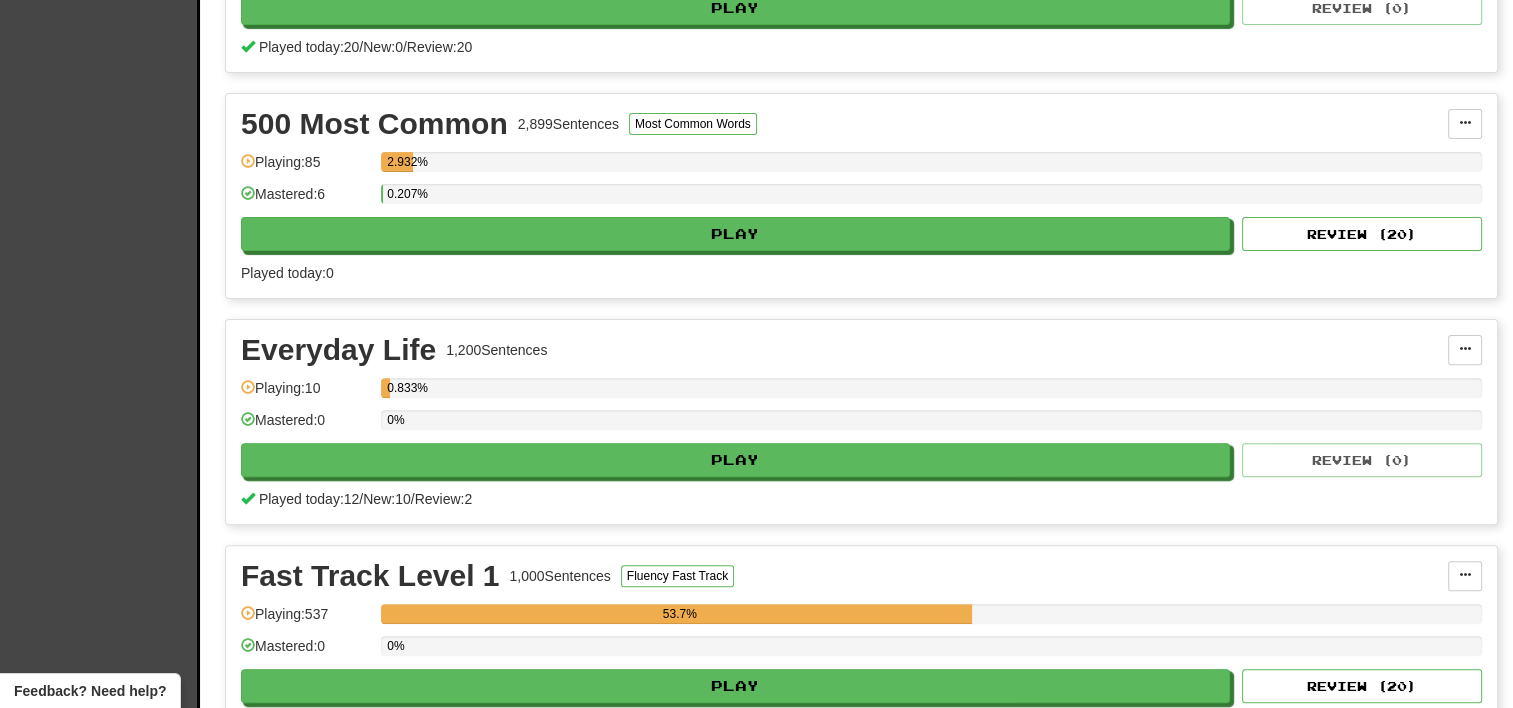 scroll, scrollTop: 600, scrollLeft: 0, axis: vertical 